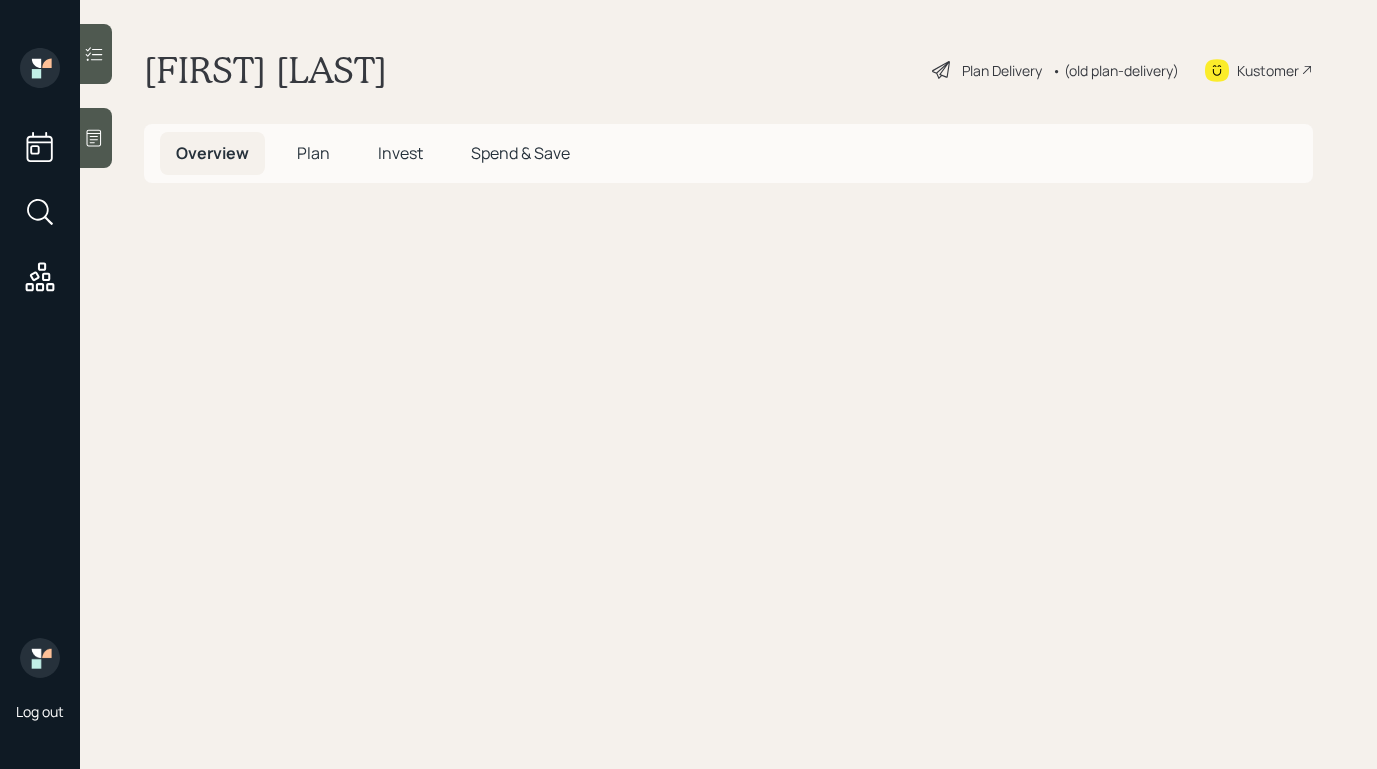 scroll, scrollTop: 0, scrollLeft: 0, axis: both 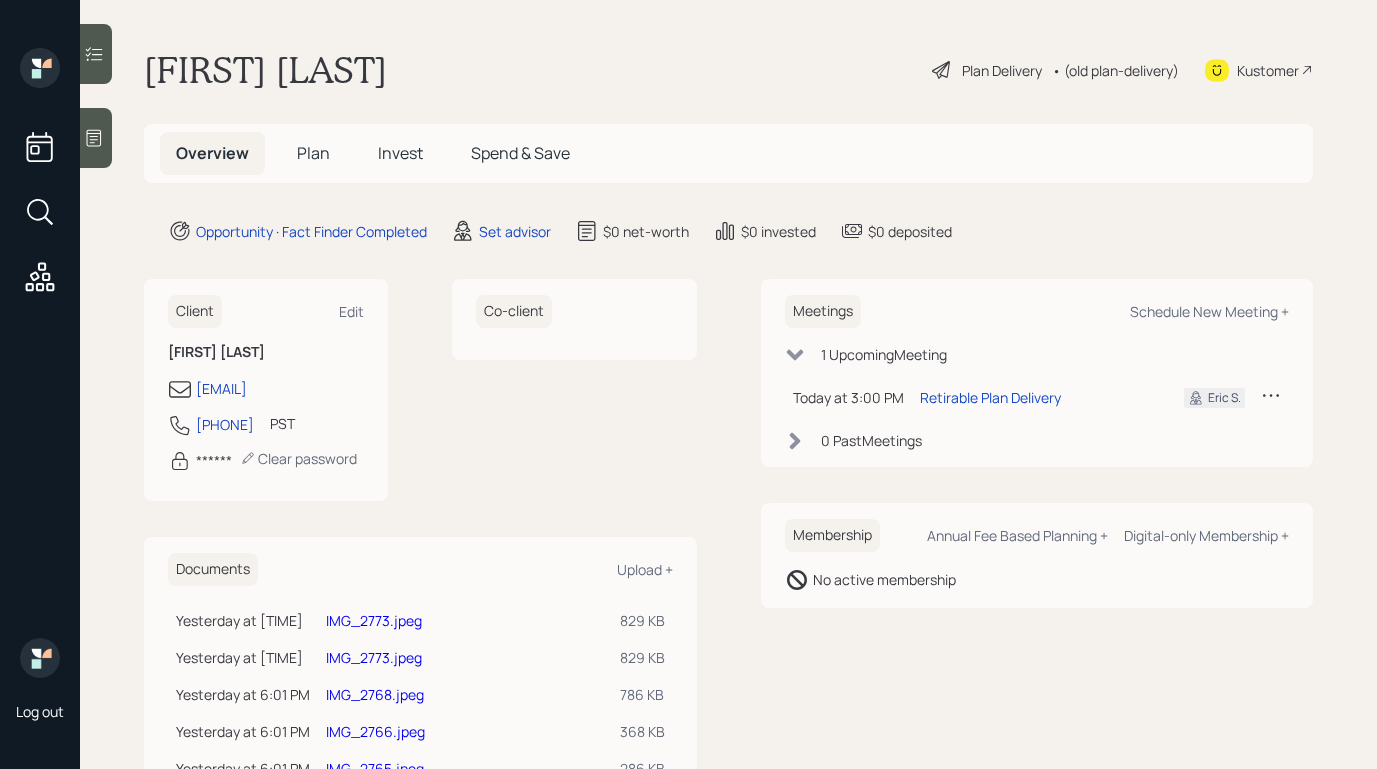 click on "Plan Delivery" at bounding box center [1002, 70] 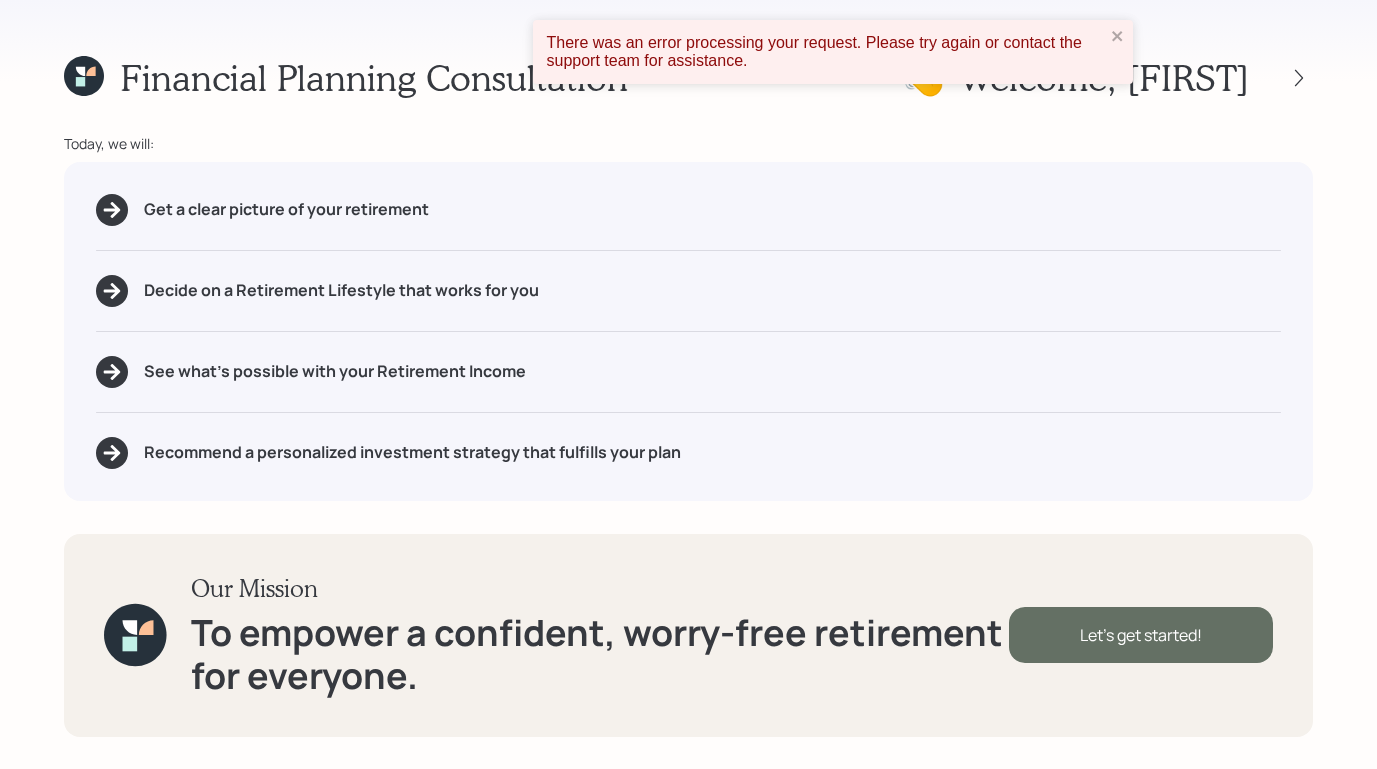 drag, startPoint x: 1075, startPoint y: 630, endPoint x: 1075, endPoint y: 619, distance: 11 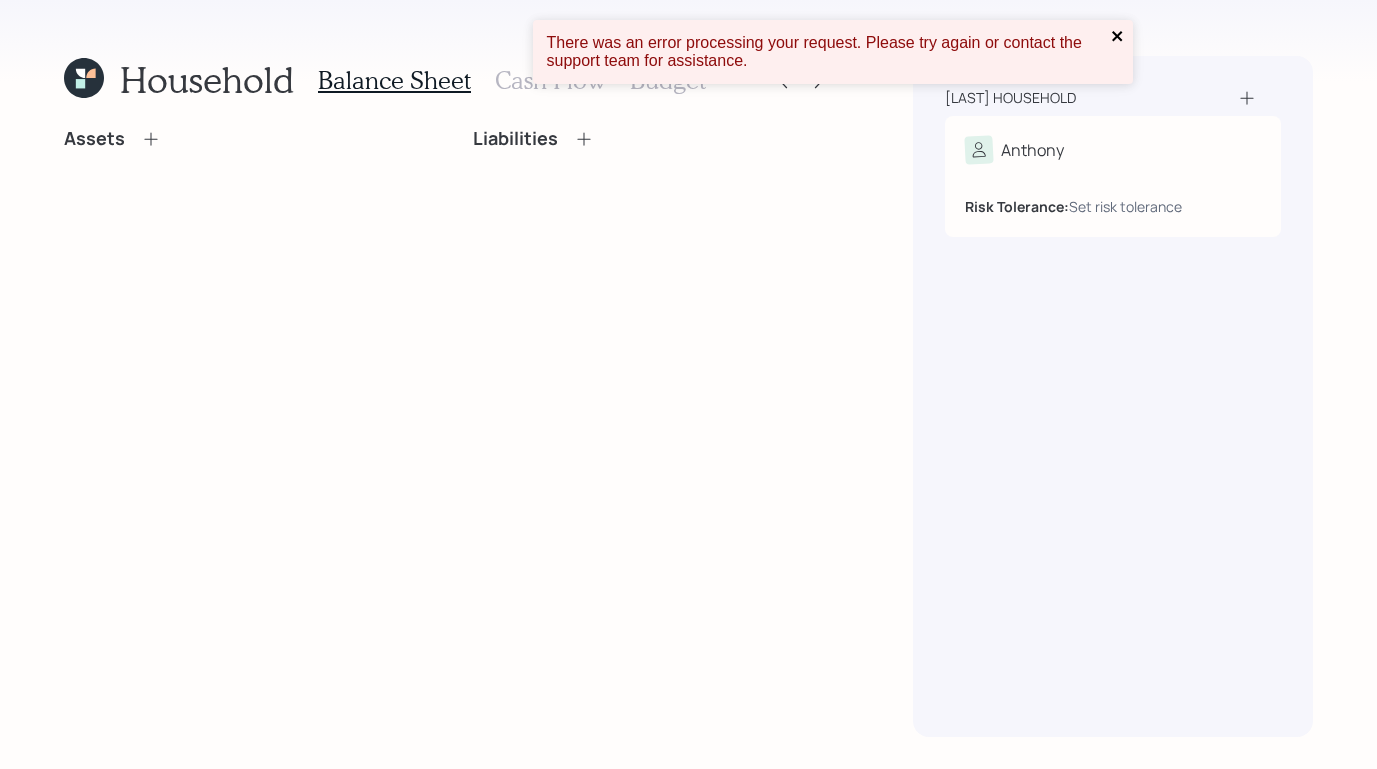 click 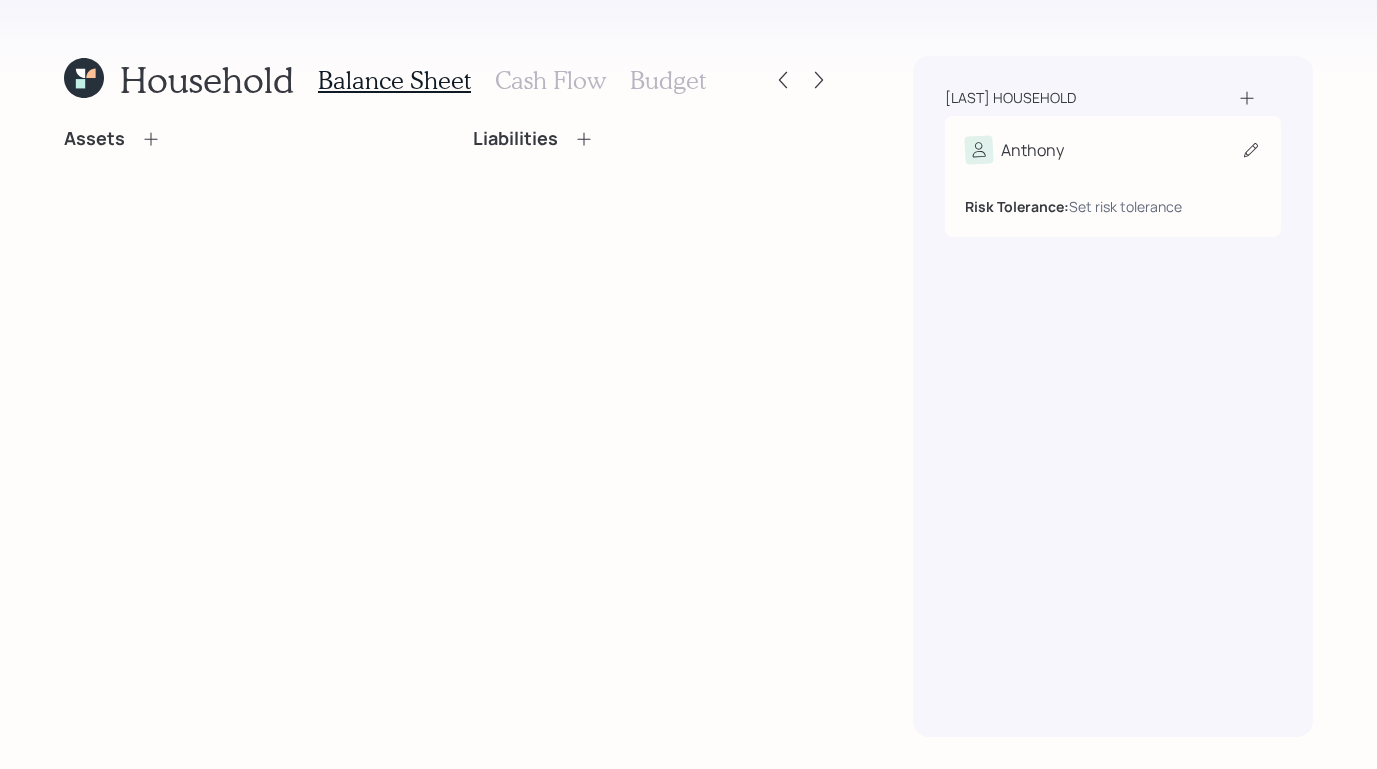 click on "Anthony" at bounding box center [1032, 150] 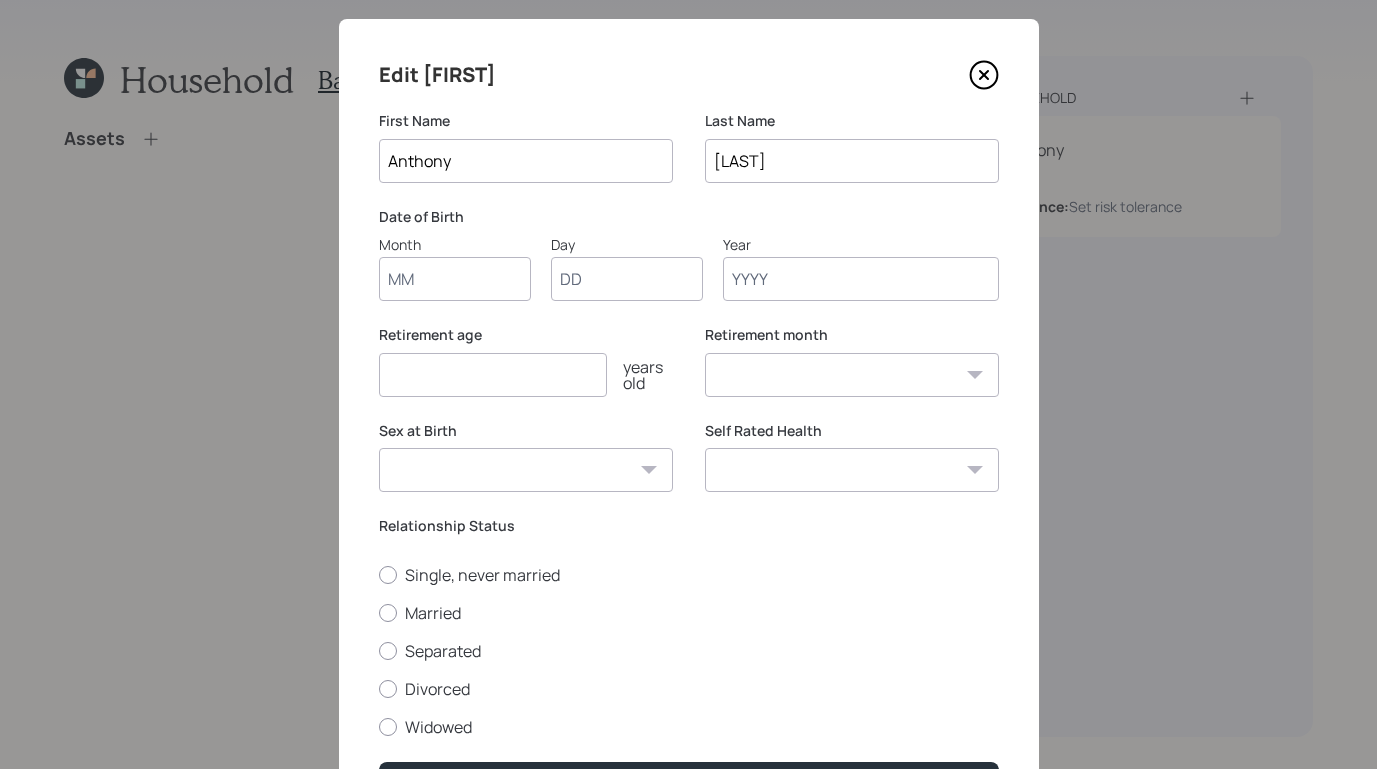scroll, scrollTop: 76, scrollLeft: 0, axis: vertical 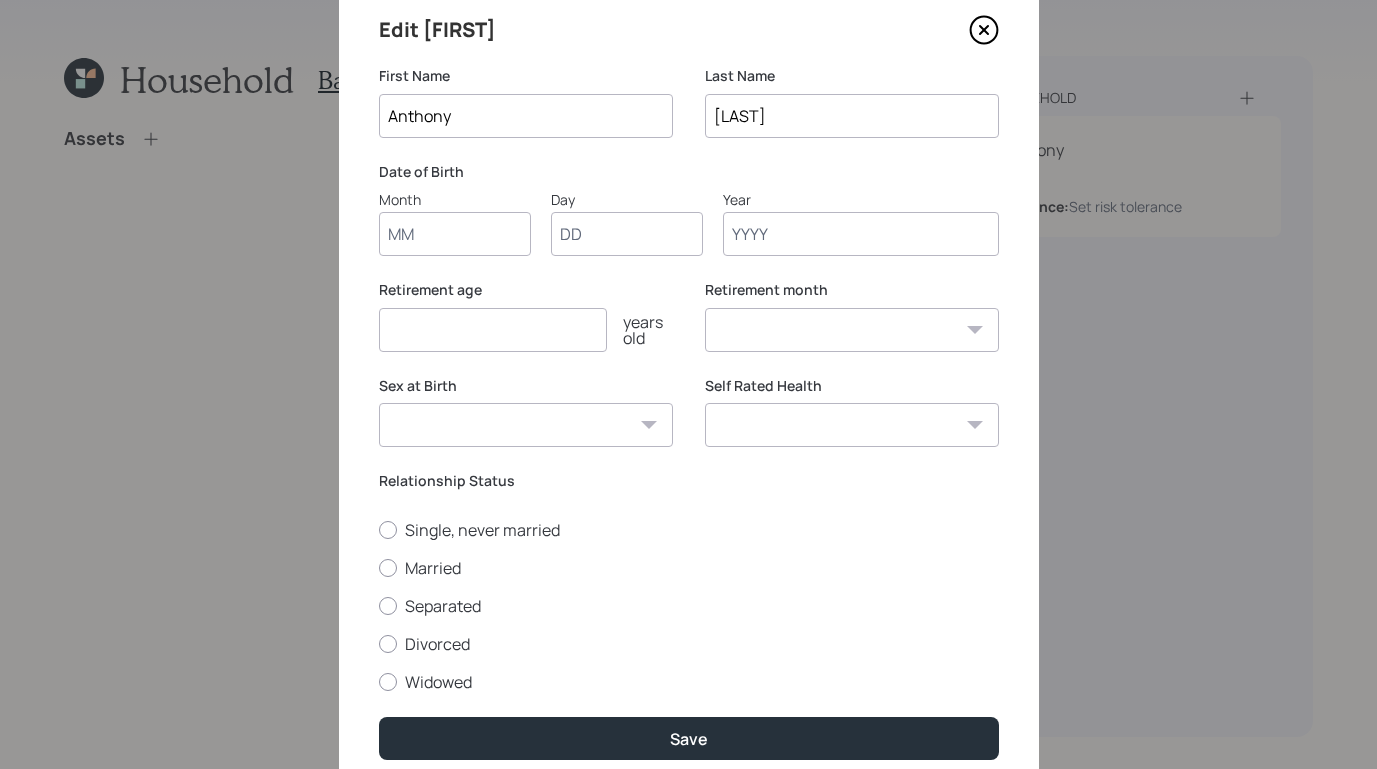 click on "Month" at bounding box center [455, 234] 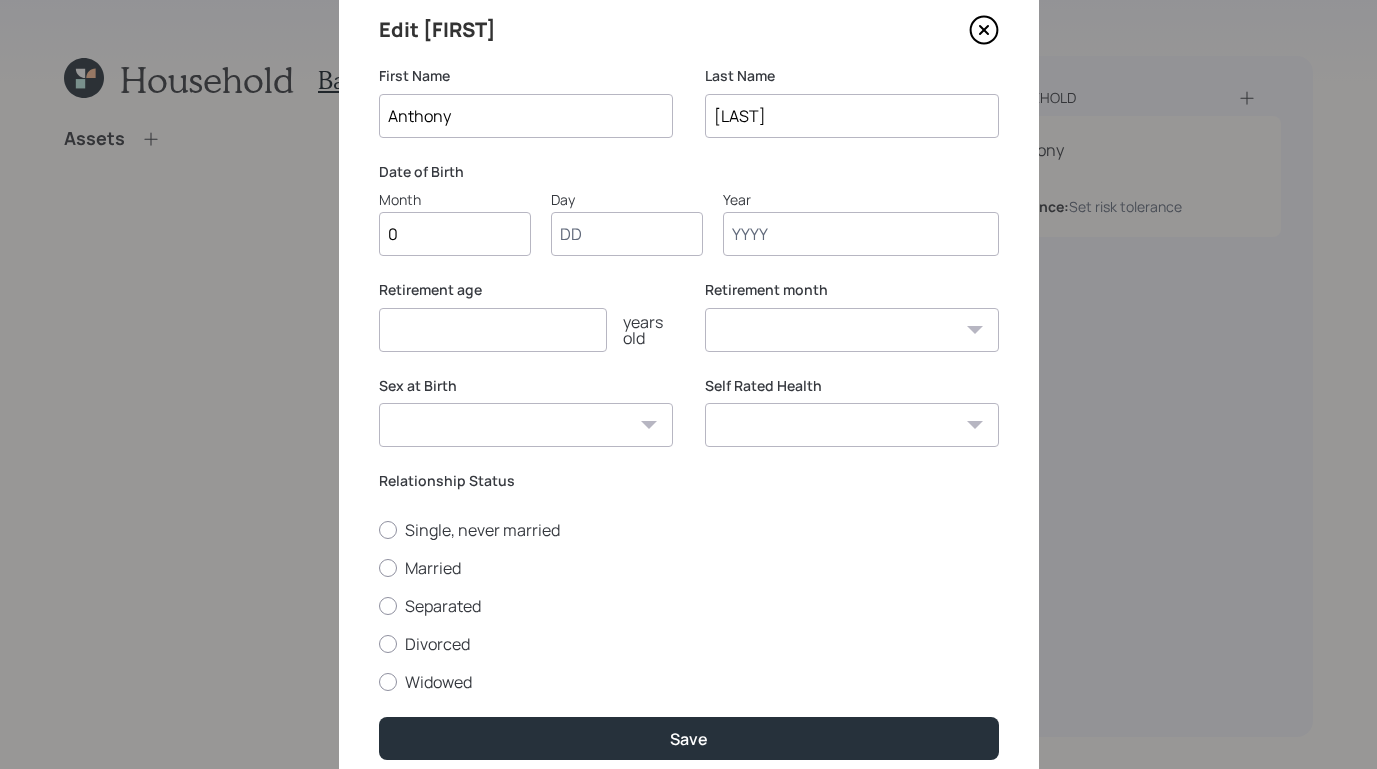 type on "01" 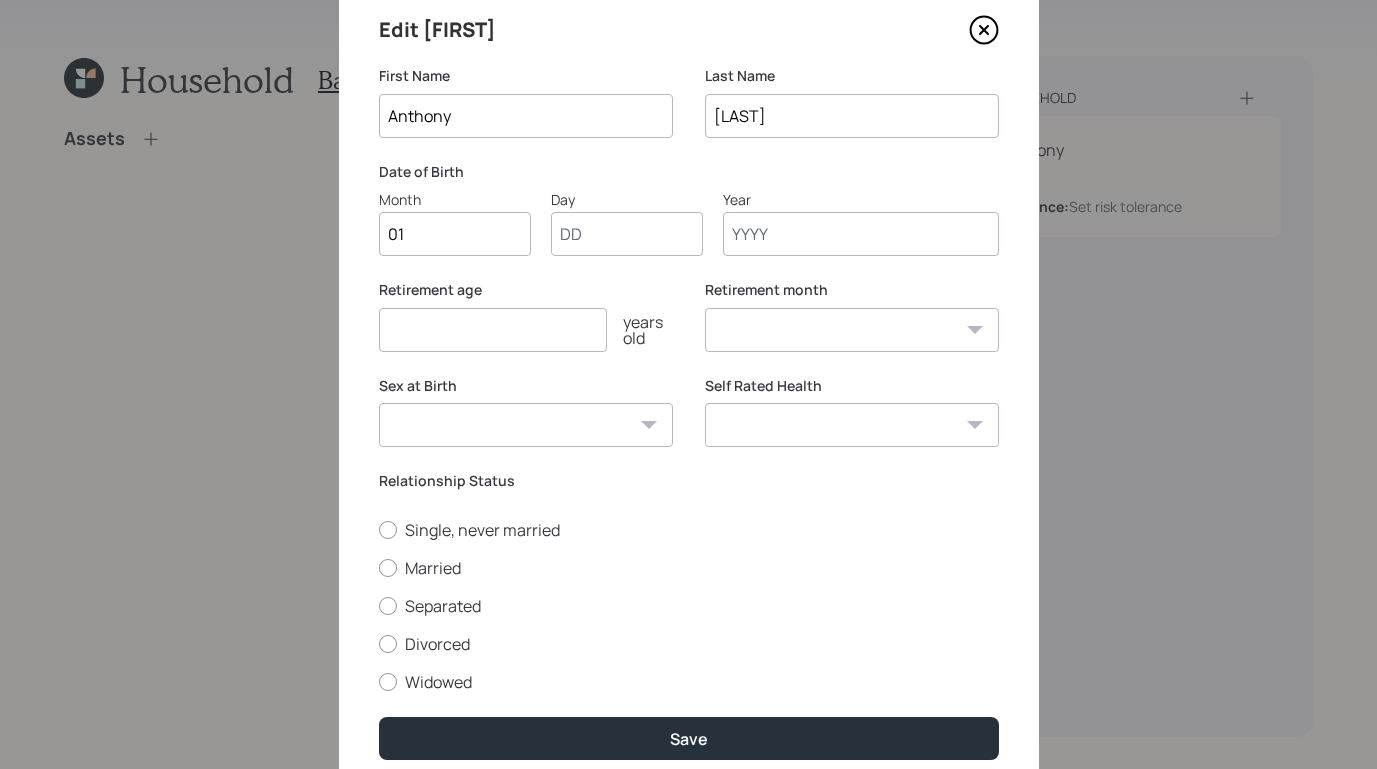 click on "Day" at bounding box center [627, 234] 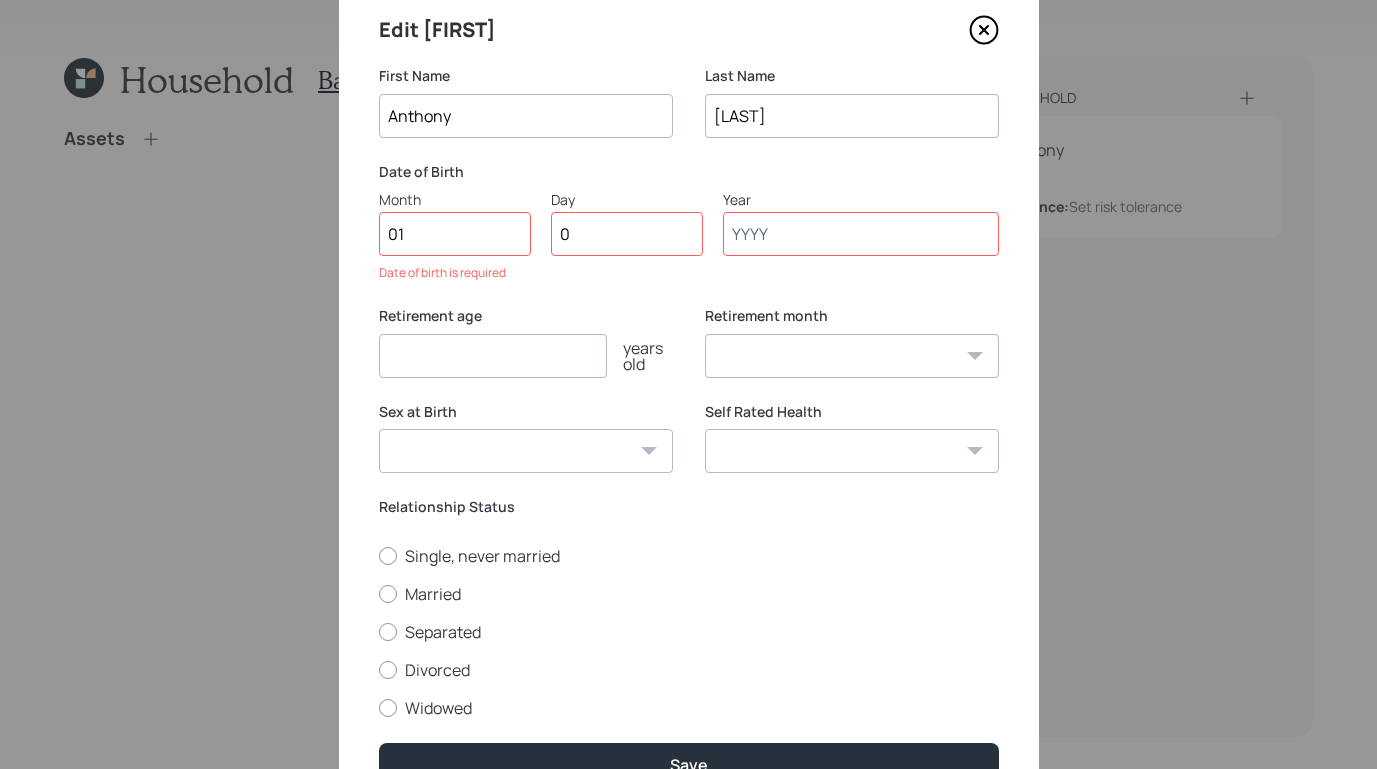 type on "01" 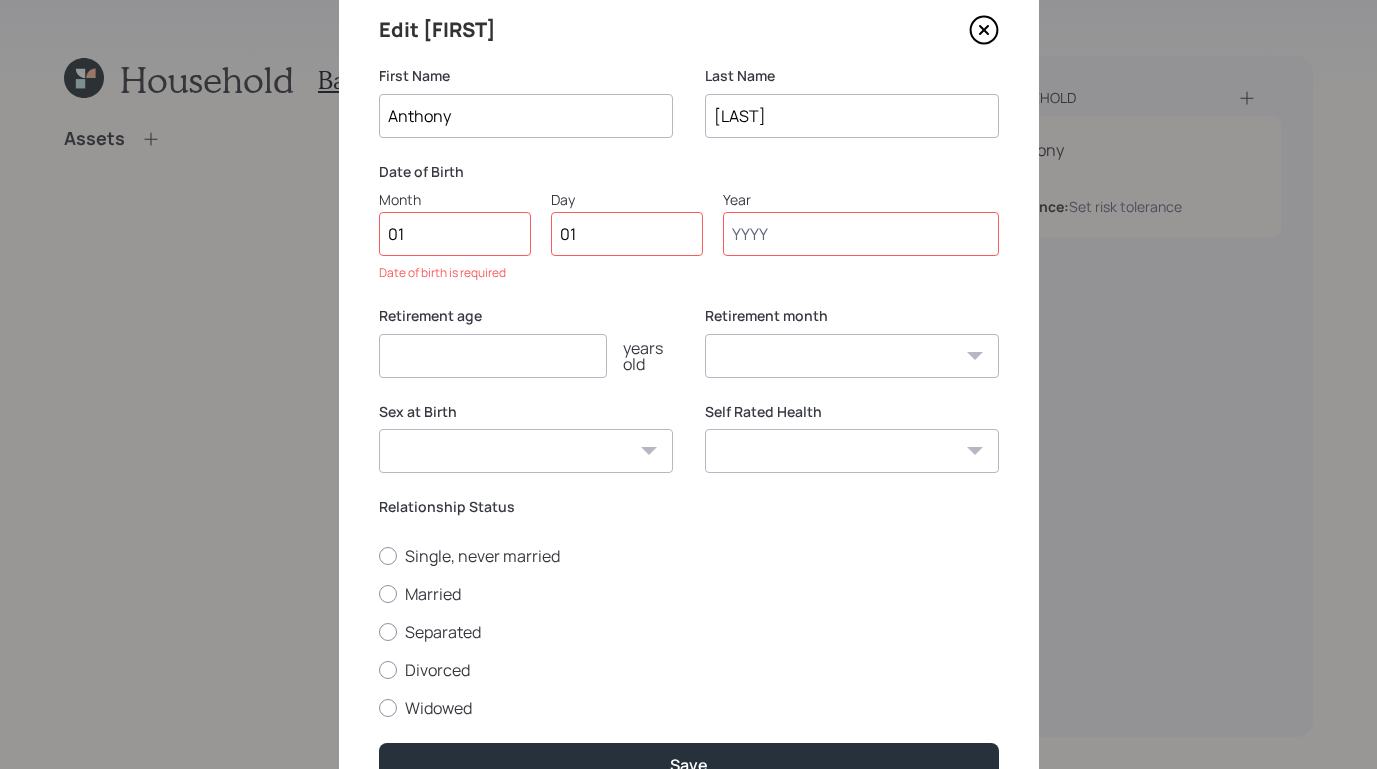 click on "Year" at bounding box center (861, 234) 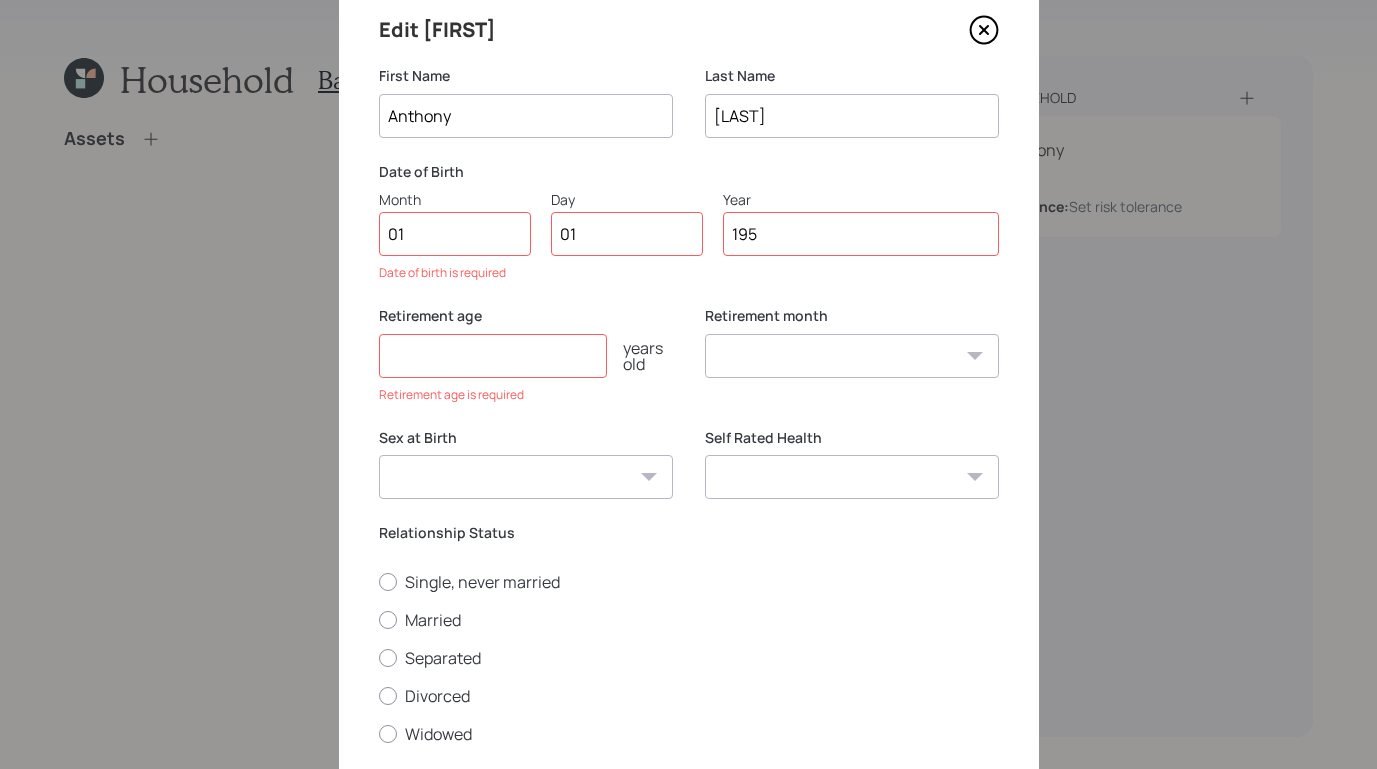 type on "1955" 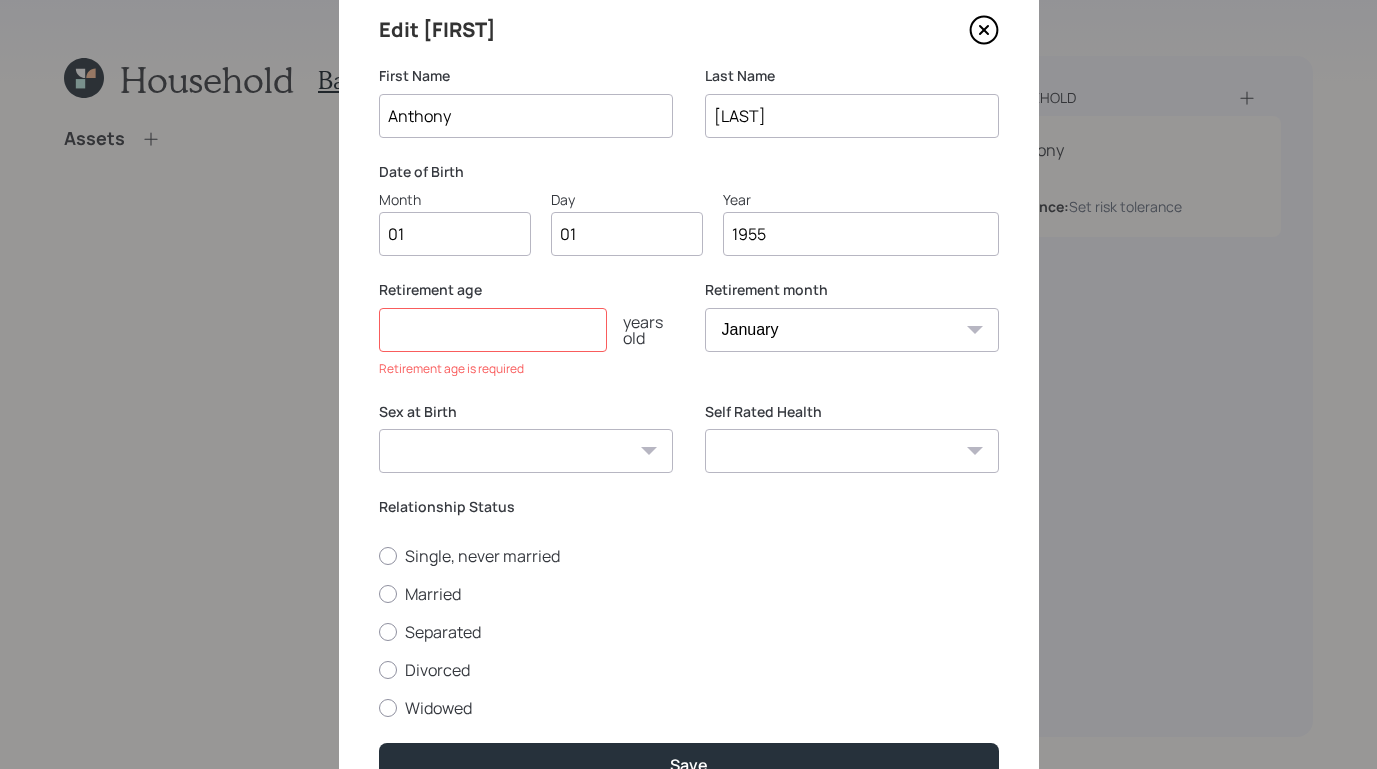 type on "1955" 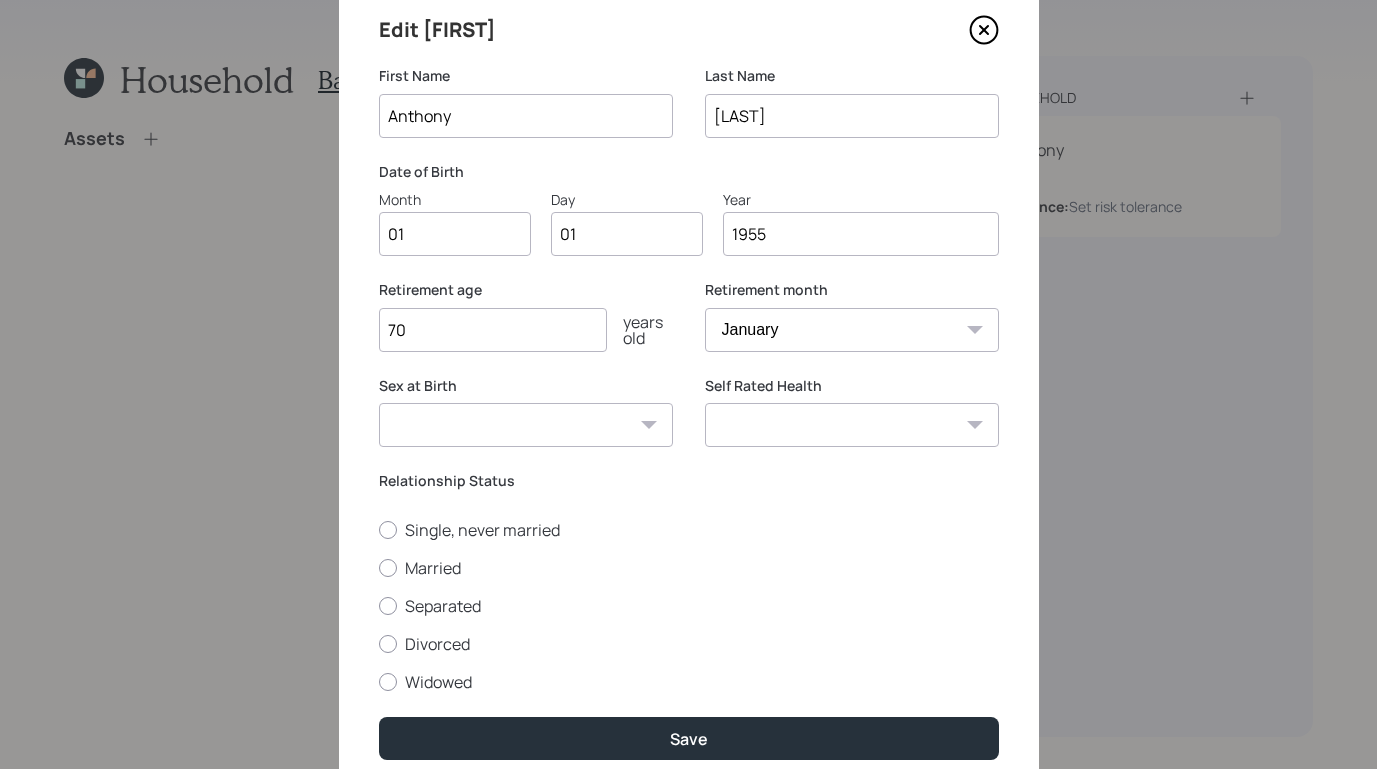 type on "70" 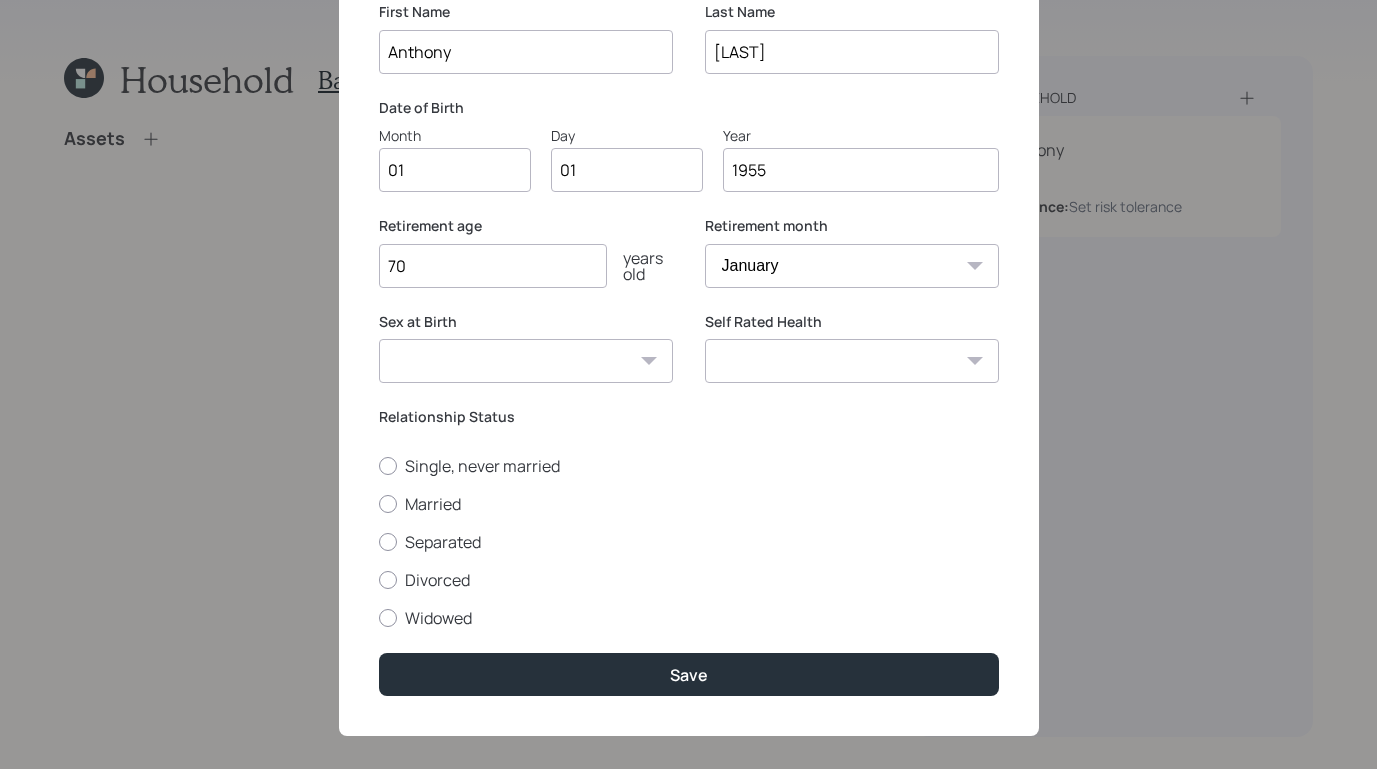 click on "Male Female Other / Prefer not to say" at bounding box center [526, 361] 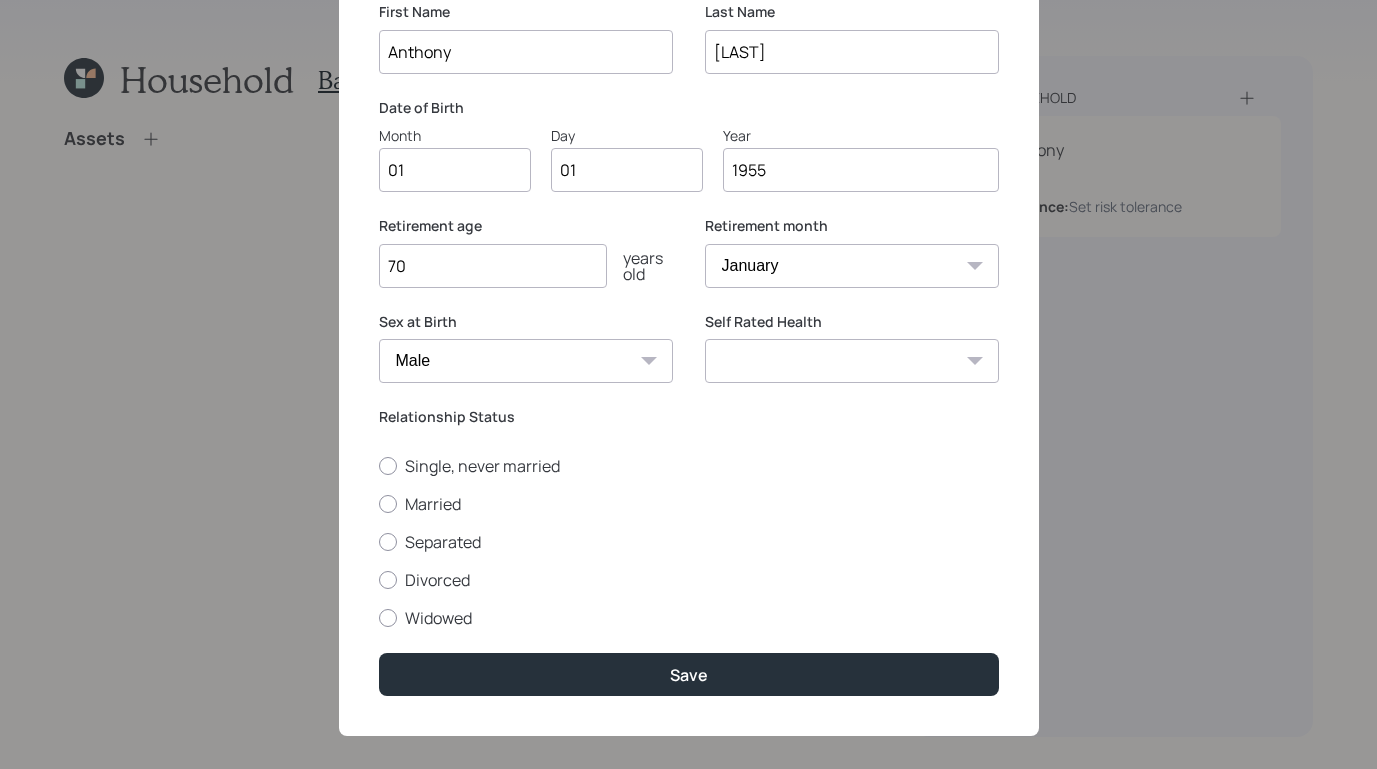 click on "Relationship Status" at bounding box center (689, 417) 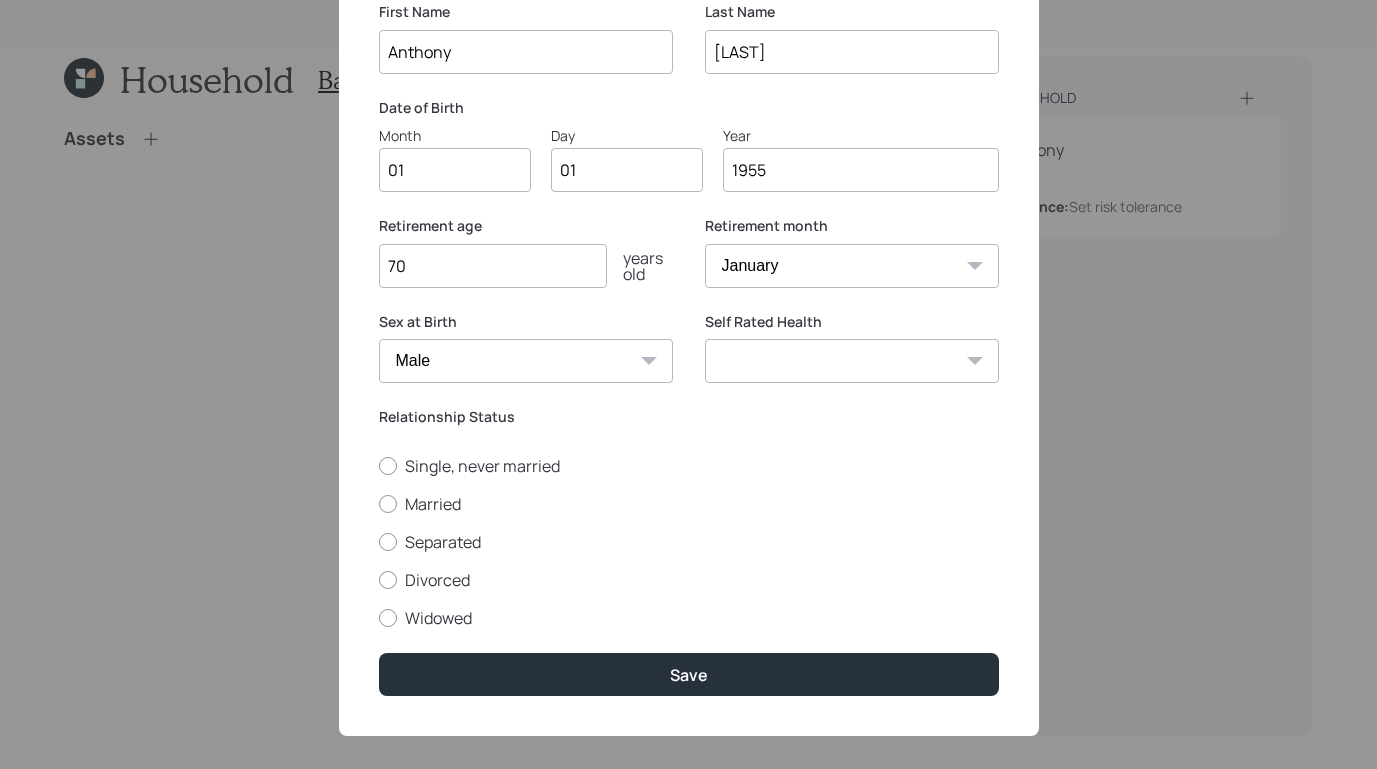 click on "Excellent Very Good Good Fair Poor" at bounding box center [852, 361] 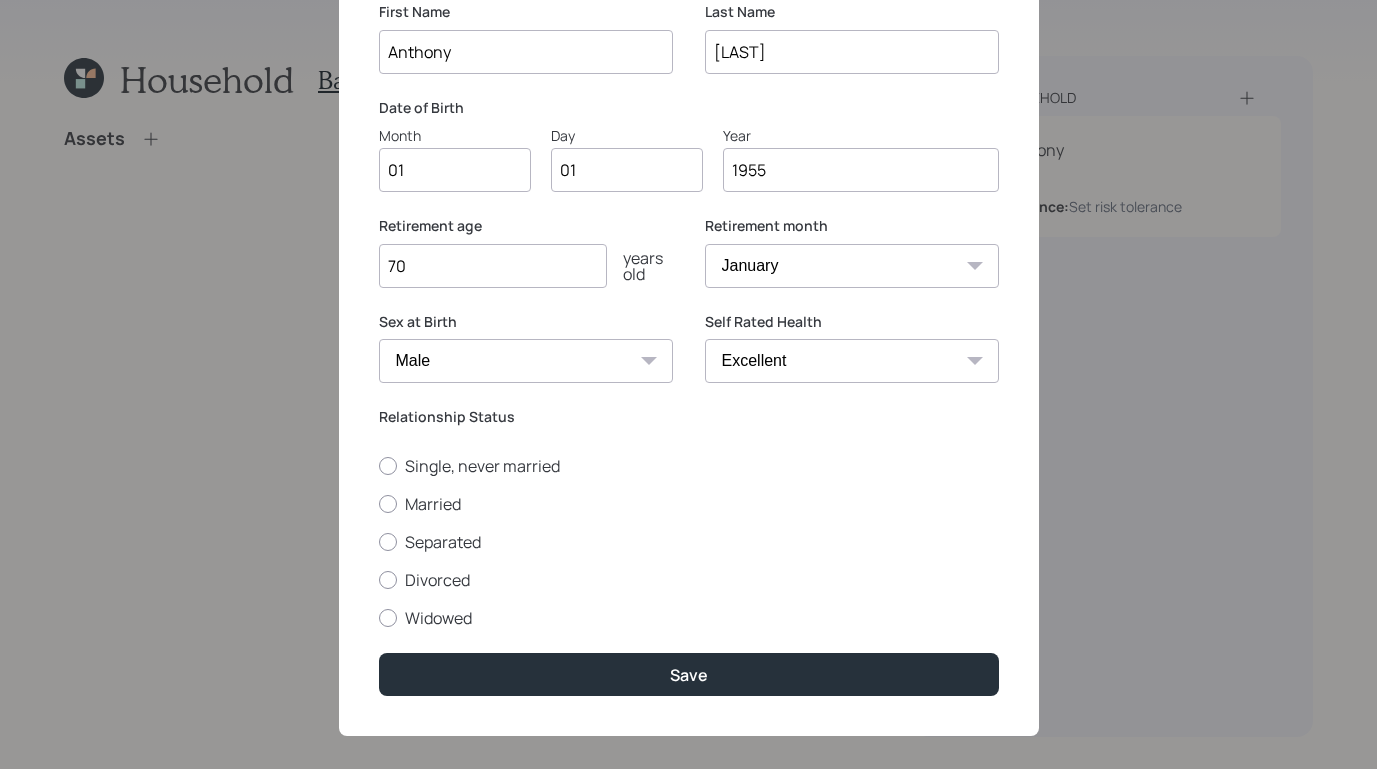 scroll, scrollTop: 157, scrollLeft: 0, axis: vertical 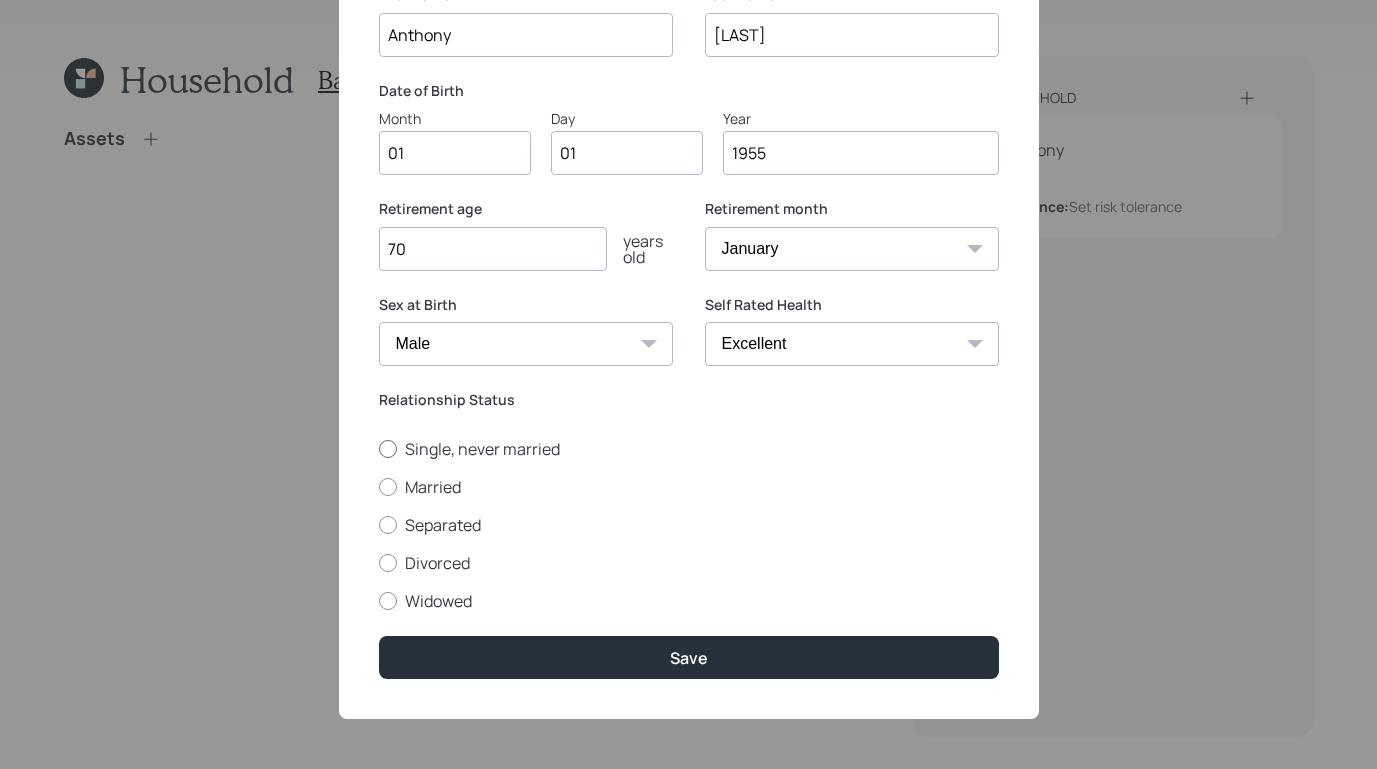 click at bounding box center (388, 449) 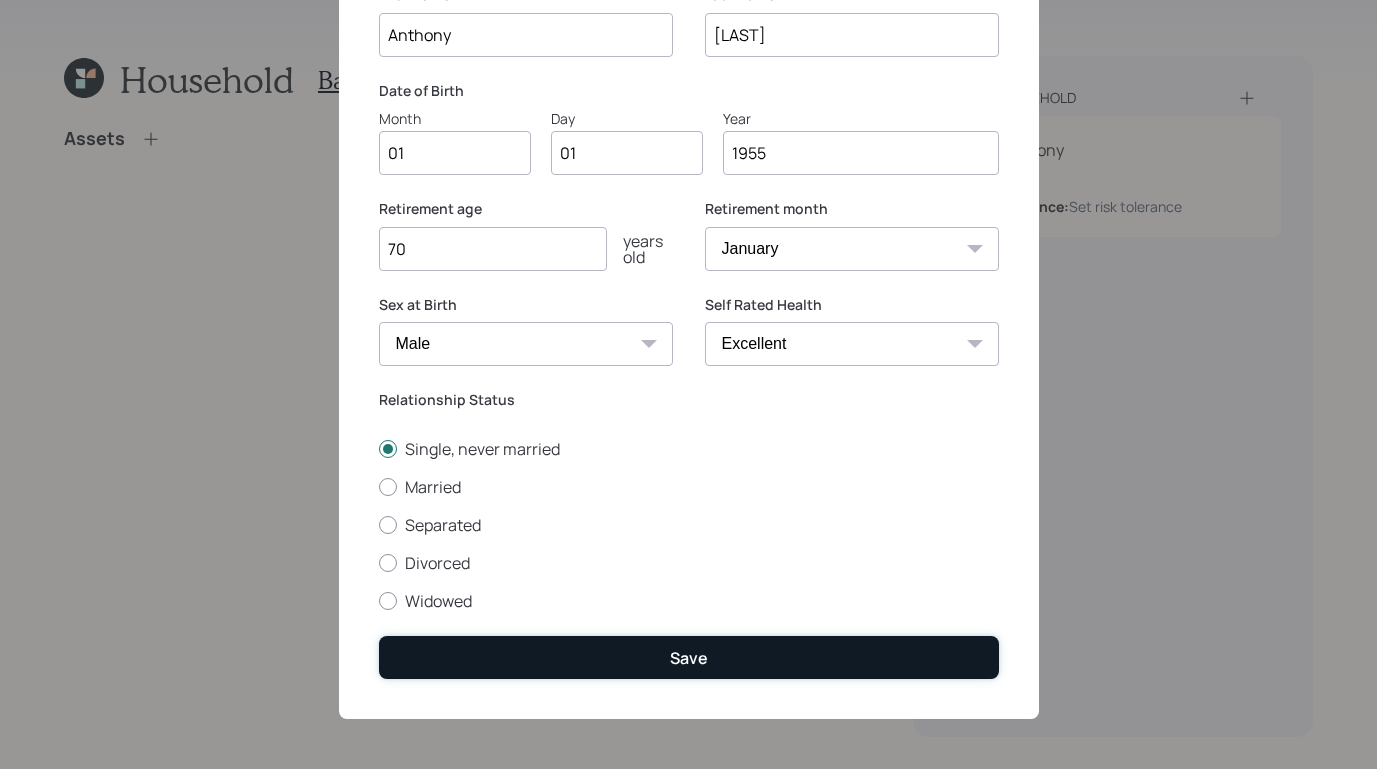 click on "Save" at bounding box center [689, 657] 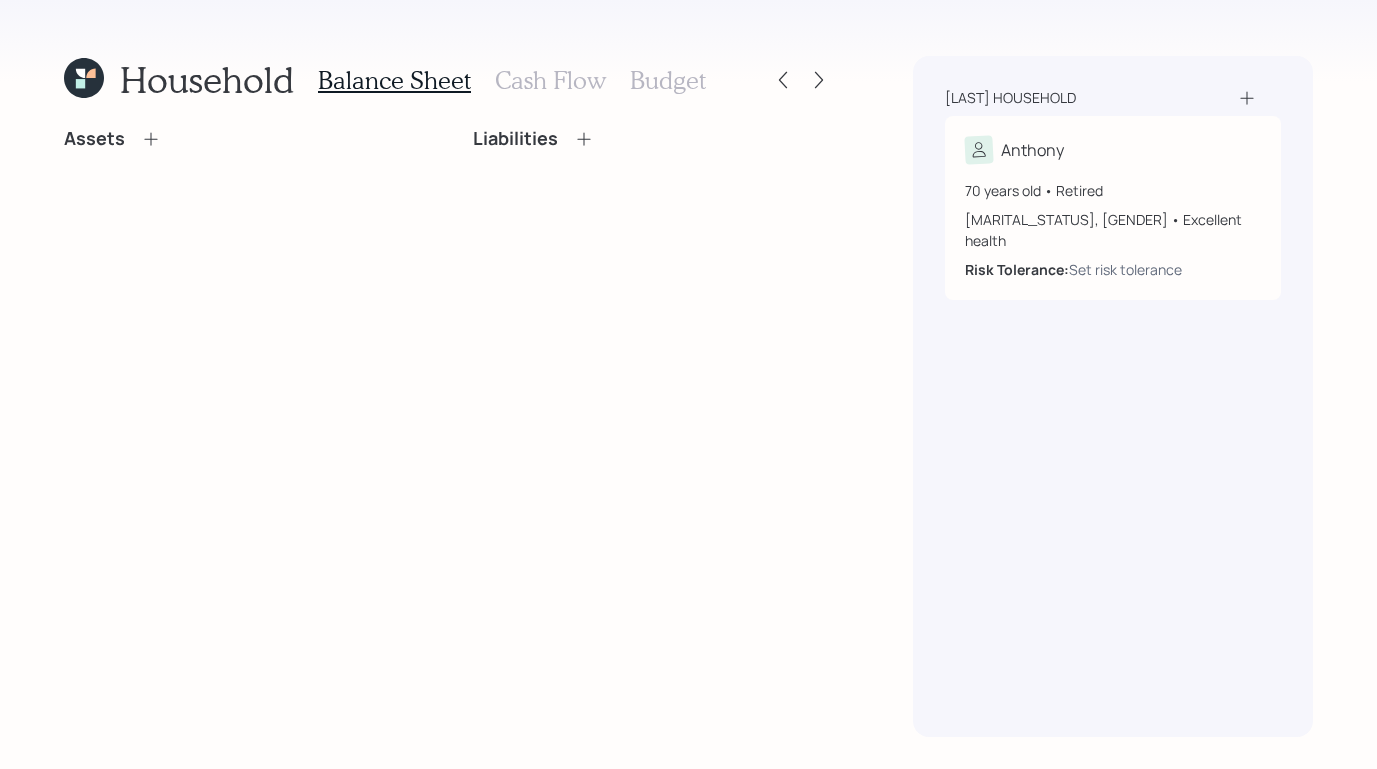click 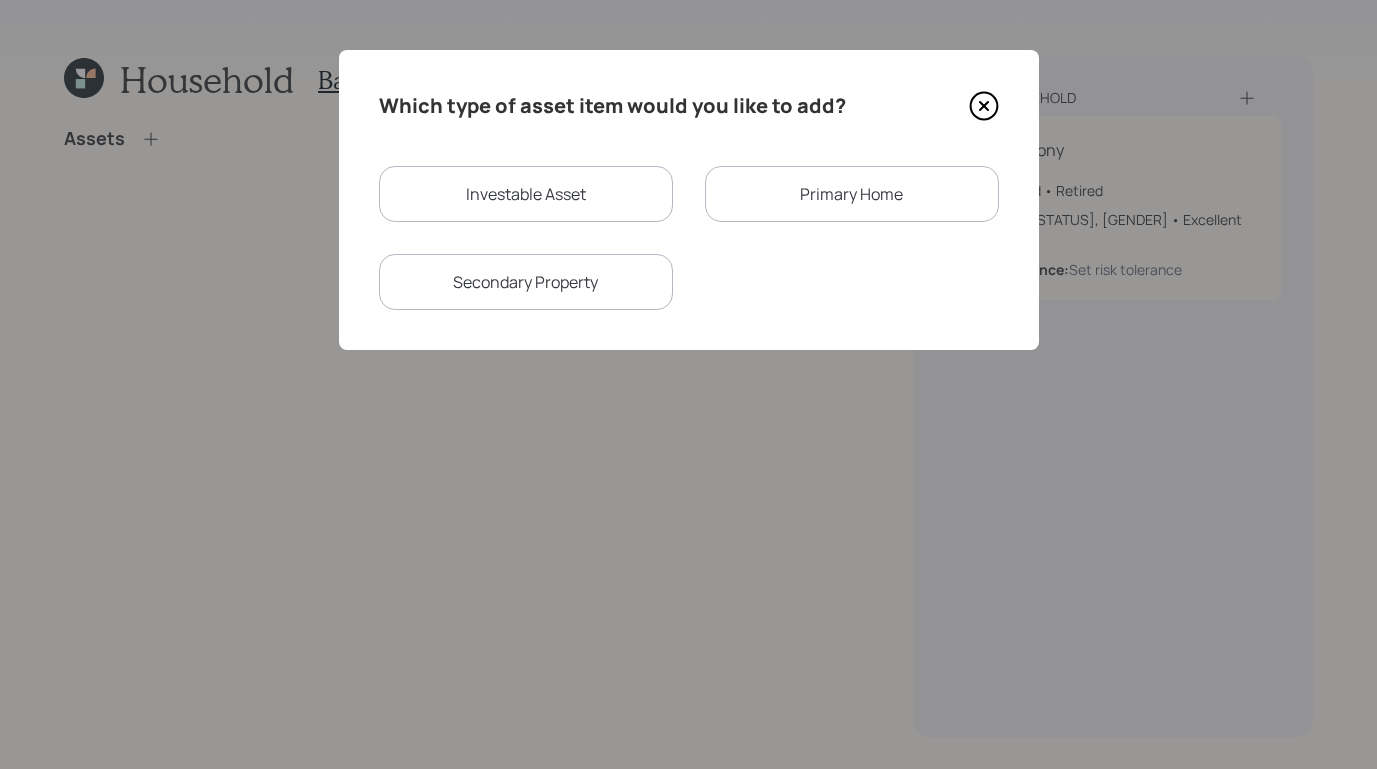 click on "Investable Asset" at bounding box center (526, 194) 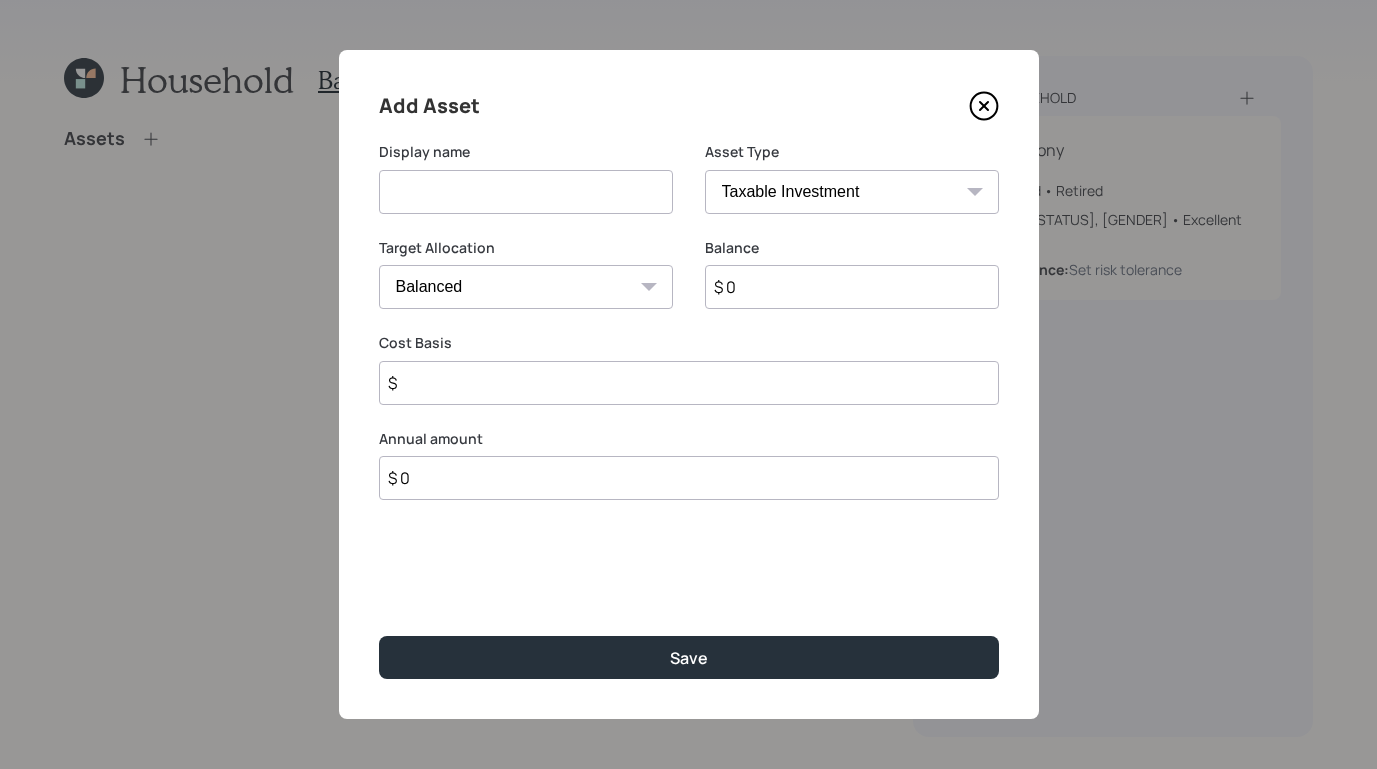 click at bounding box center (526, 192) 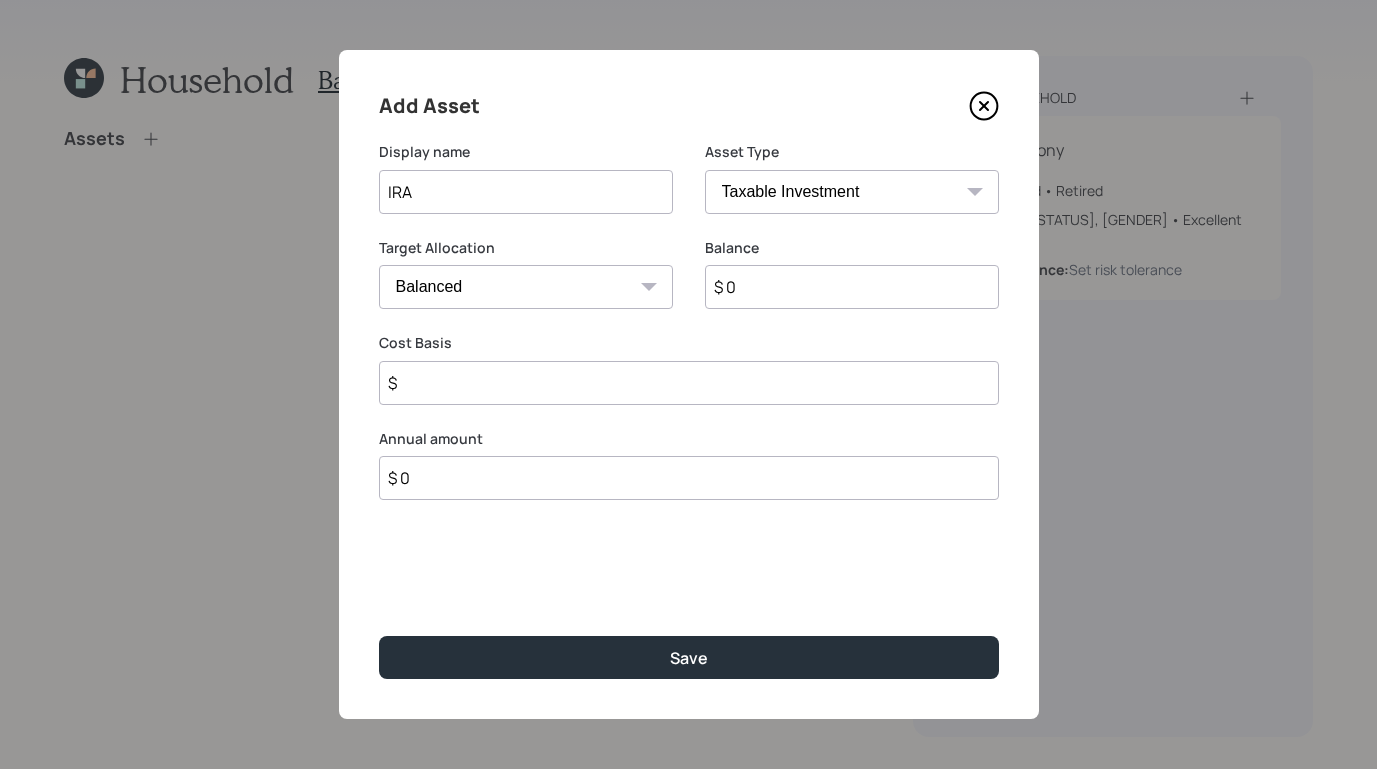 type on "IRA" 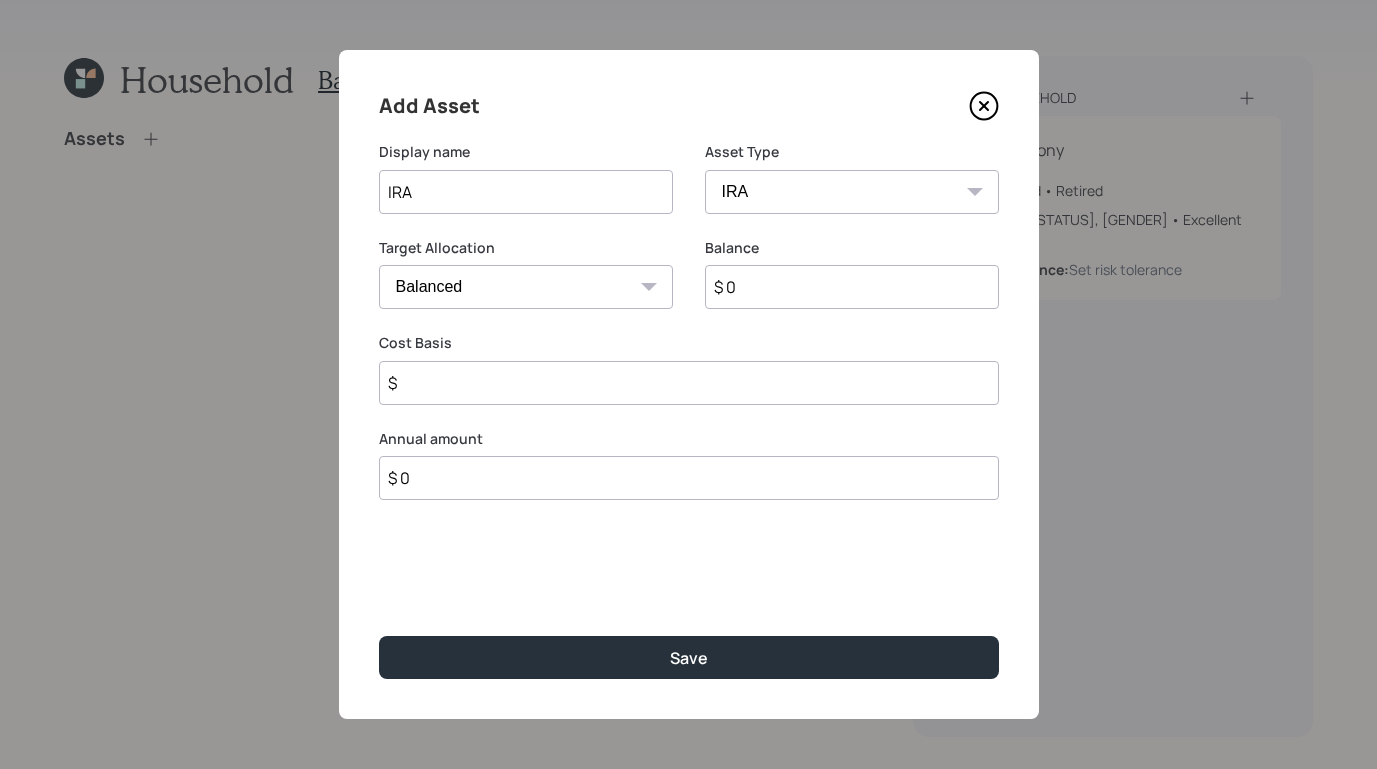 type on "$" 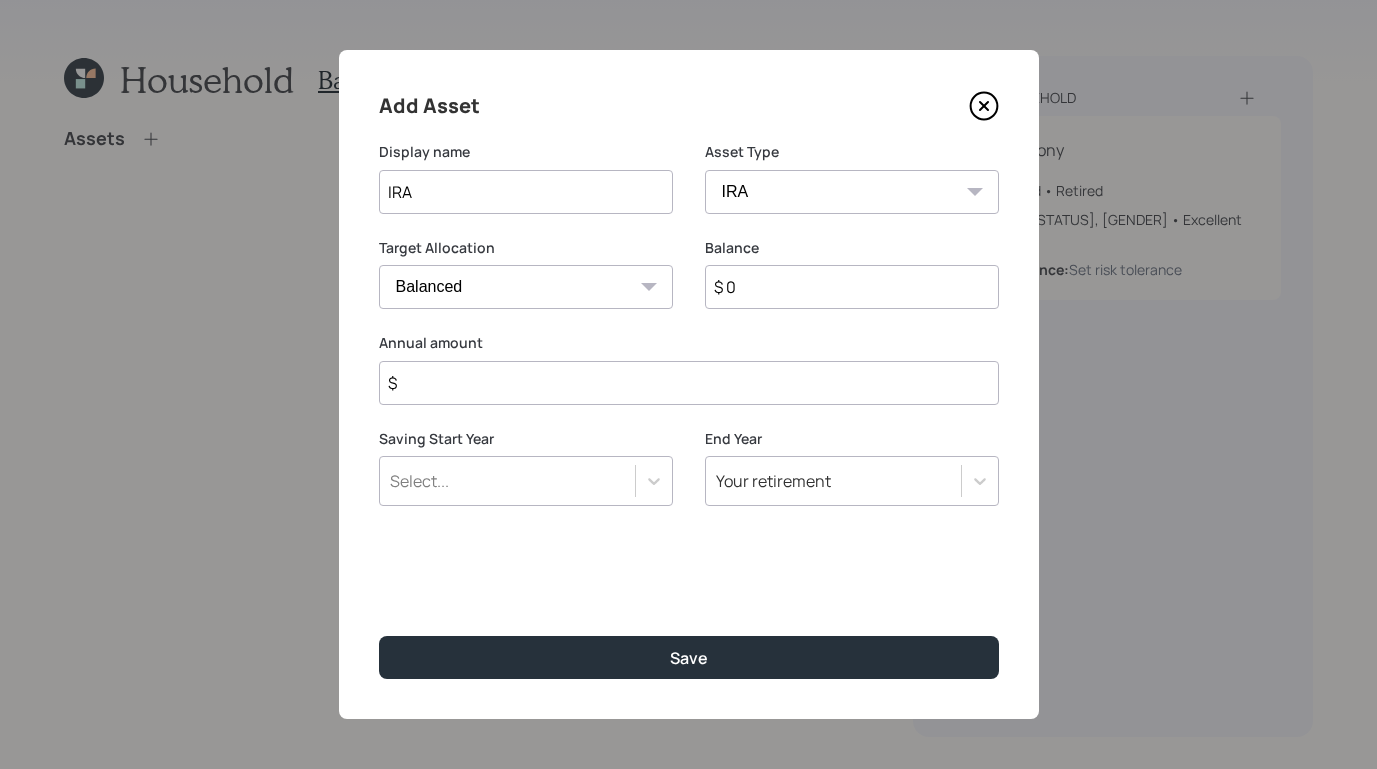 click on "$ 0" at bounding box center (852, 287) 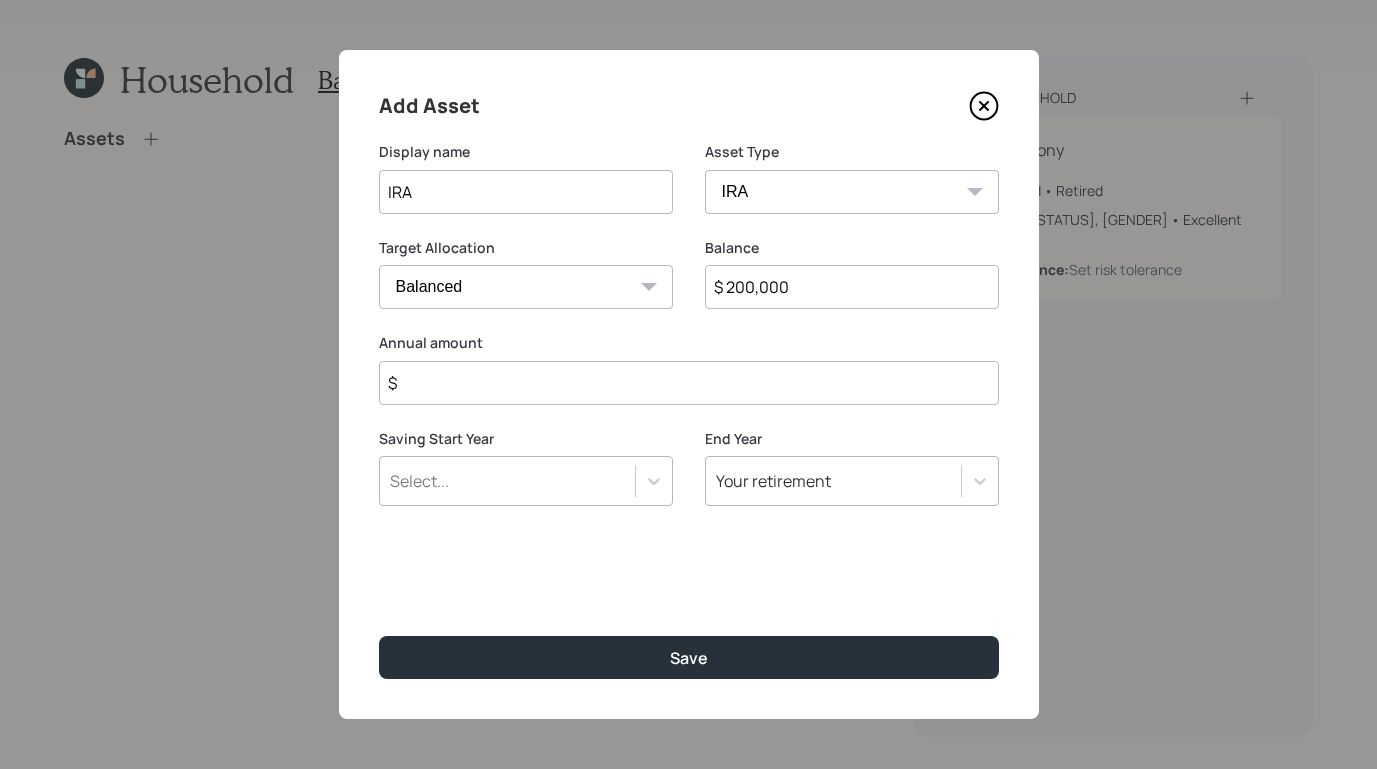 type on "$ 200,000" 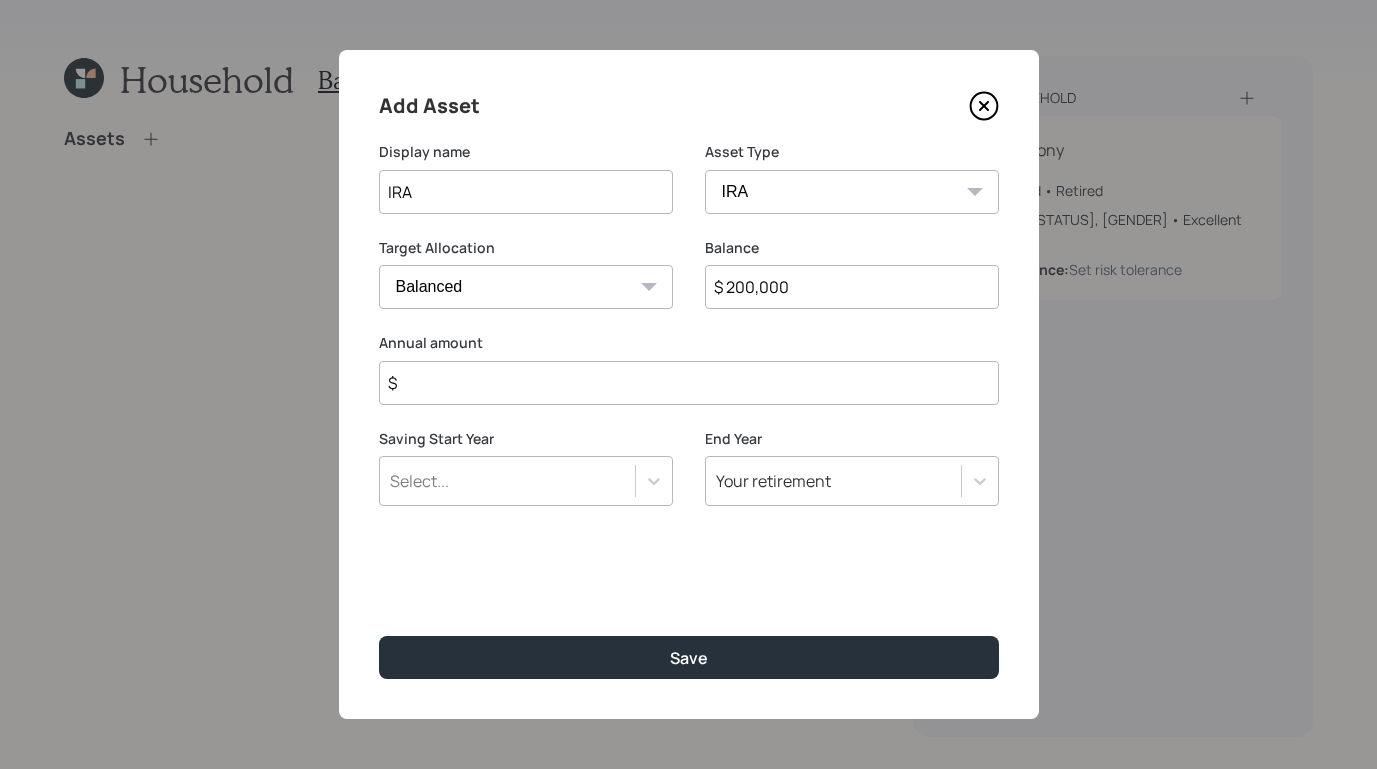 click on "Cash Conservative Balanced Aggressive" at bounding box center [526, 287] 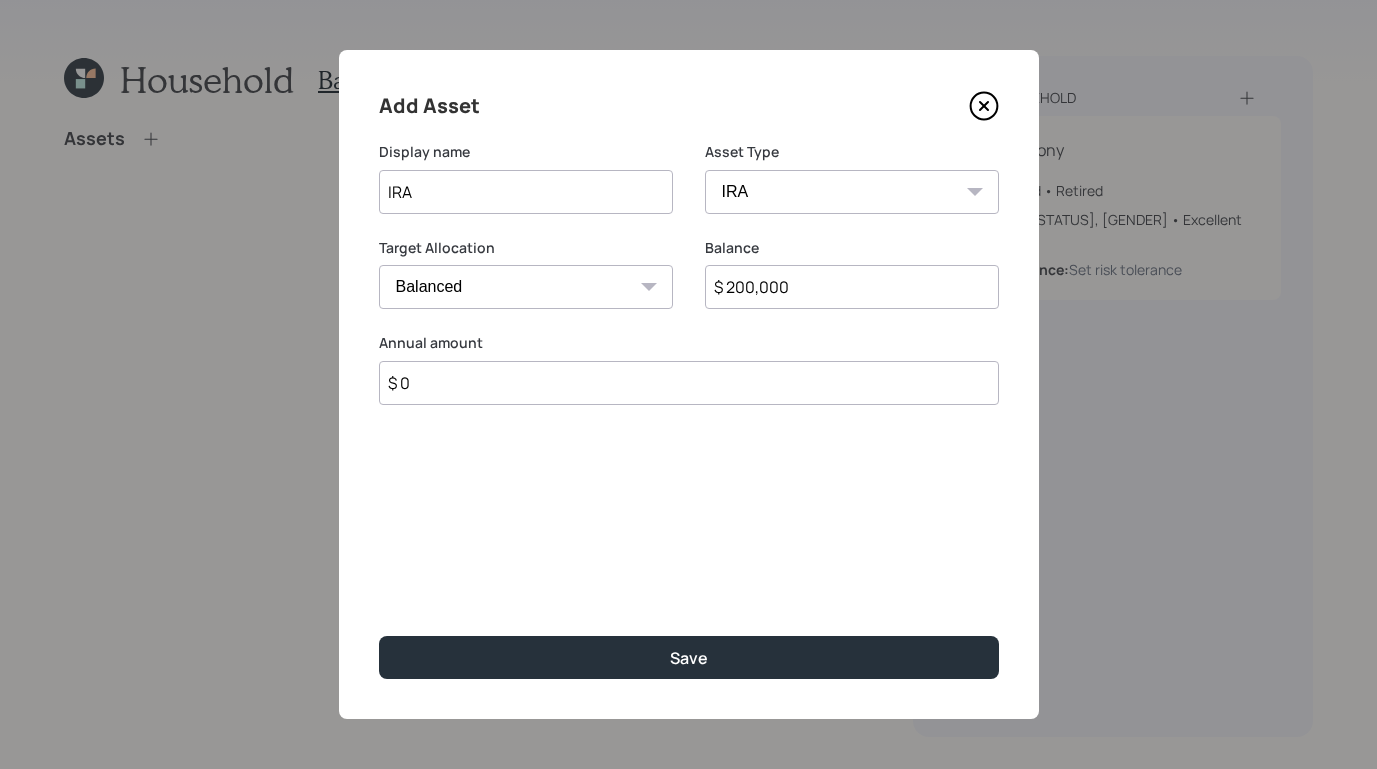 type on "$ 0" 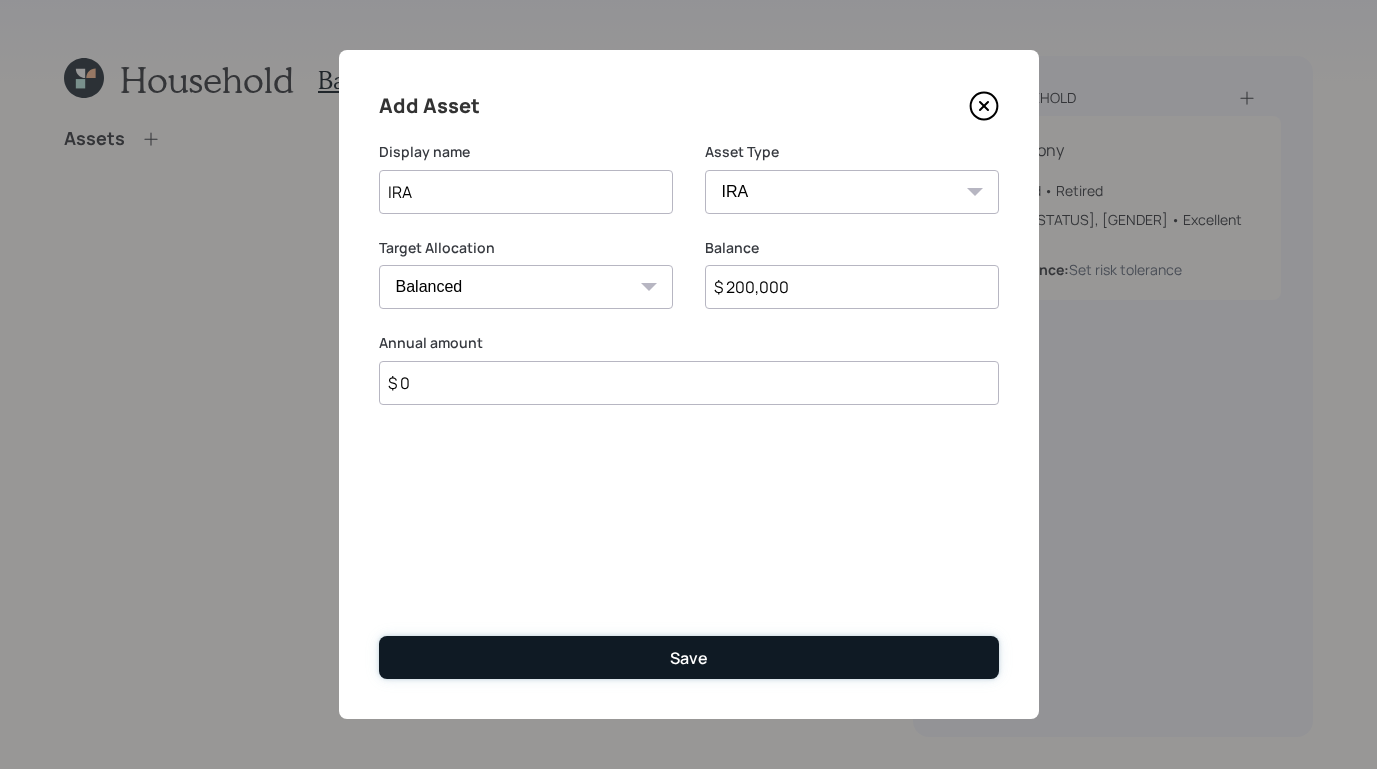click on "Save" at bounding box center [689, 657] 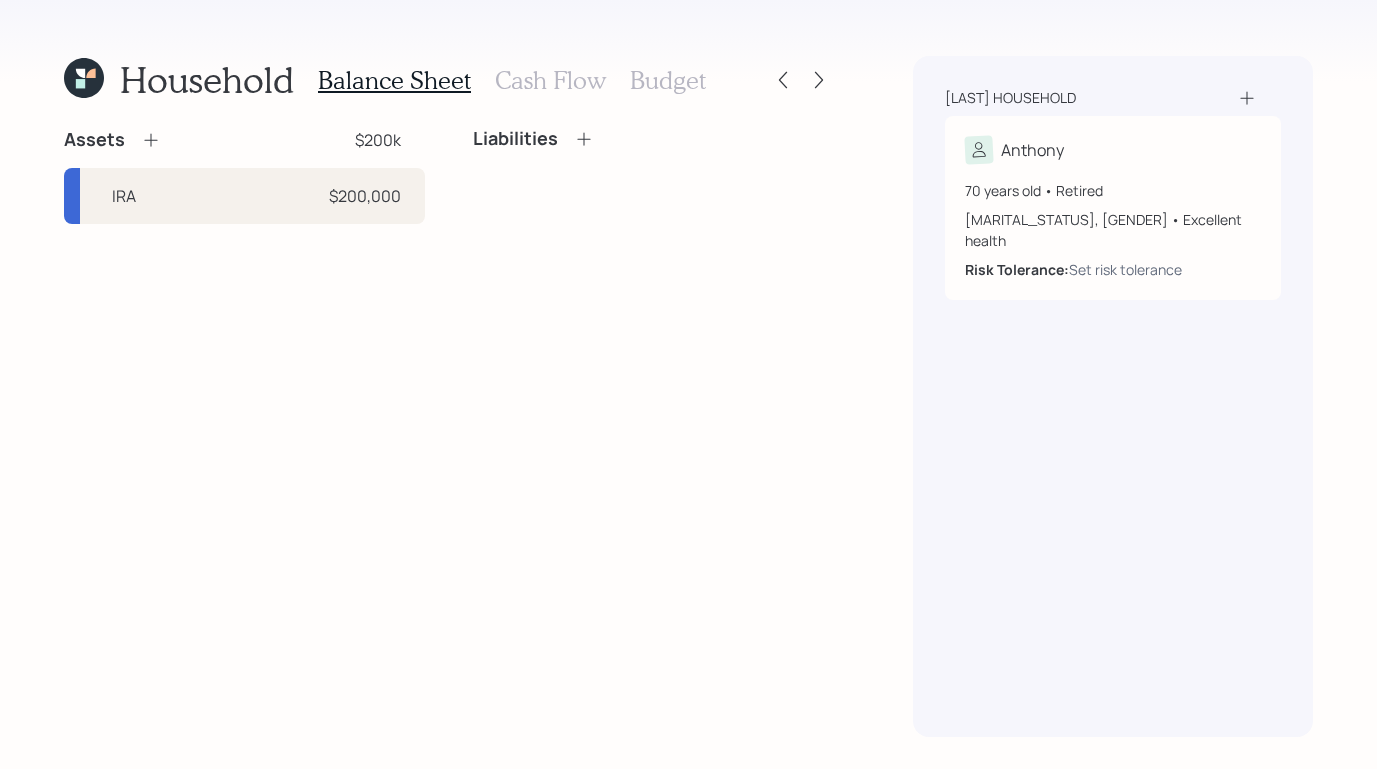 click 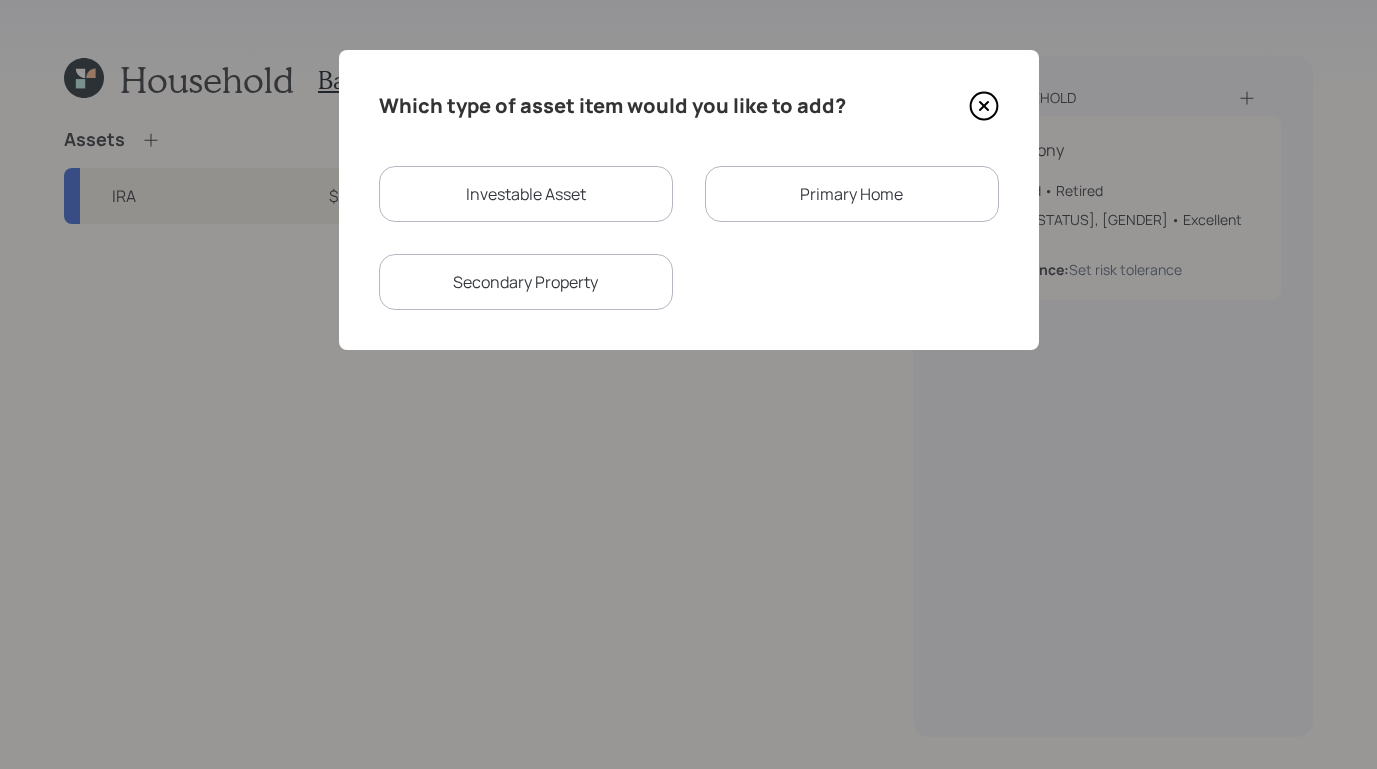 click on "Investable Asset" at bounding box center [526, 194] 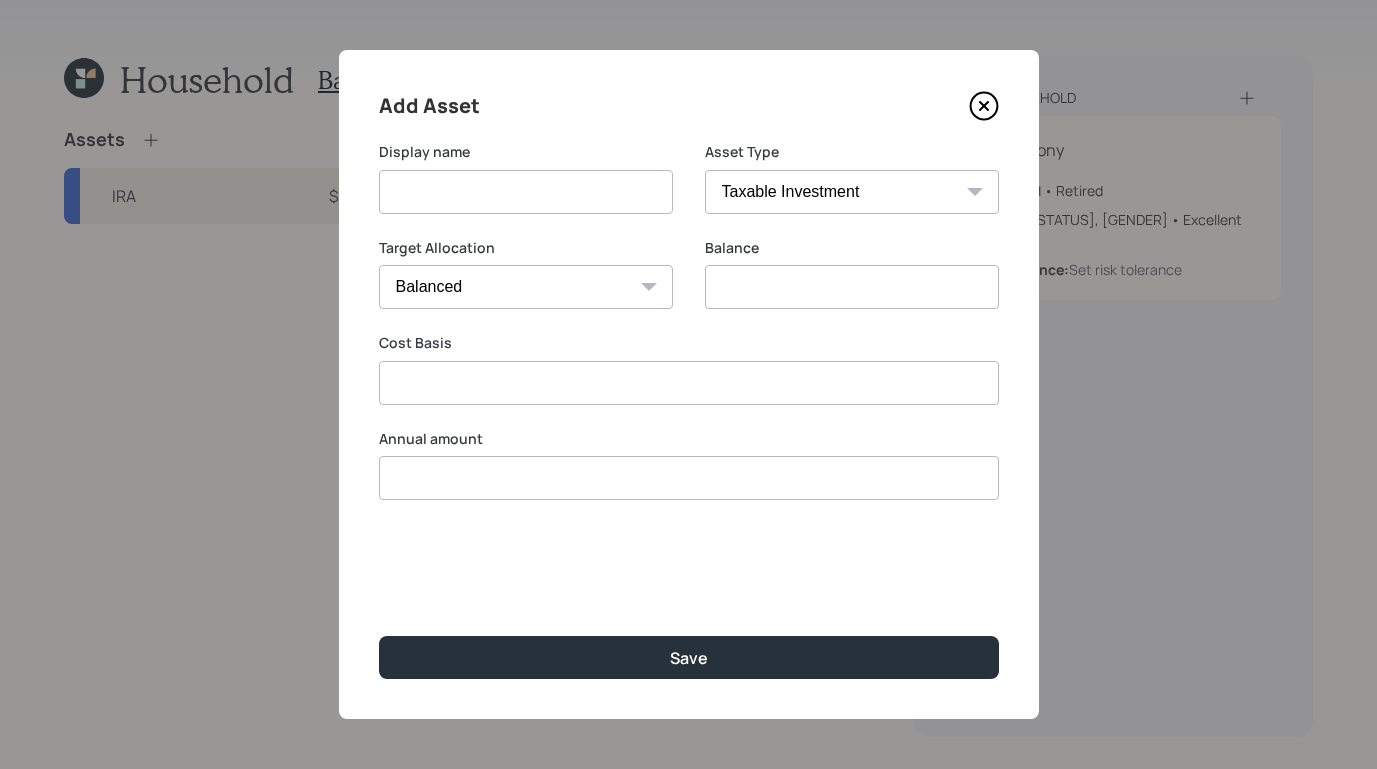 type on "$ 0" 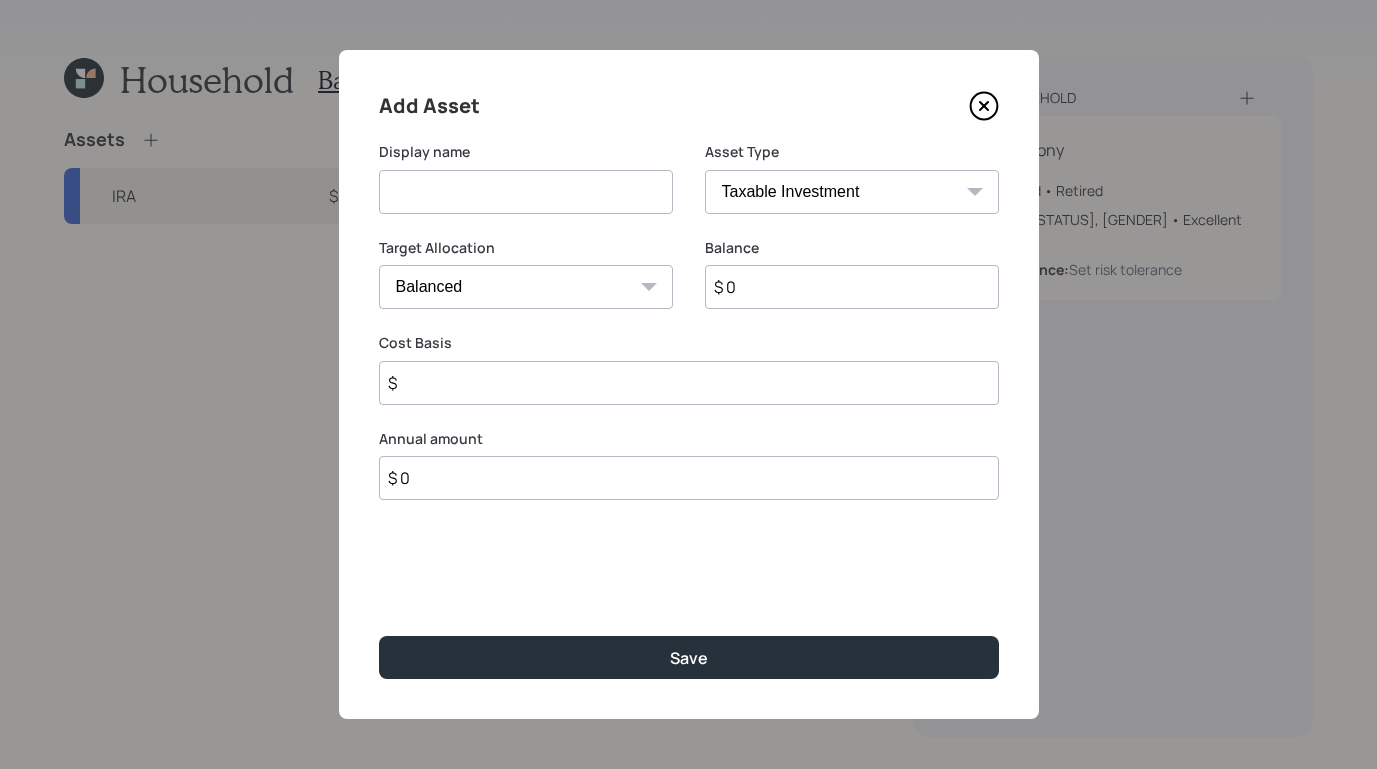 click on "SEP IRA IRA Roth IRA 401(k) Roth 401(k) 403(b) Roth 403(b) 457(b) Roth 457(b) Health Savings Account 529 Taxable Investment Checking / Savings Emergency Fund" at bounding box center [852, 192] 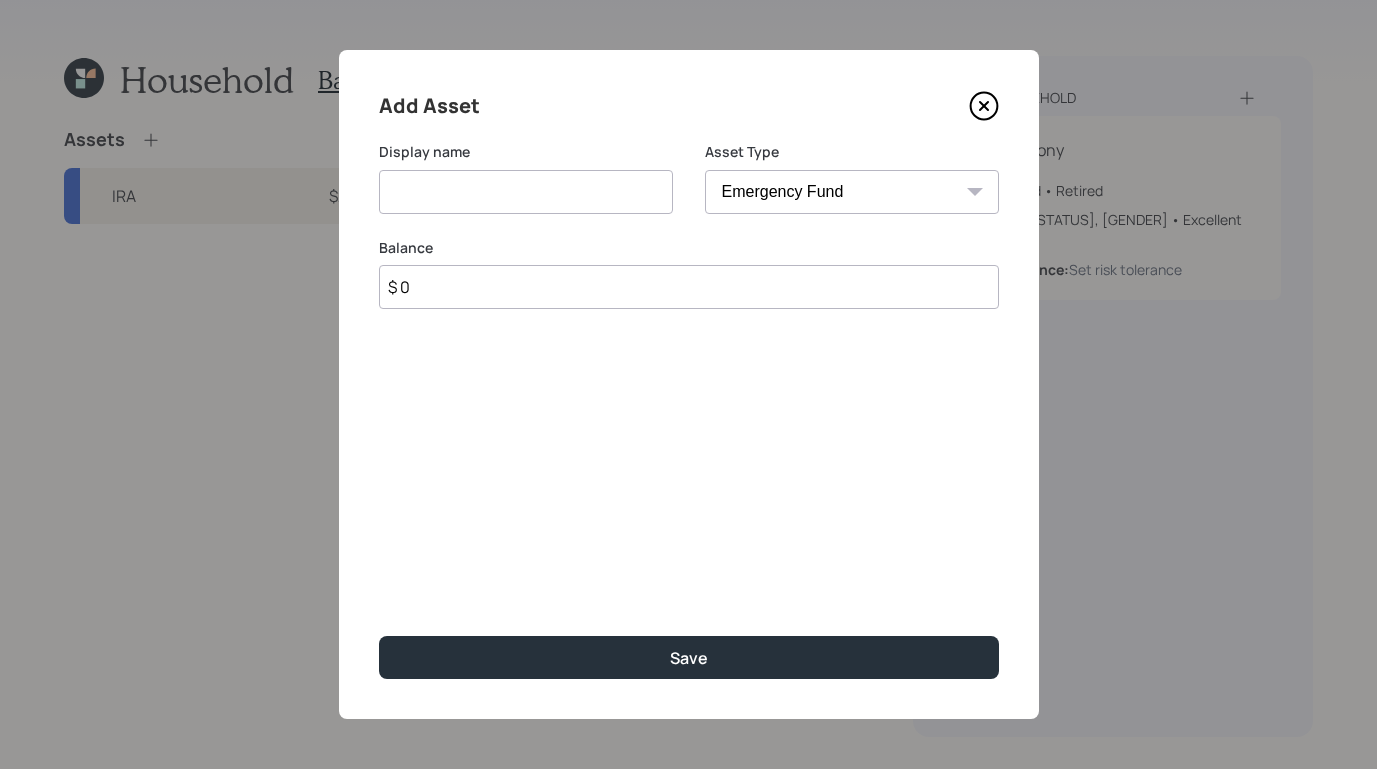click at bounding box center (526, 192) 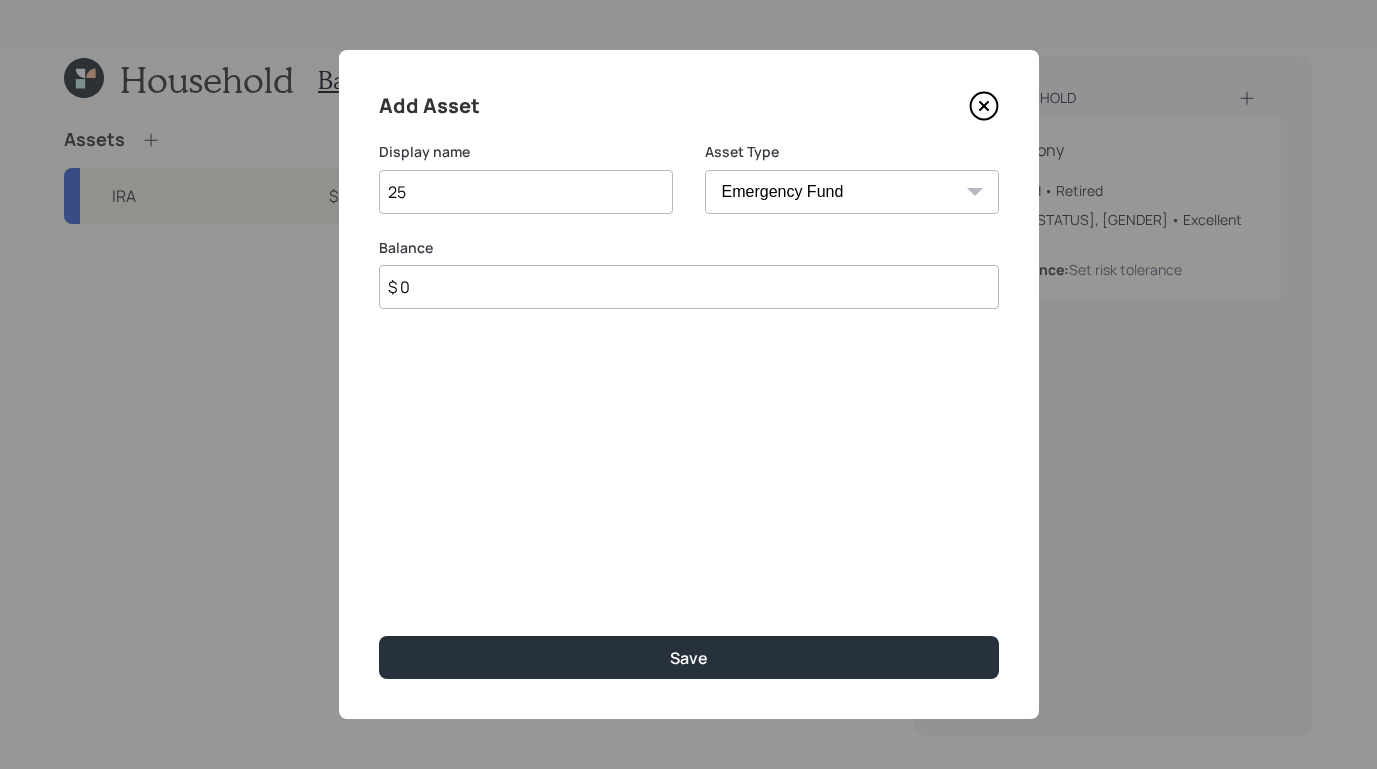 type on "2" 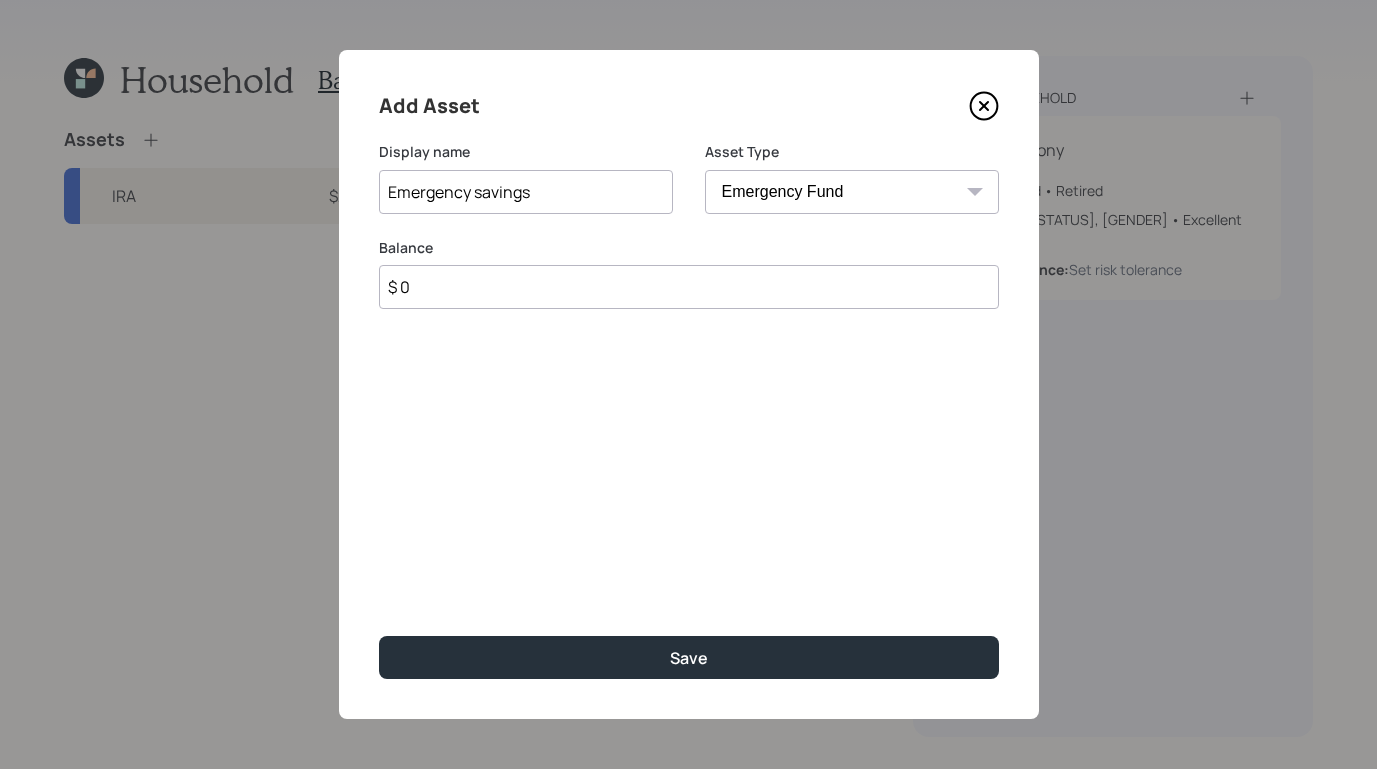 type on "Emergency savings" 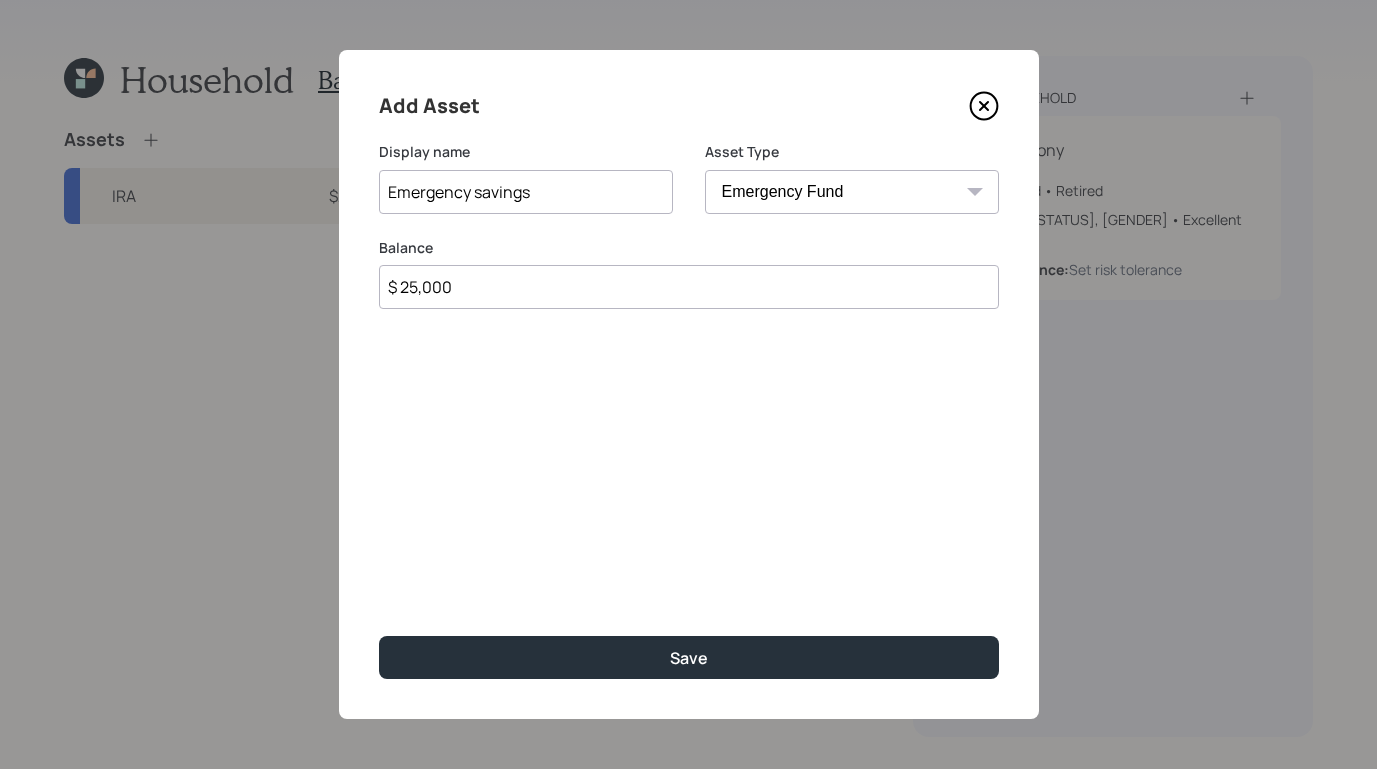 type on "$ 25,000" 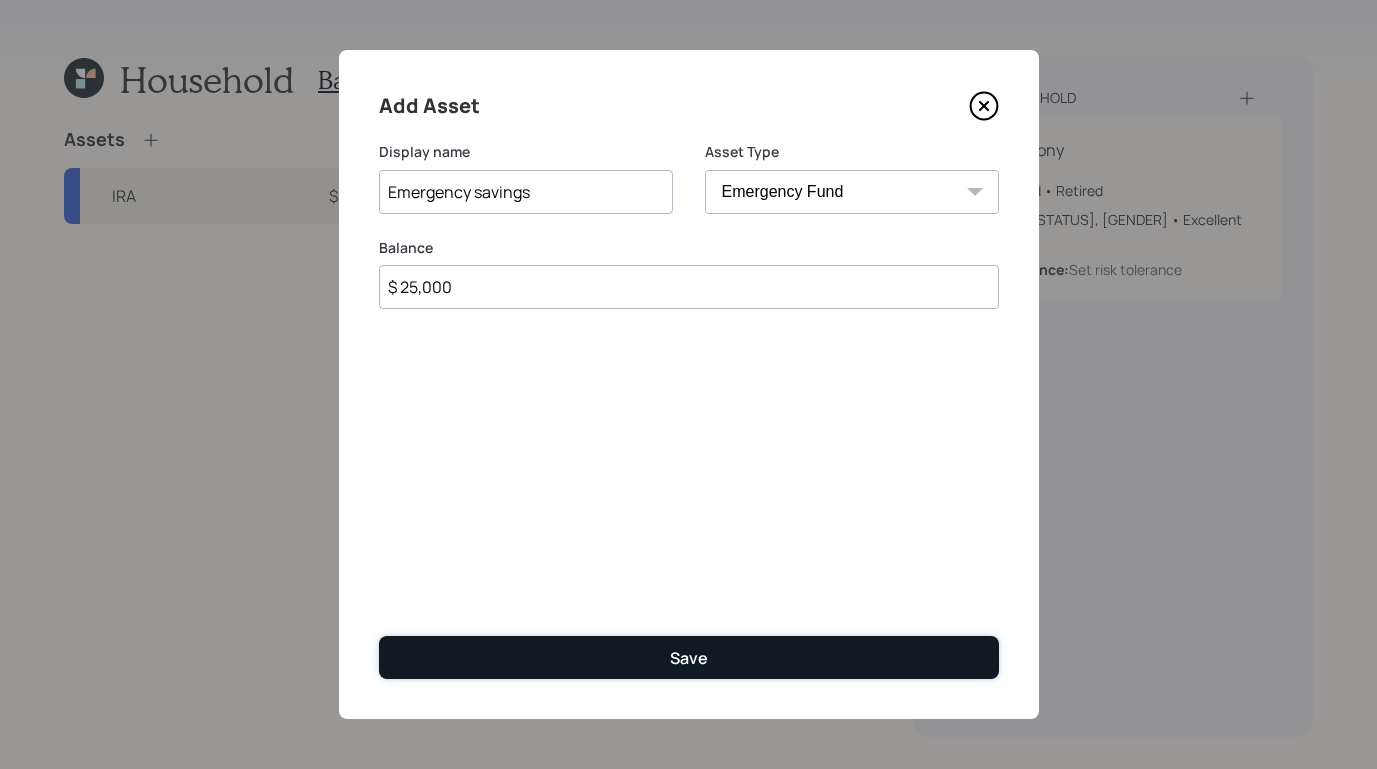 click on "Save" at bounding box center (689, 657) 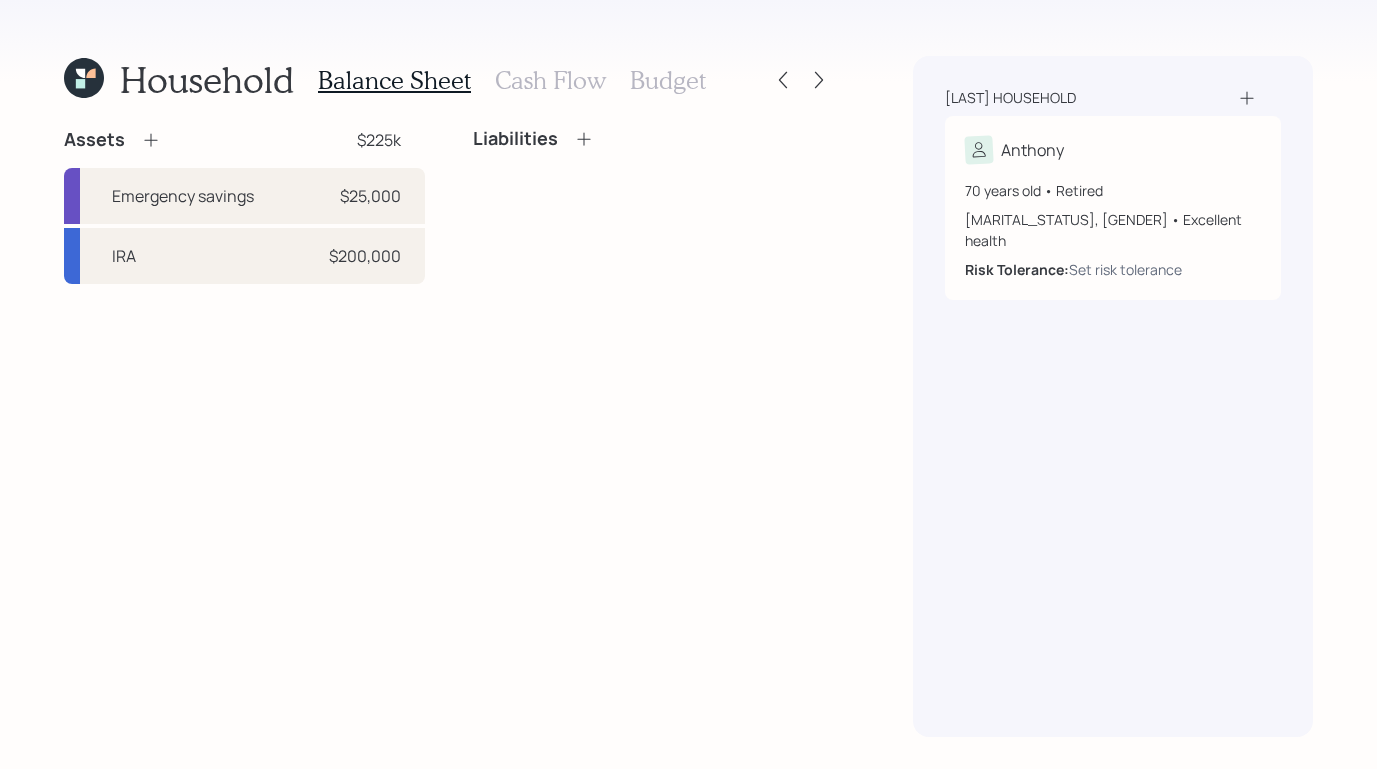 click 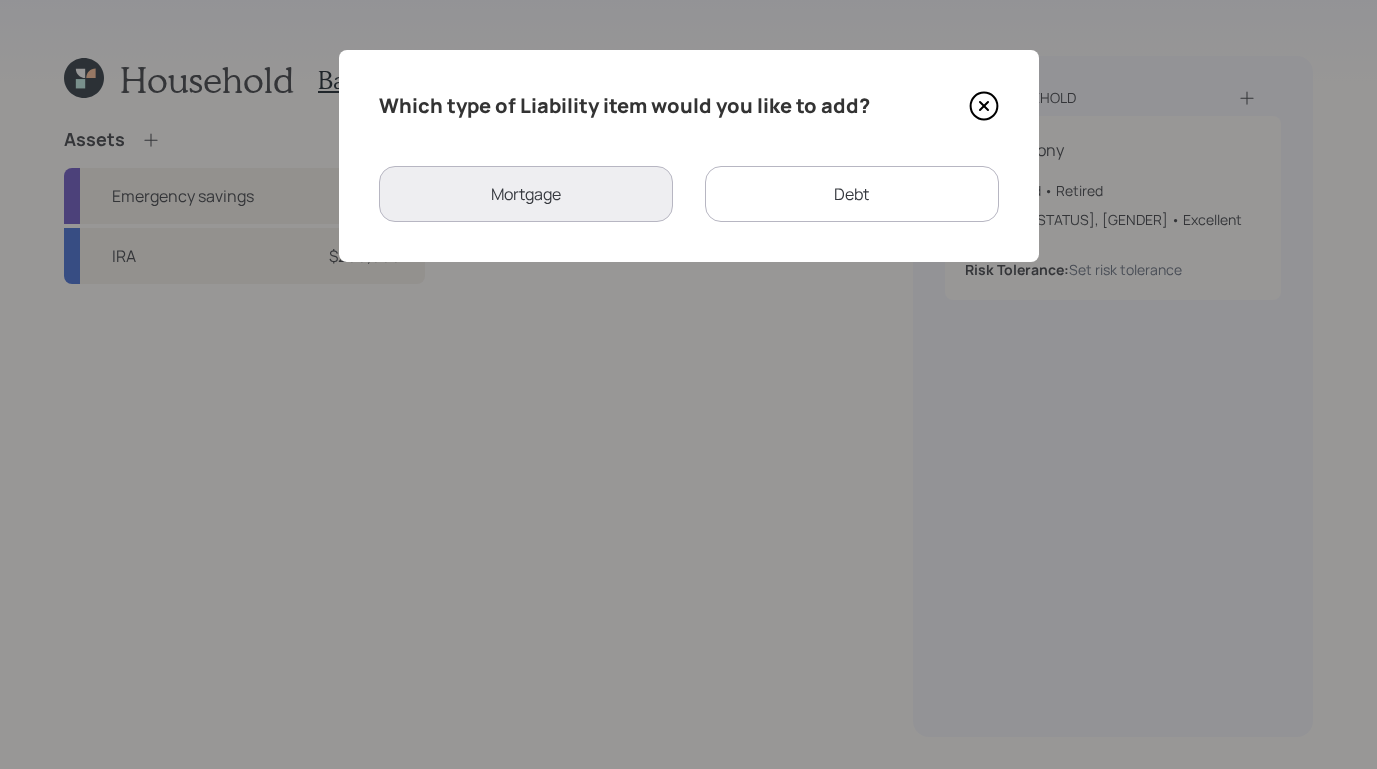 click 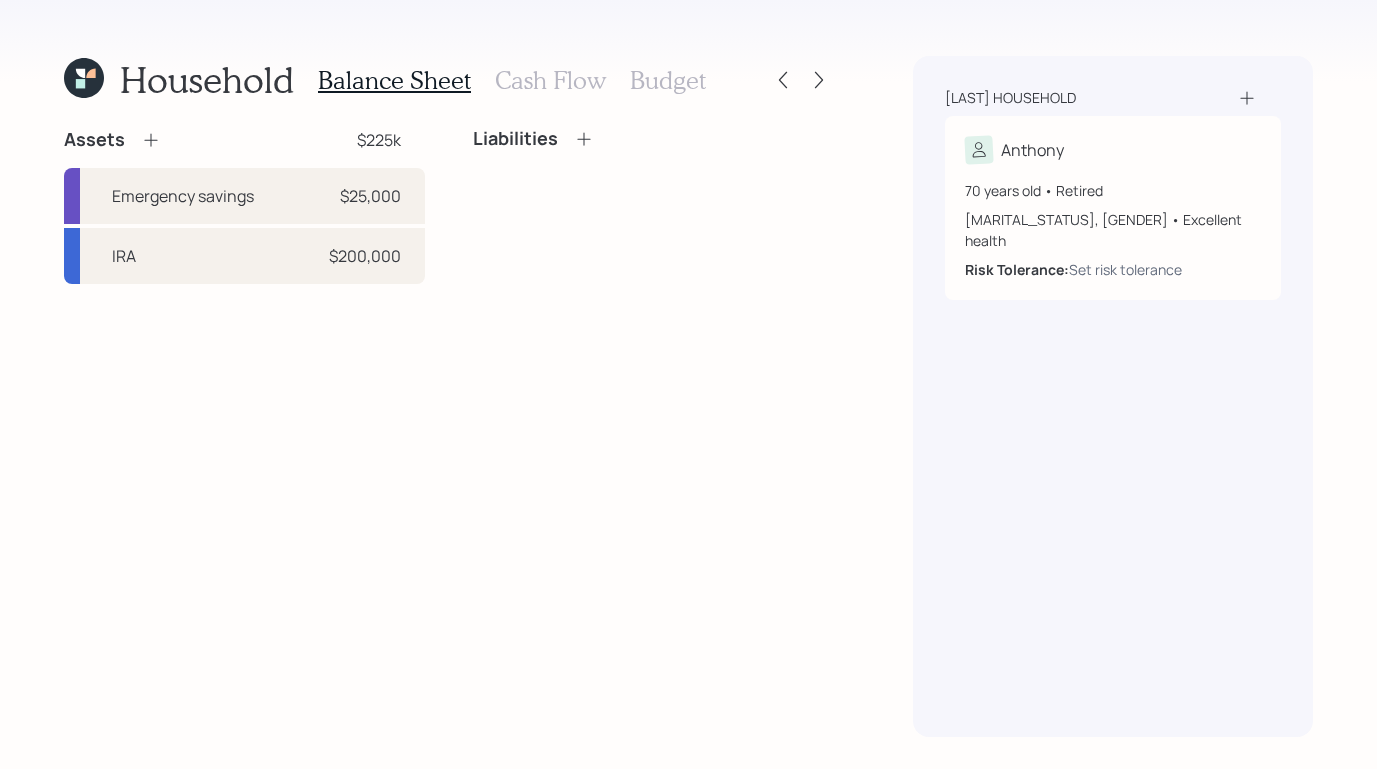 click on "Cash Flow" at bounding box center [550, 80] 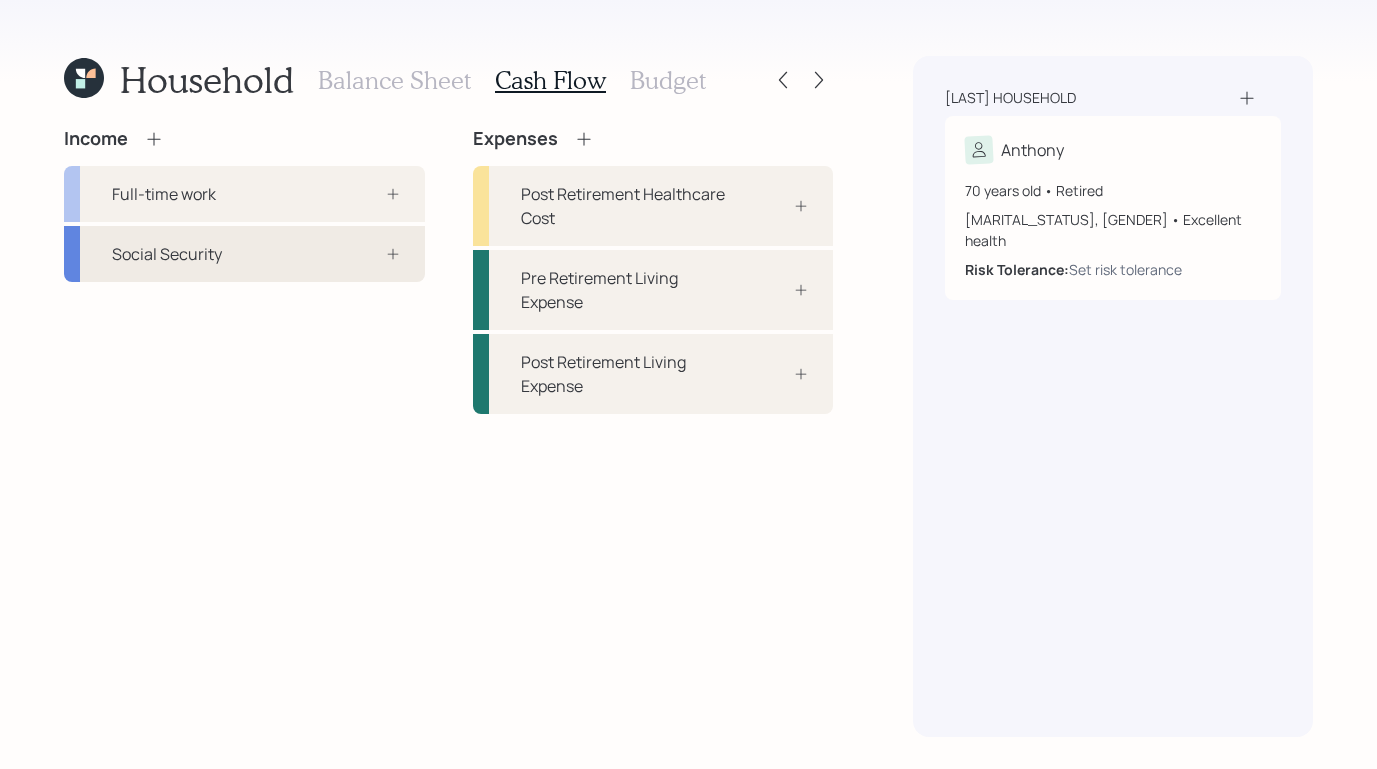 click on "Social Security" at bounding box center (244, 254) 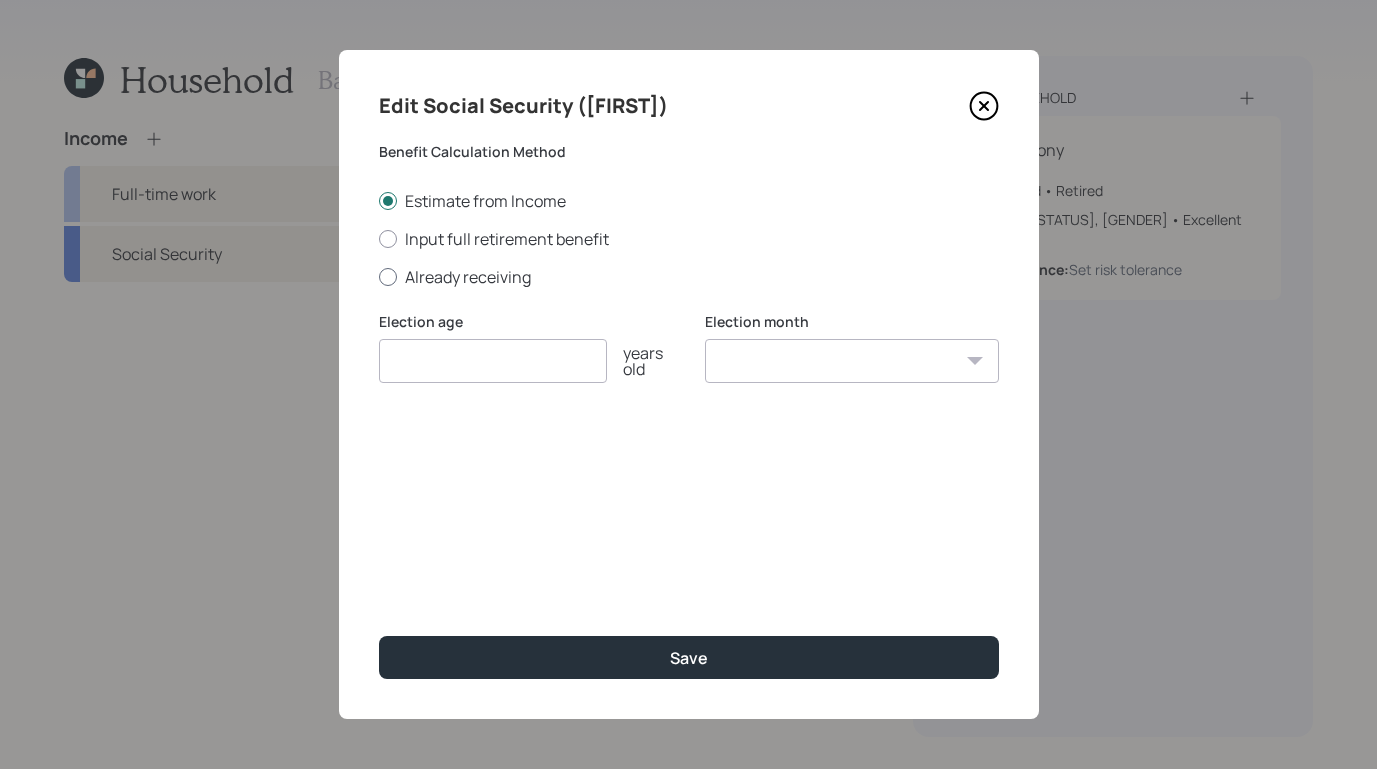click at bounding box center [388, 277] 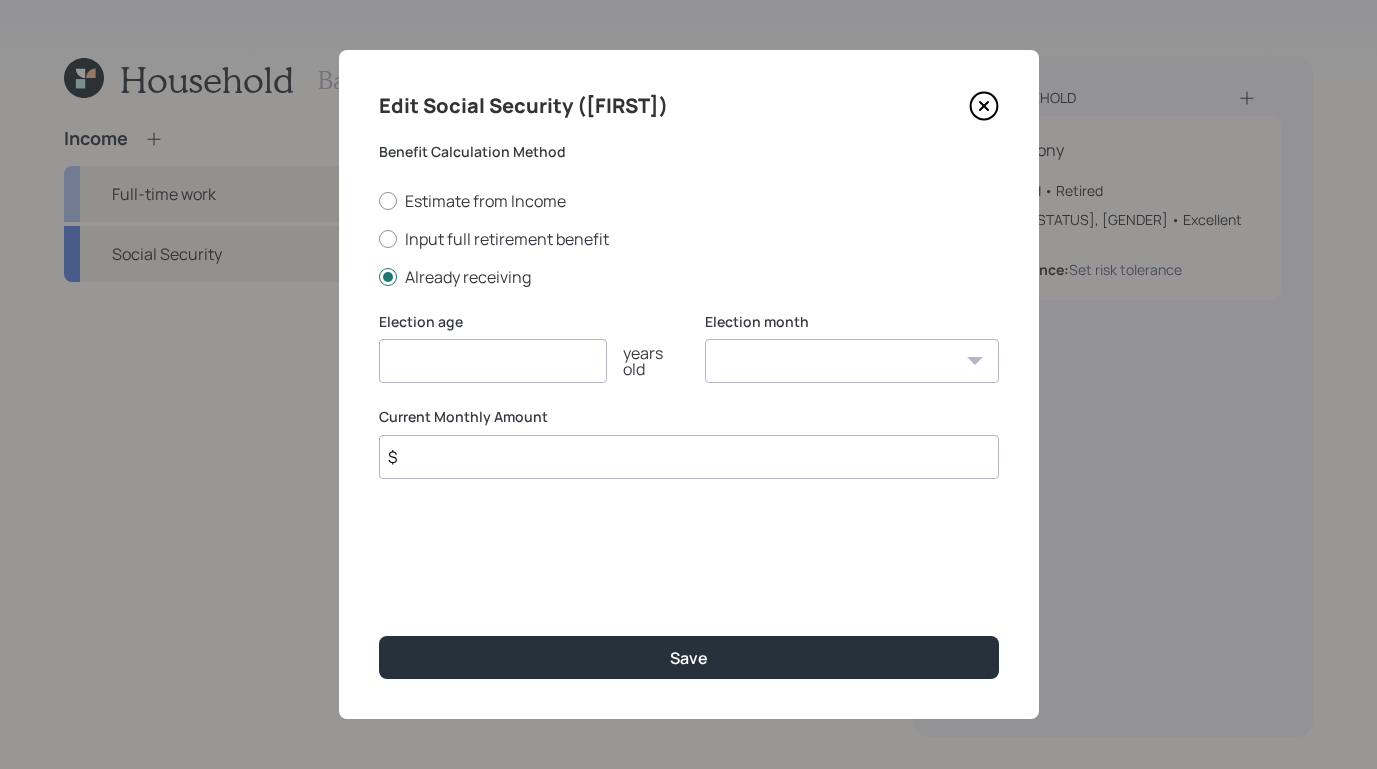 click at bounding box center (493, 361) 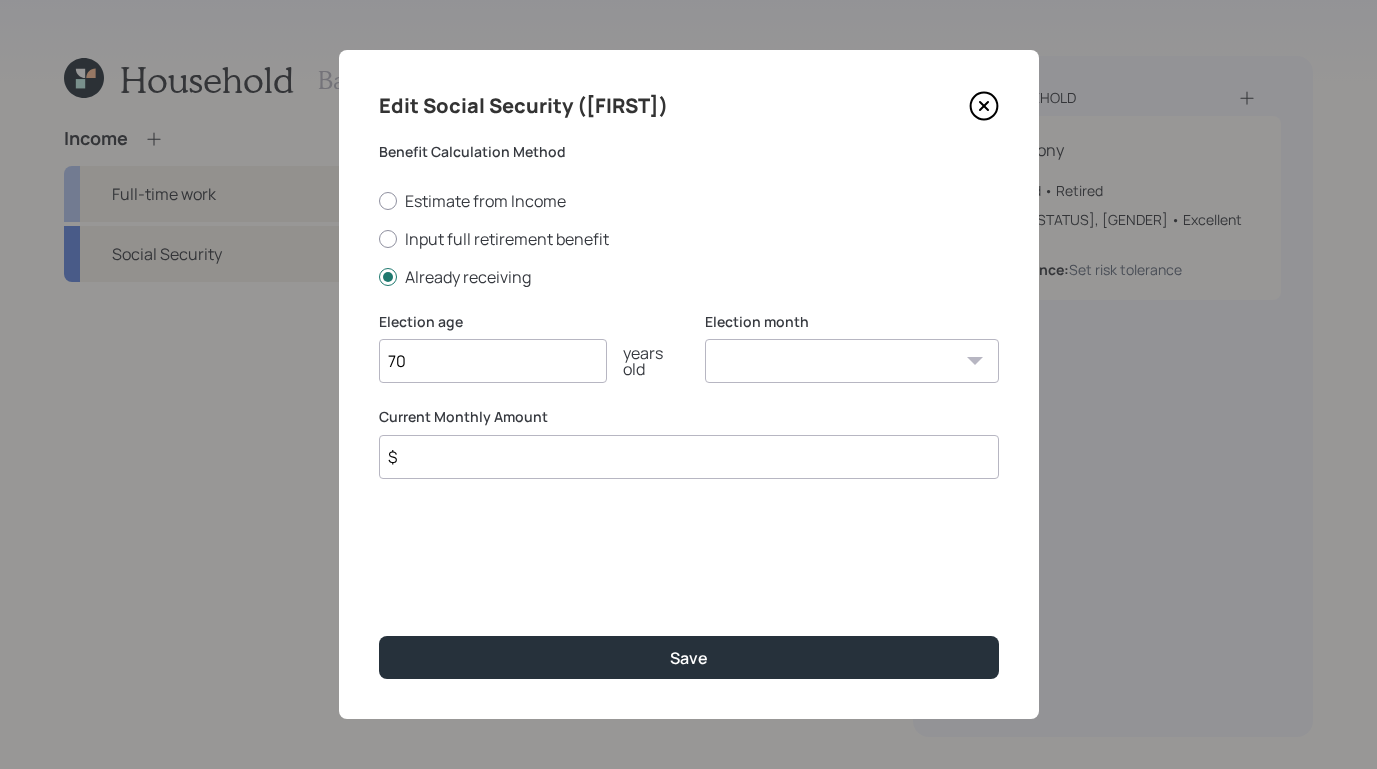 type on "70" 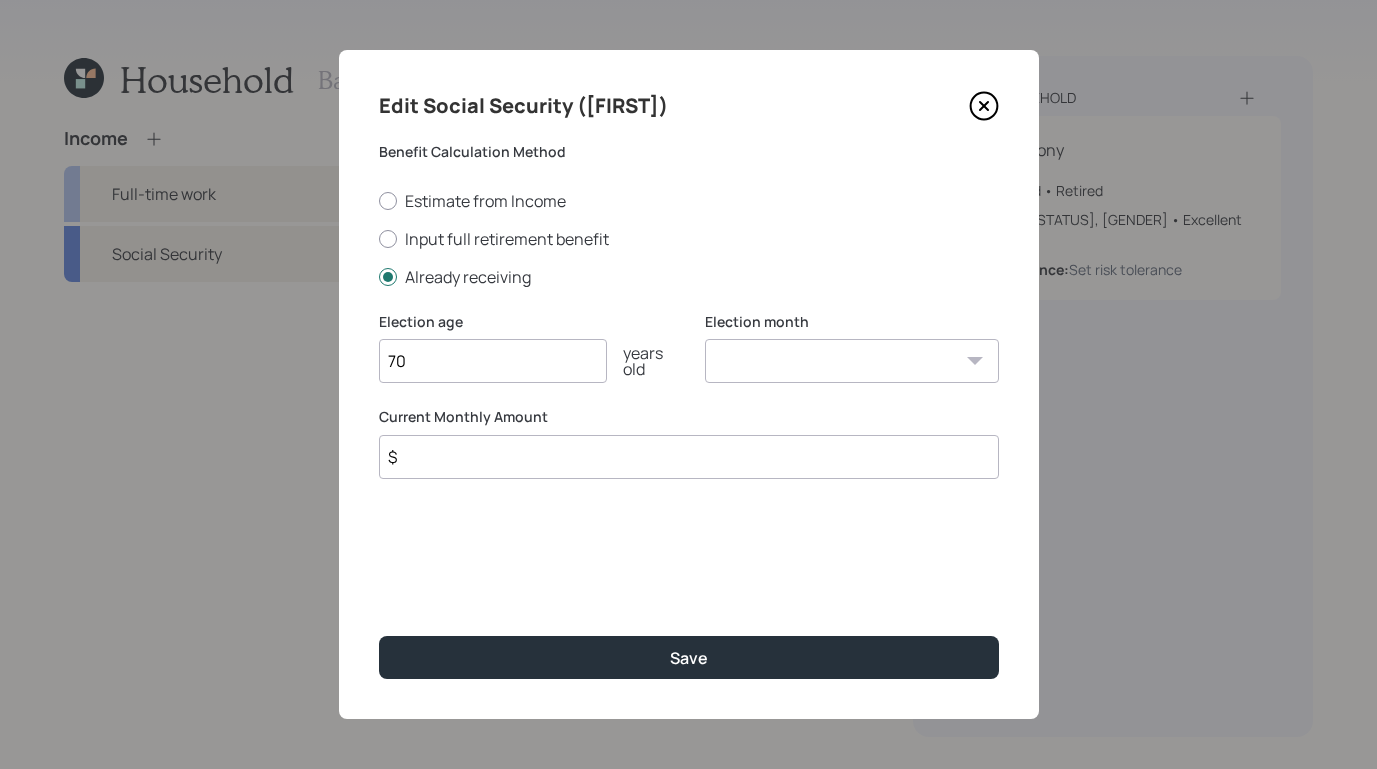 click on "January February March April May June July August September October November December" at bounding box center [852, 361] 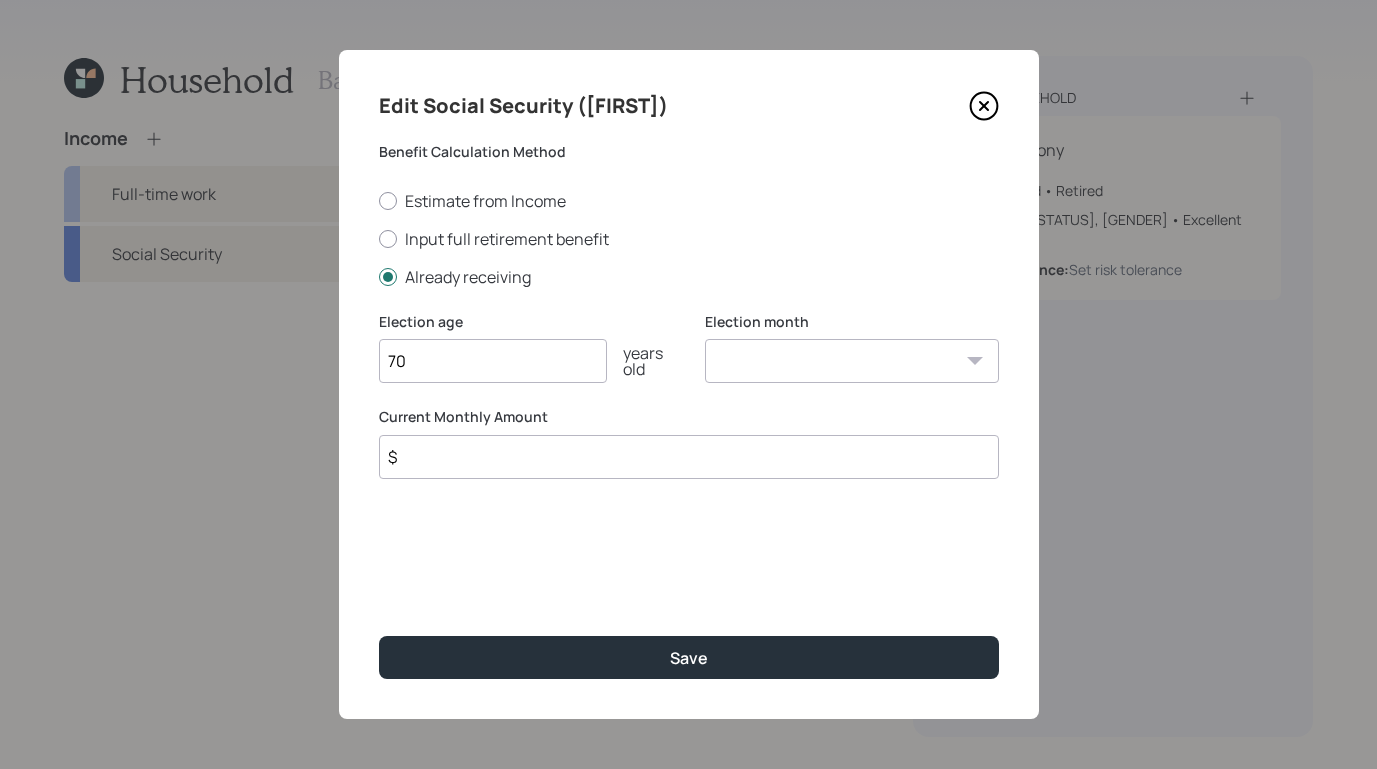 select on "1" 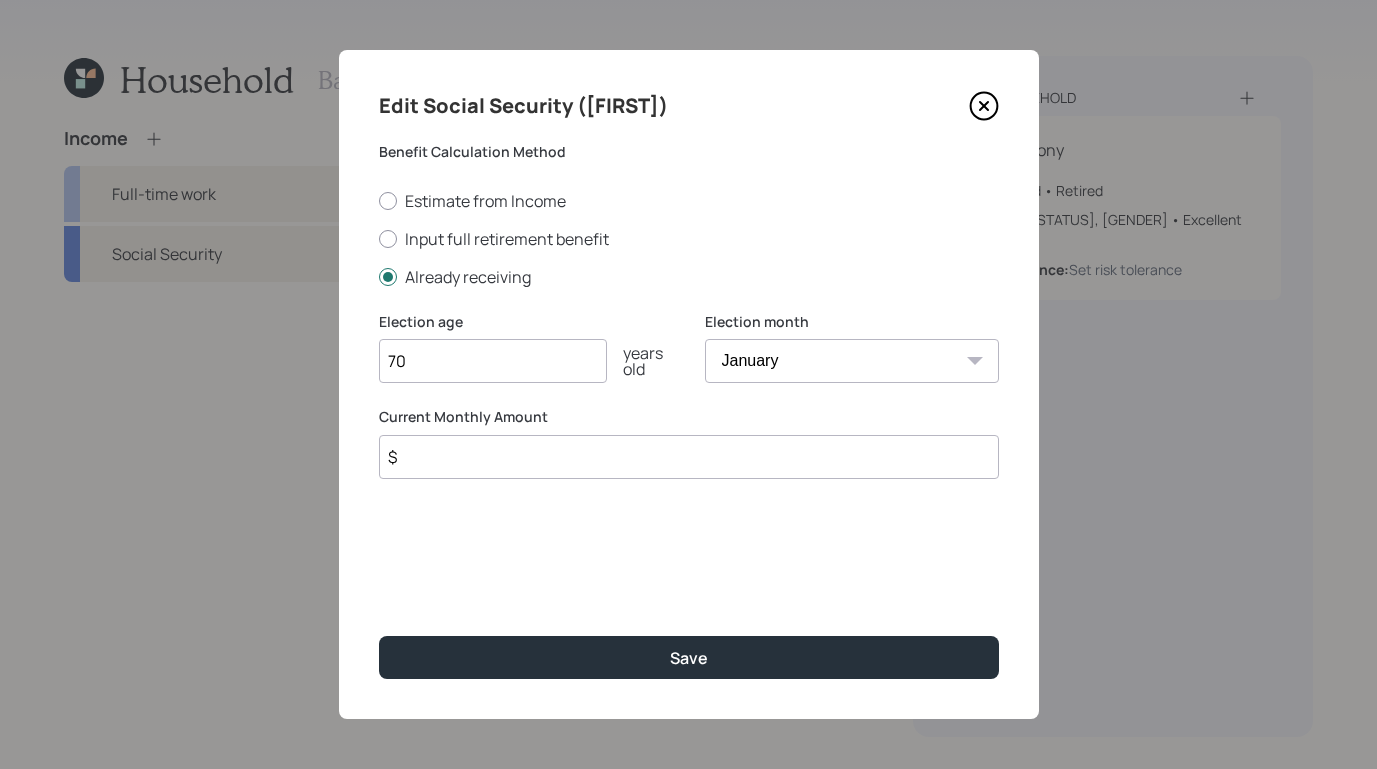 click on "$" at bounding box center [689, 457] 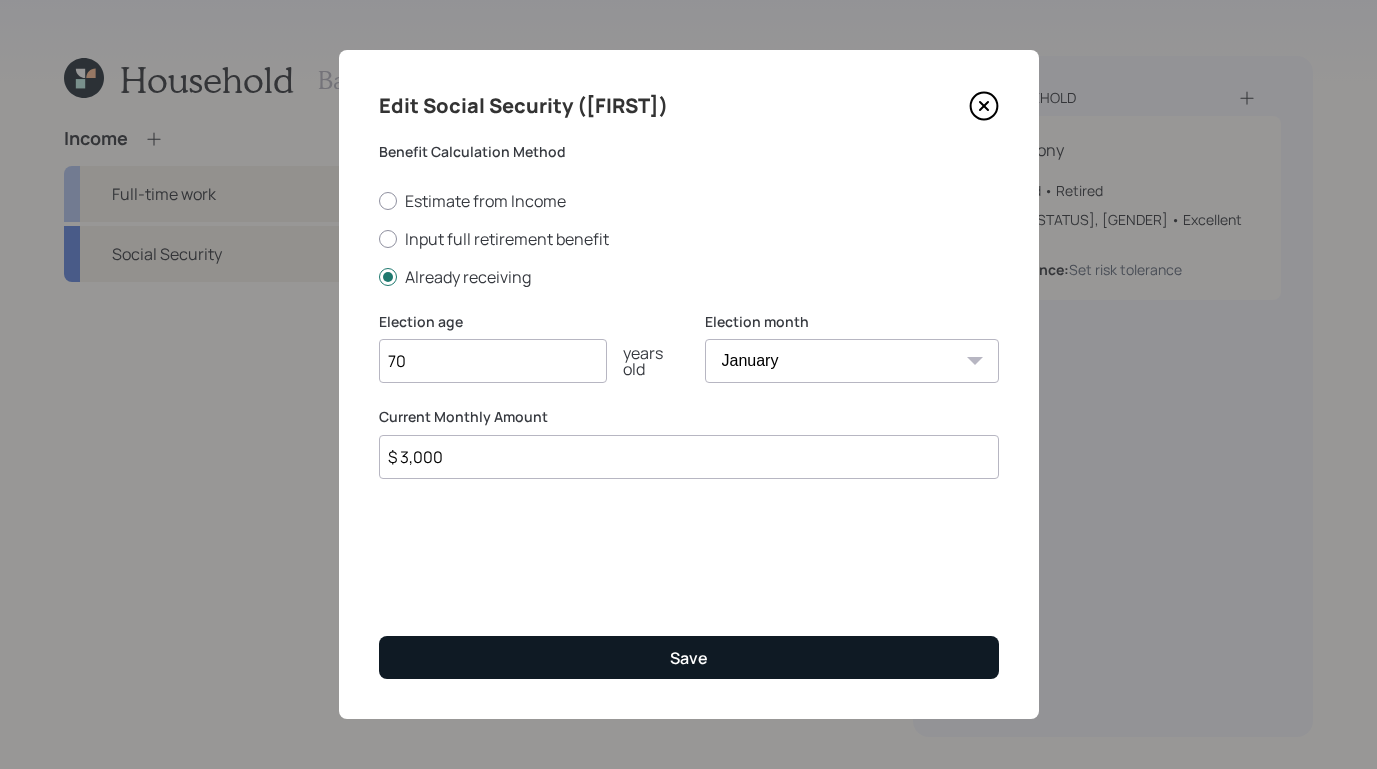 type on "$ 3,000" 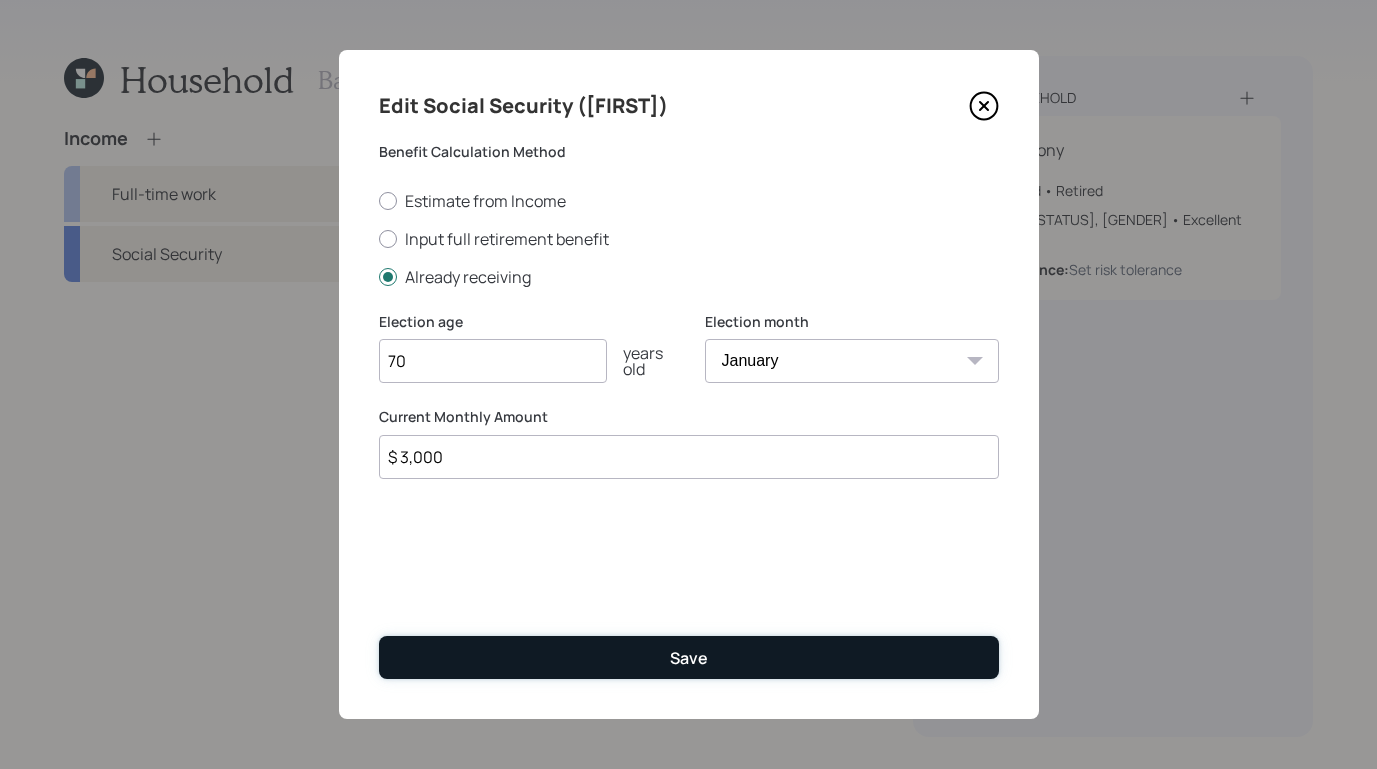 click on "Save" at bounding box center [689, 657] 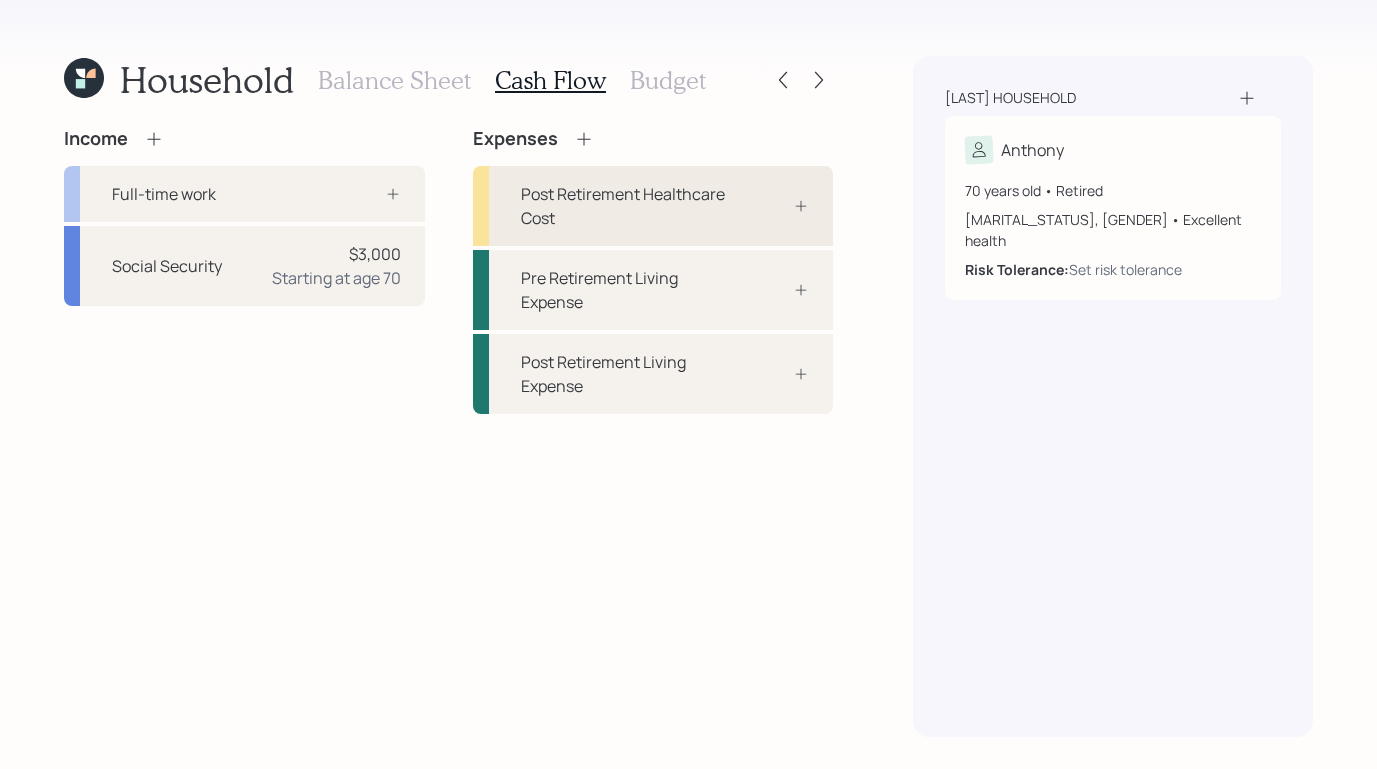 click on "Post Retirement Healthcare Cost" at bounding box center [627, 206] 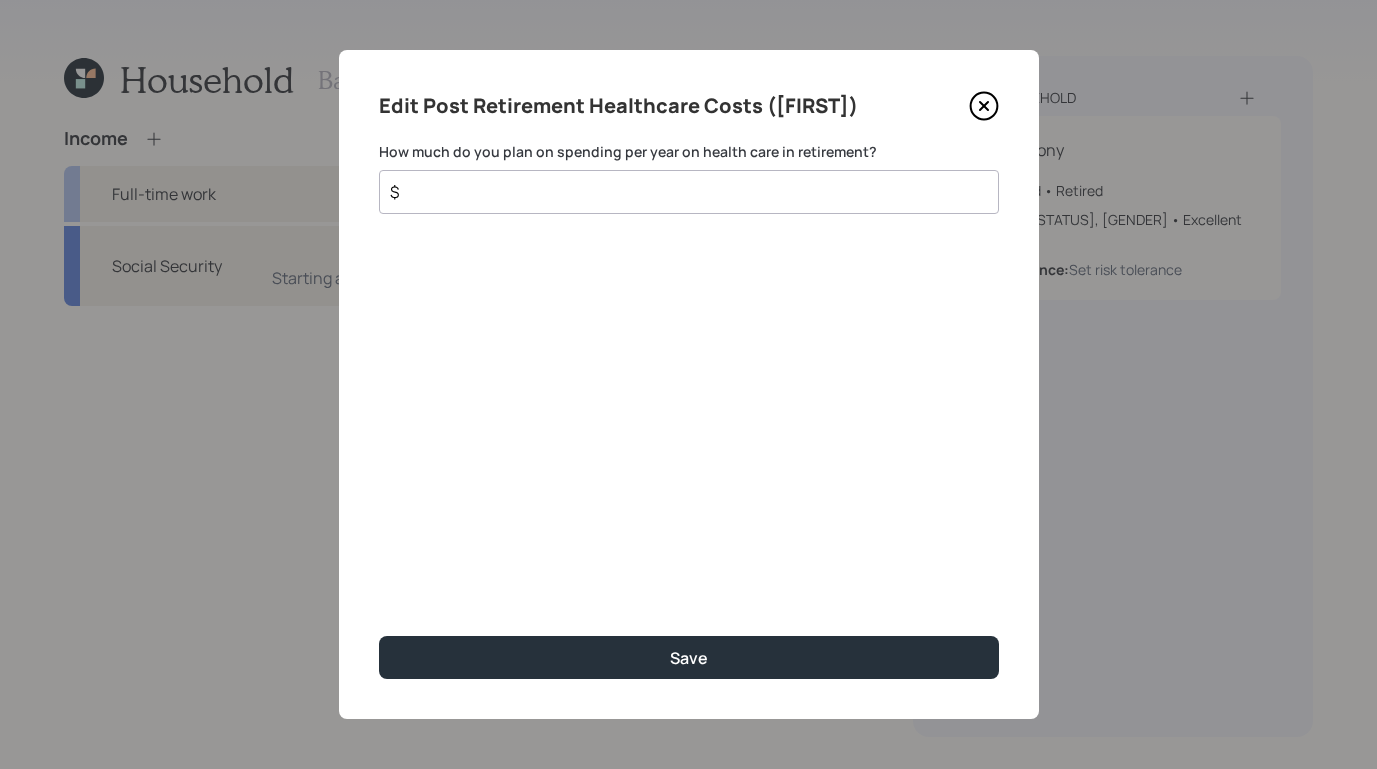 click on "$" at bounding box center [681, 192] 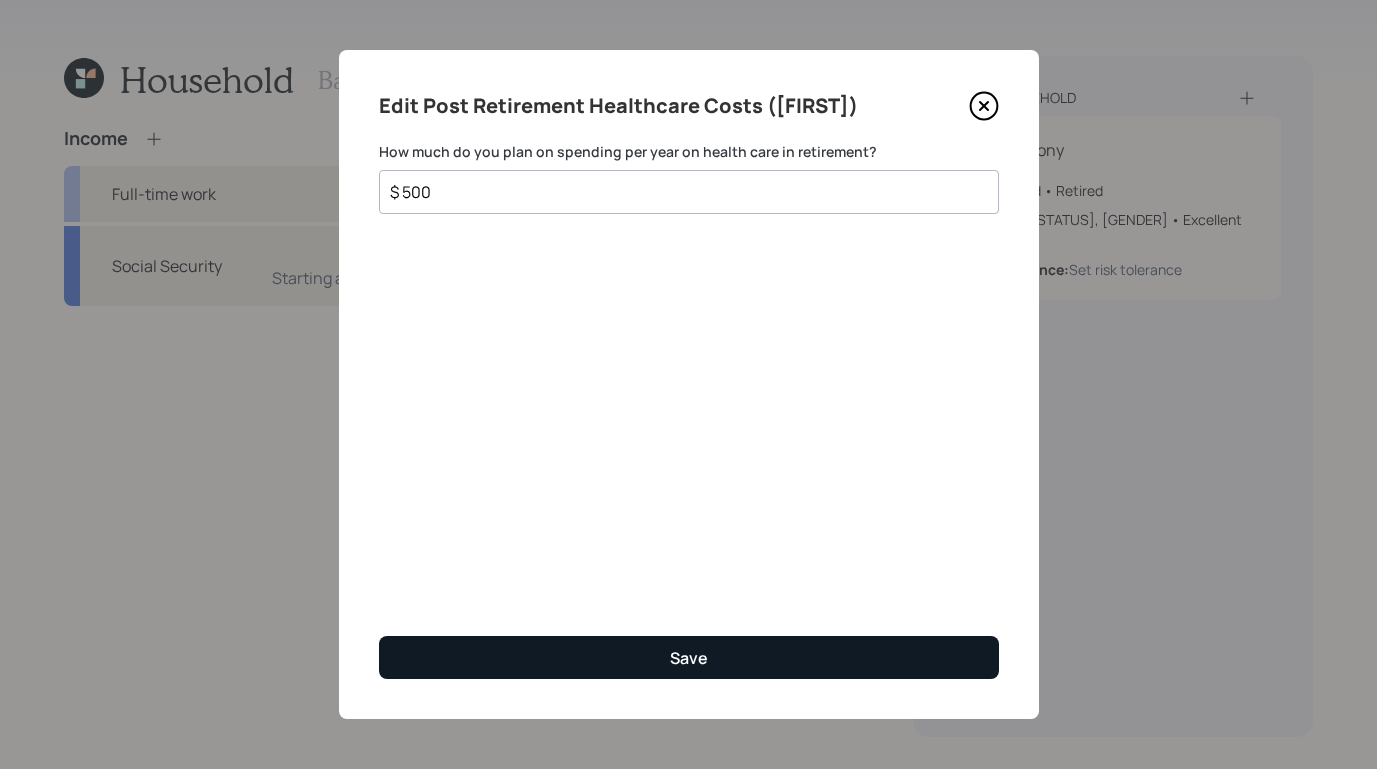 type on "$ 500" 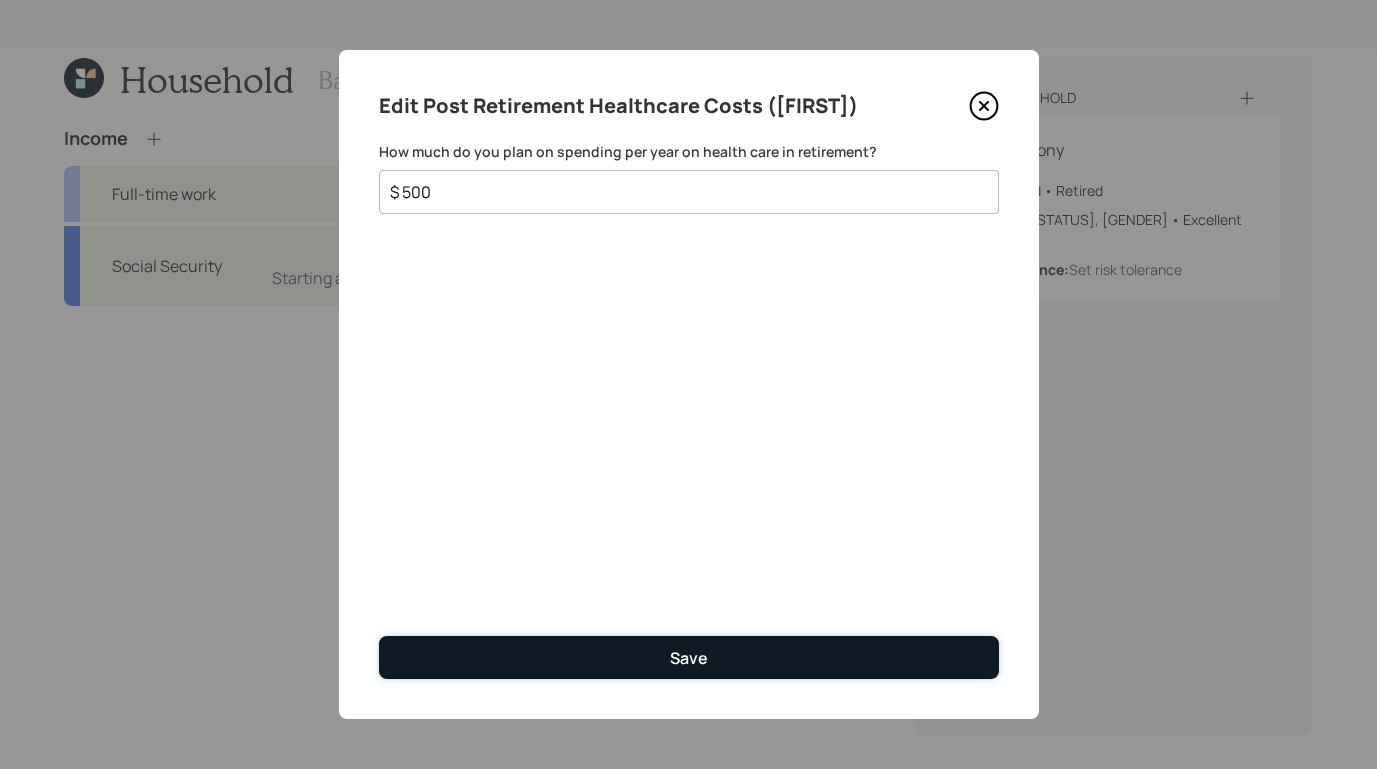 click on "Save" at bounding box center [689, 657] 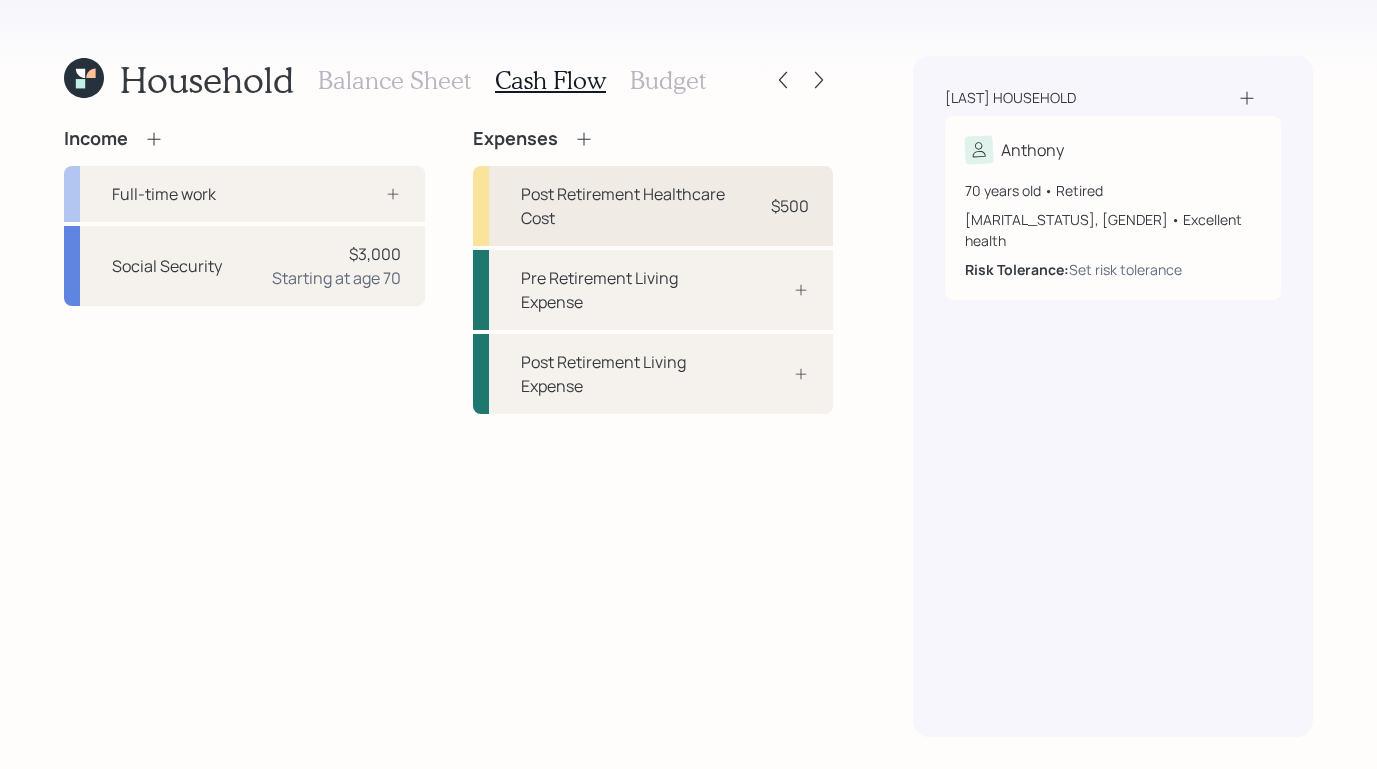 click on "Post Retirement Healthcare Cost" at bounding box center [627, 206] 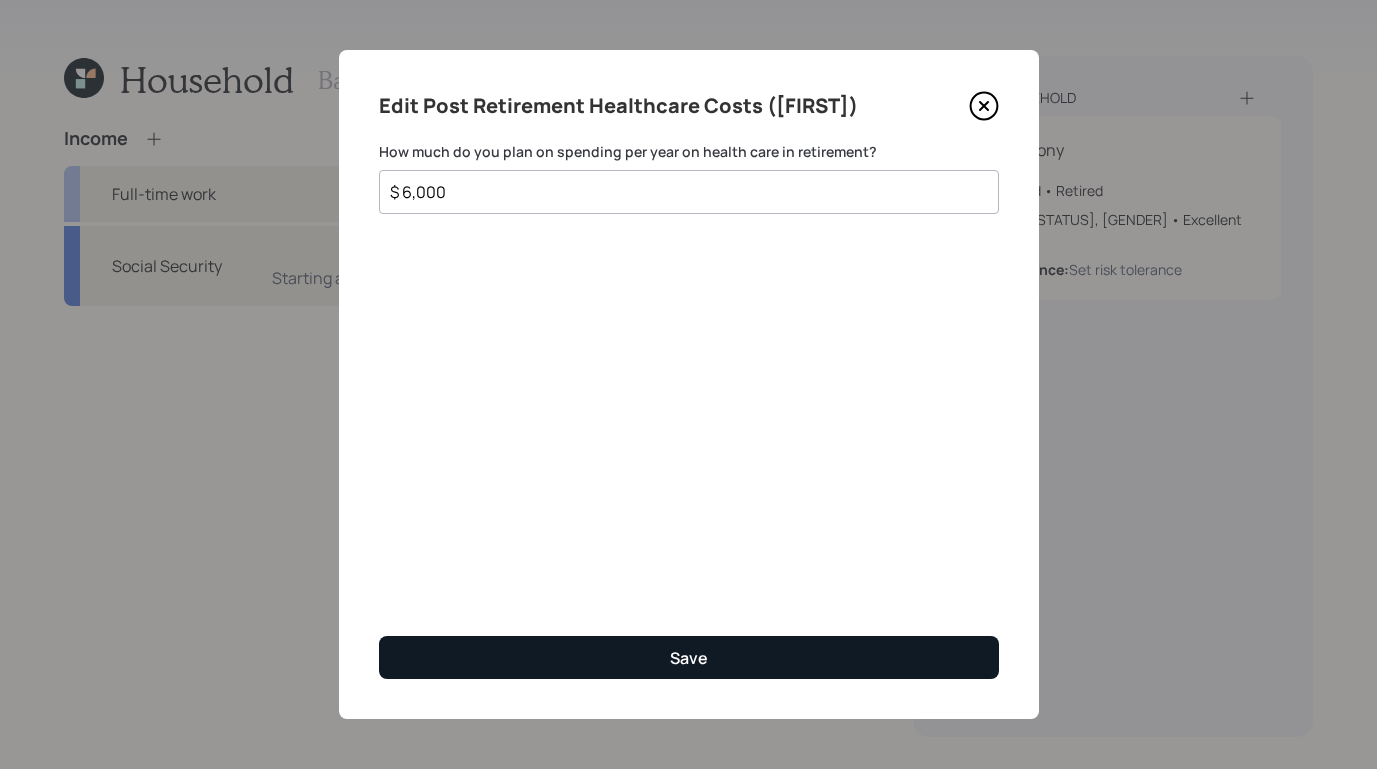 type on "$ 6,000" 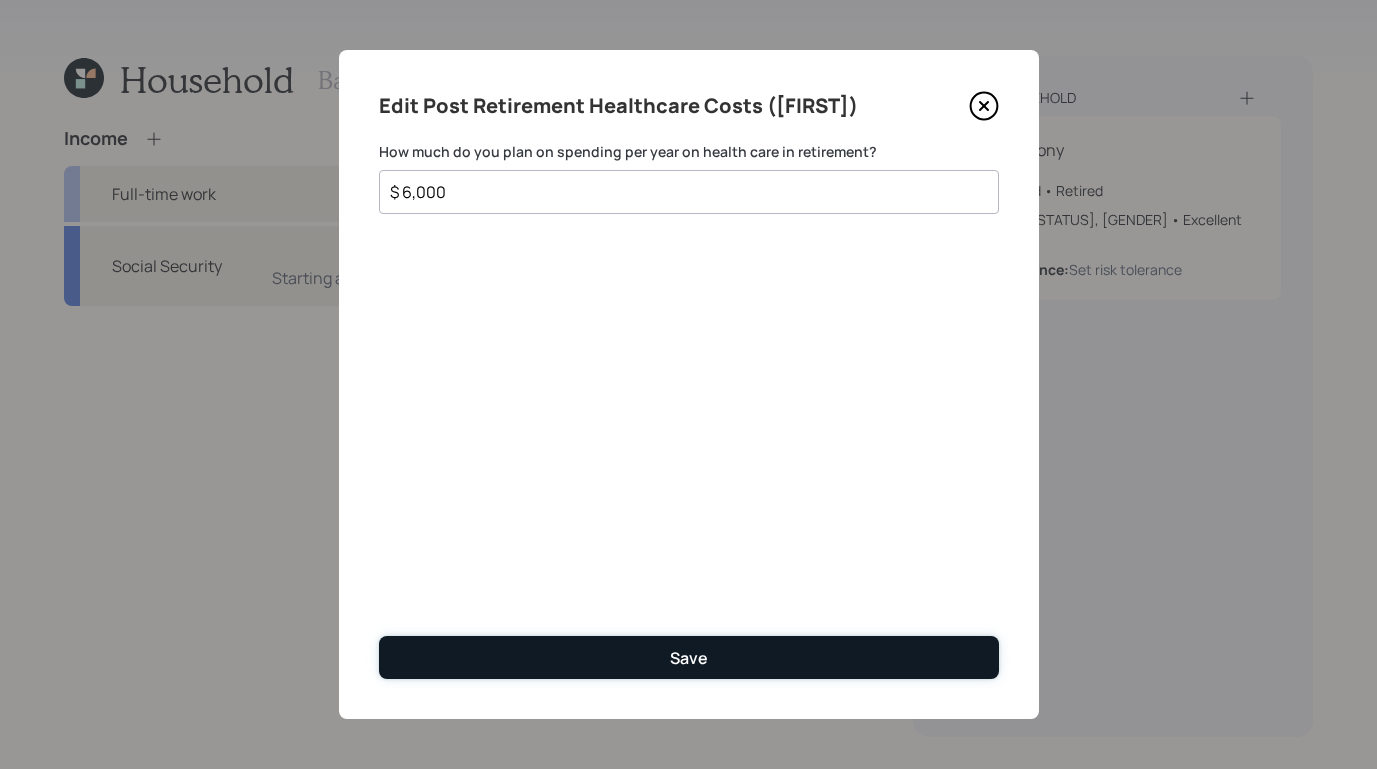 click on "Save" at bounding box center [689, 657] 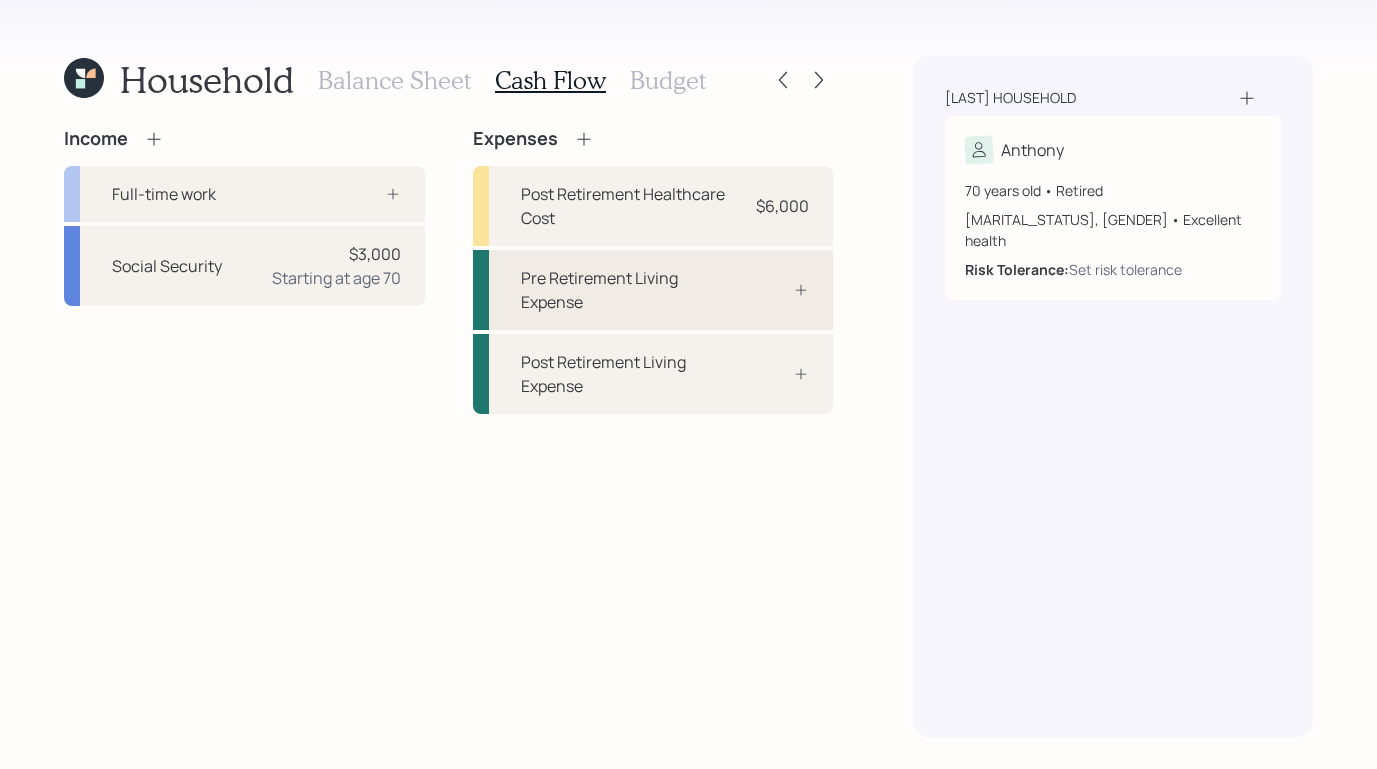 click on "Pre Retirement Living Expense" at bounding box center [627, 290] 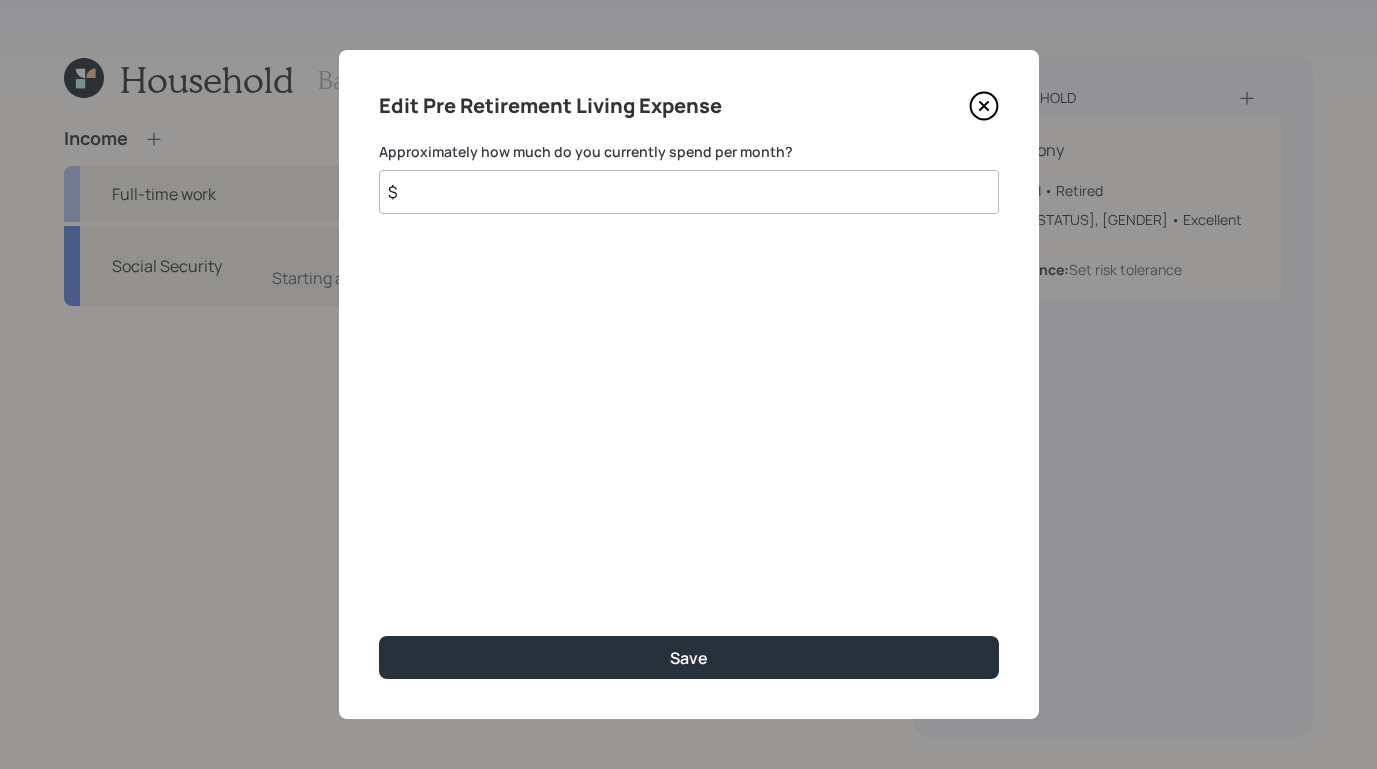 click 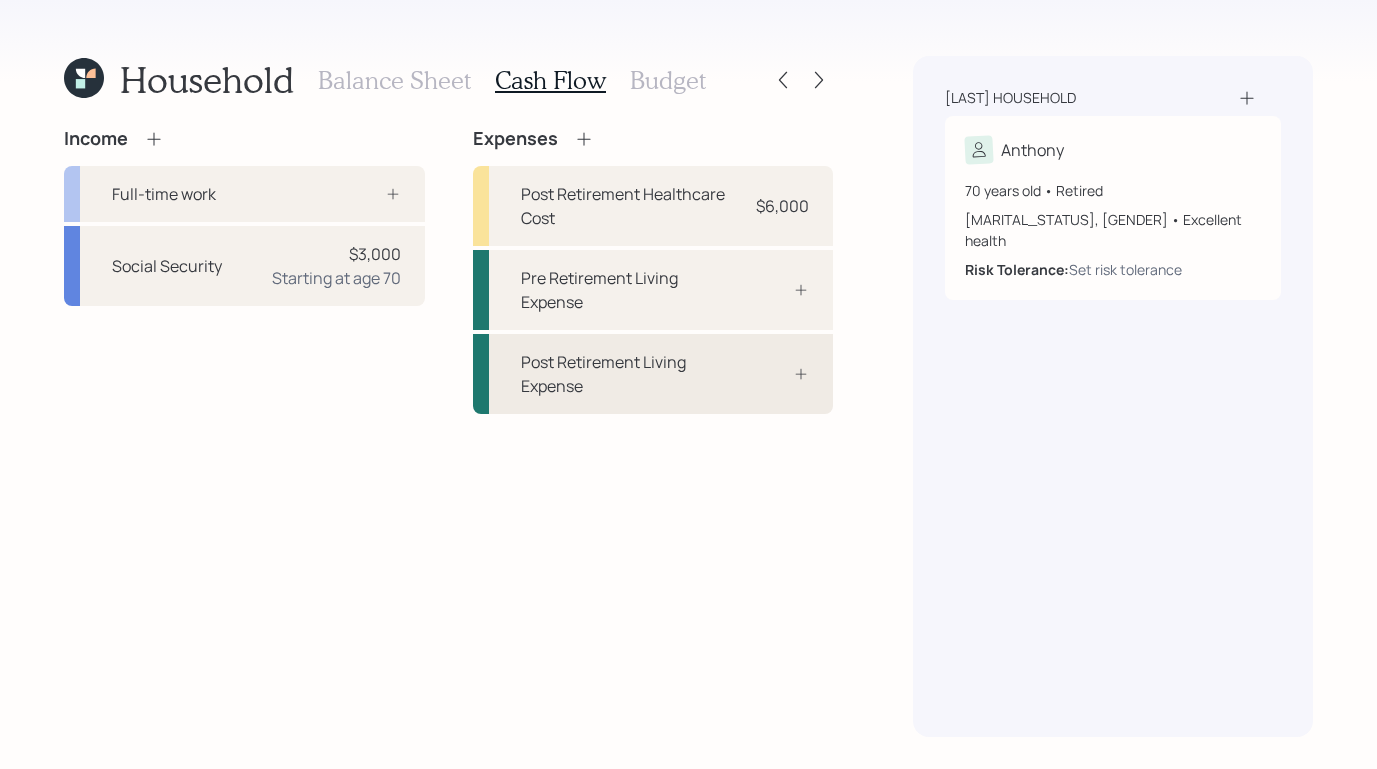 click on "Post Retirement Living Expense" at bounding box center (627, 374) 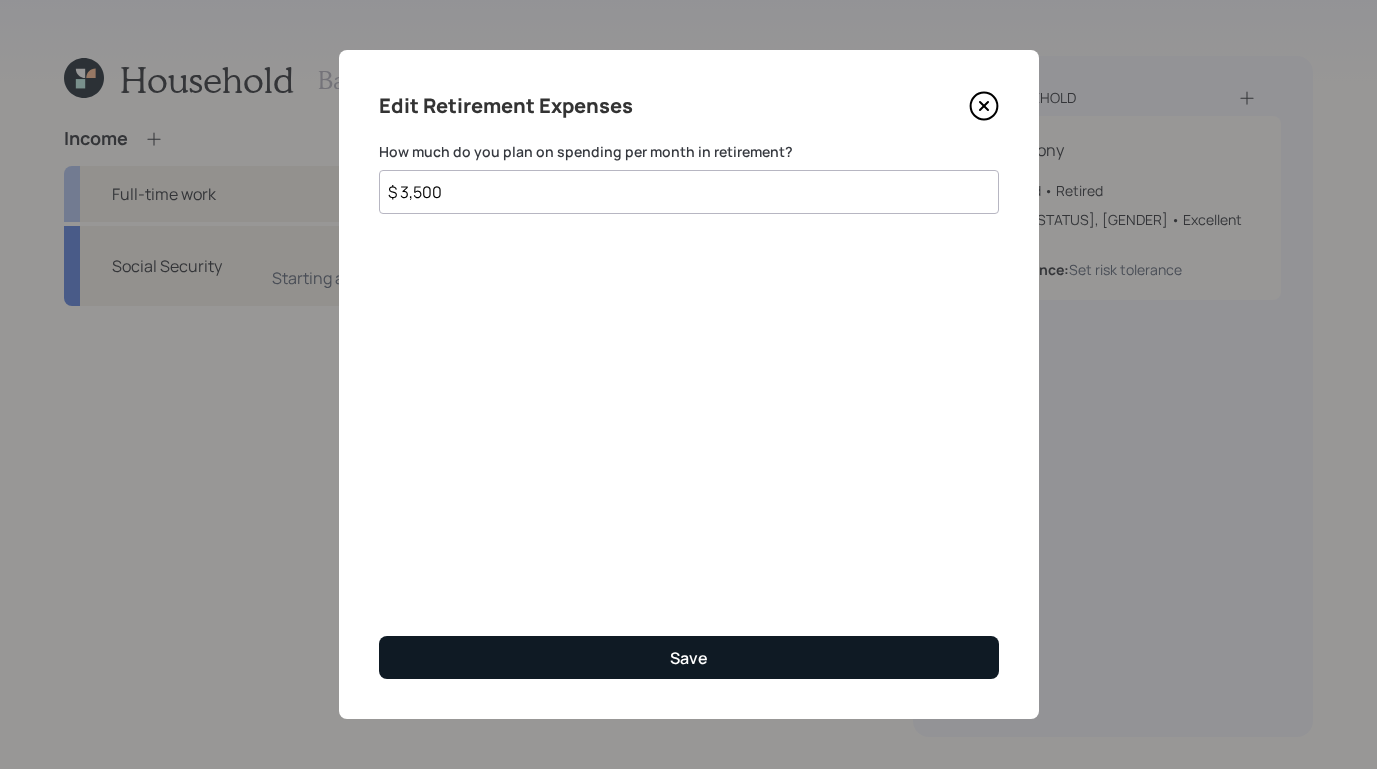 type on "$ 3,500" 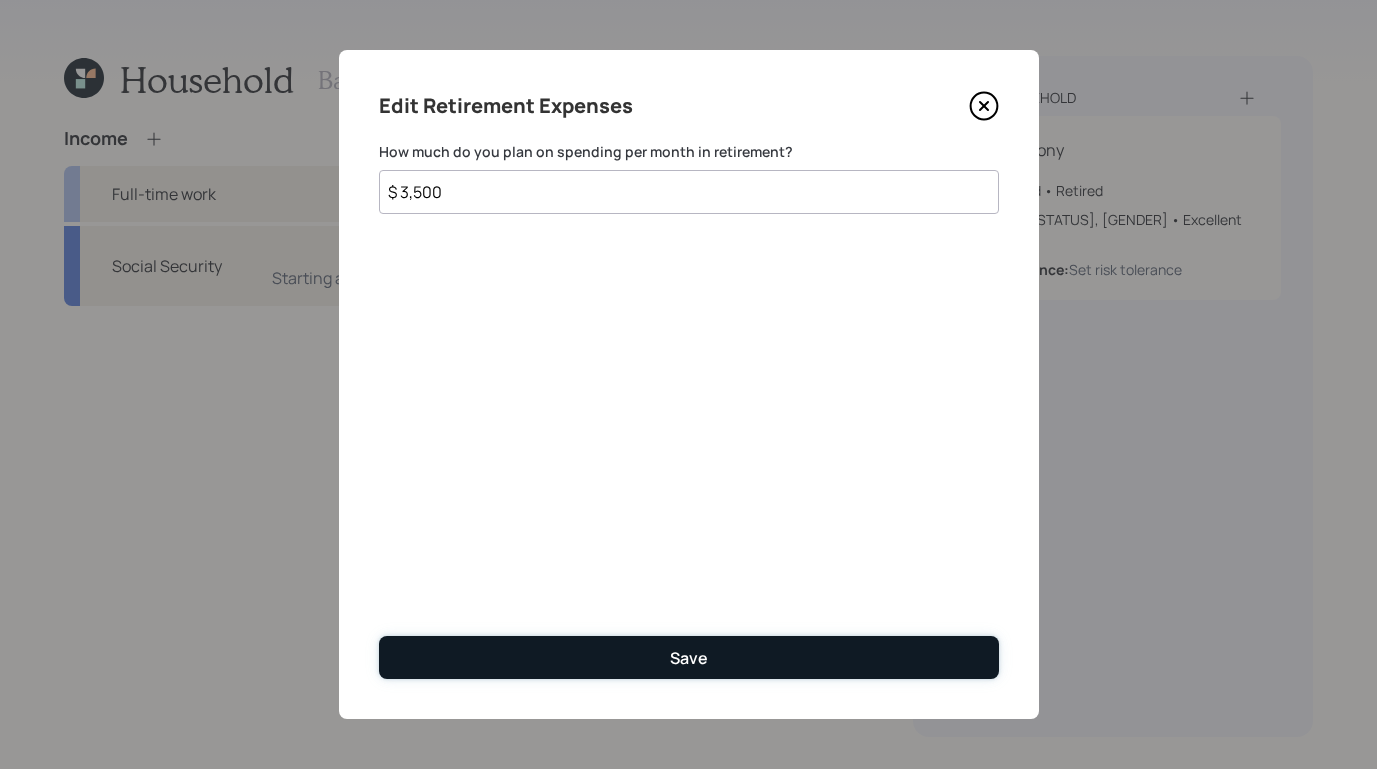 click on "Save" at bounding box center [689, 657] 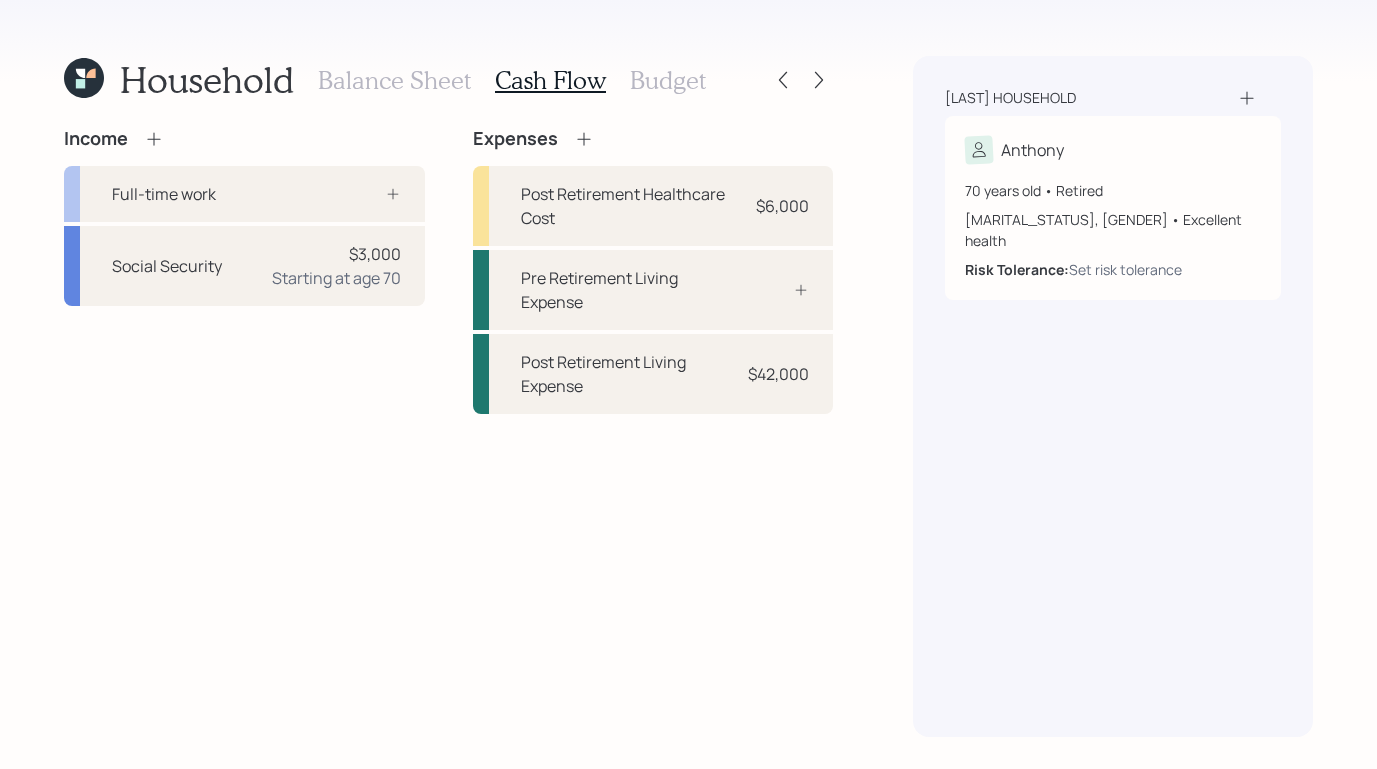 click on "Budget" at bounding box center (668, 80) 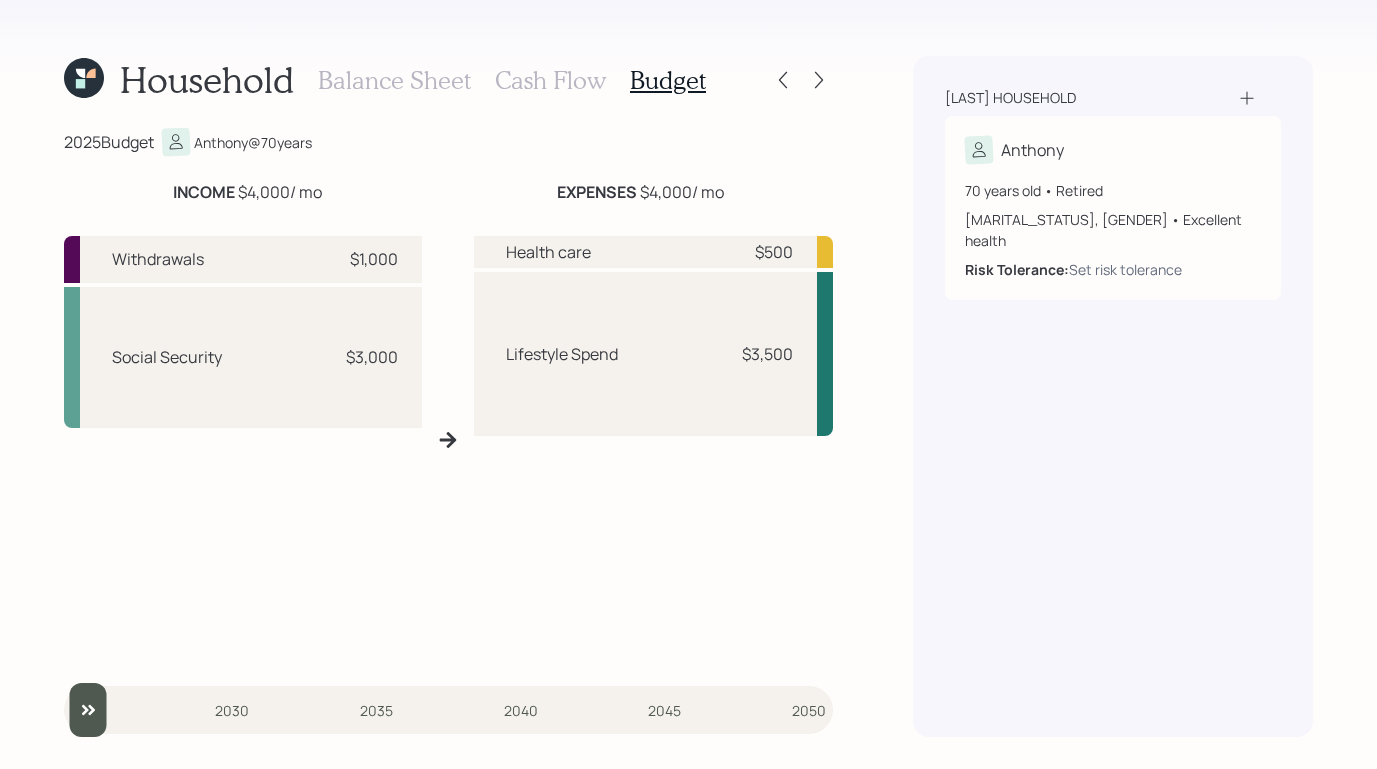click on "Cash Flow" at bounding box center [550, 80] 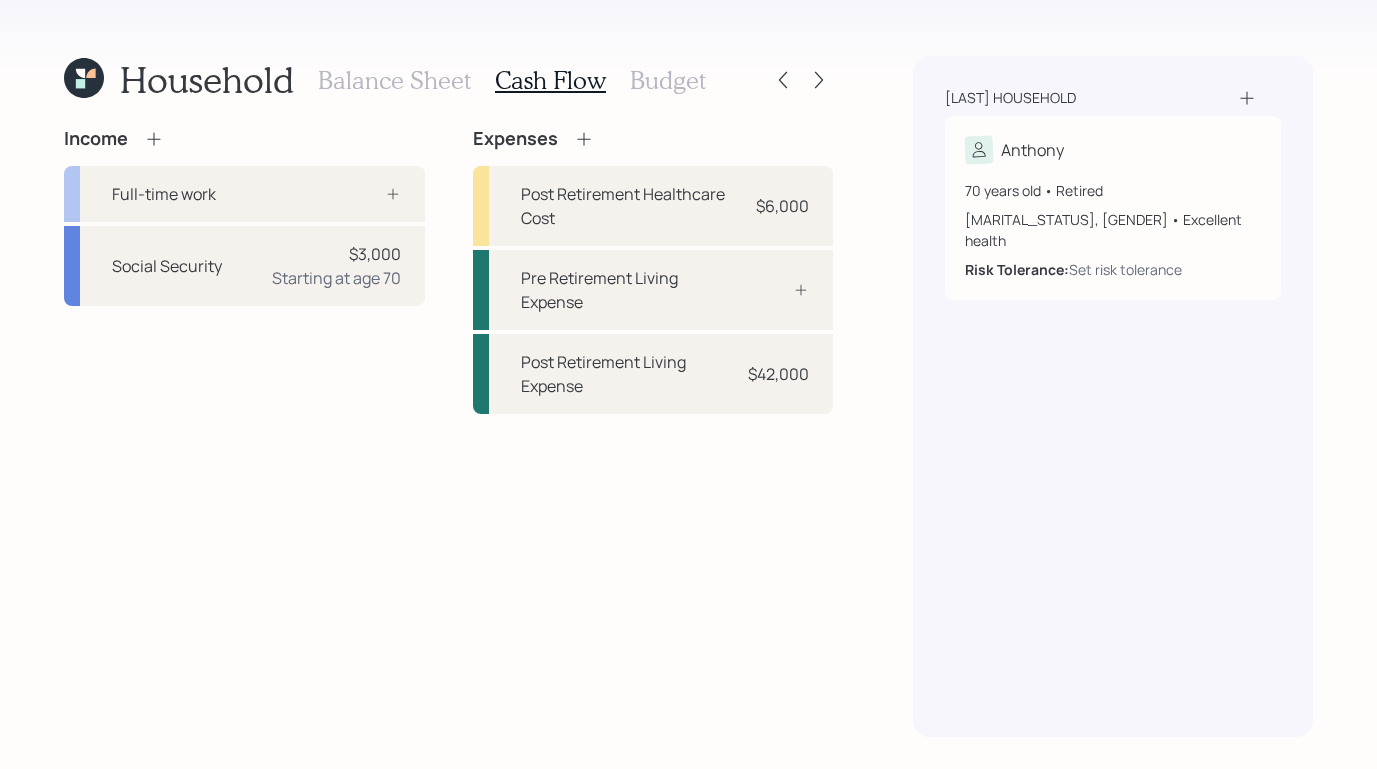 click 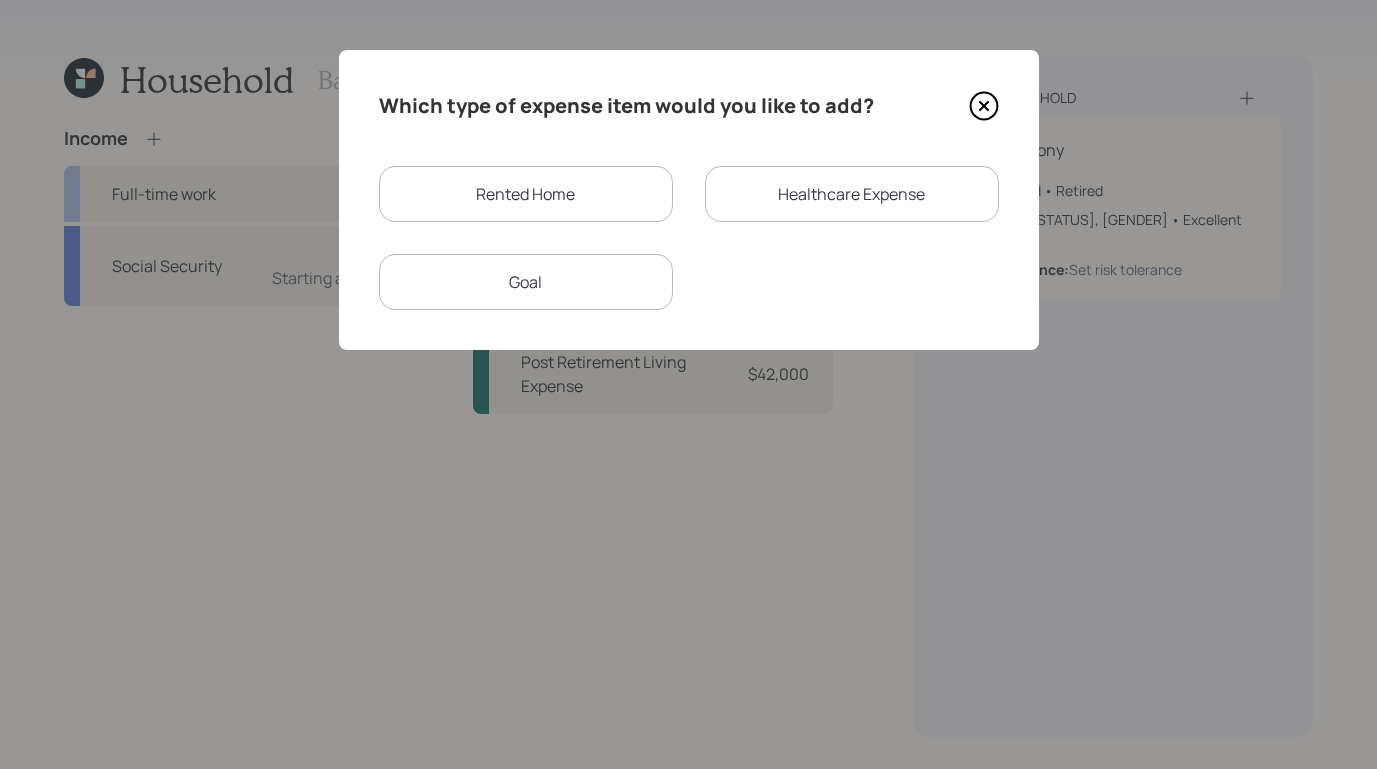 click on "Rented Home" at bounding box center (526, 194) 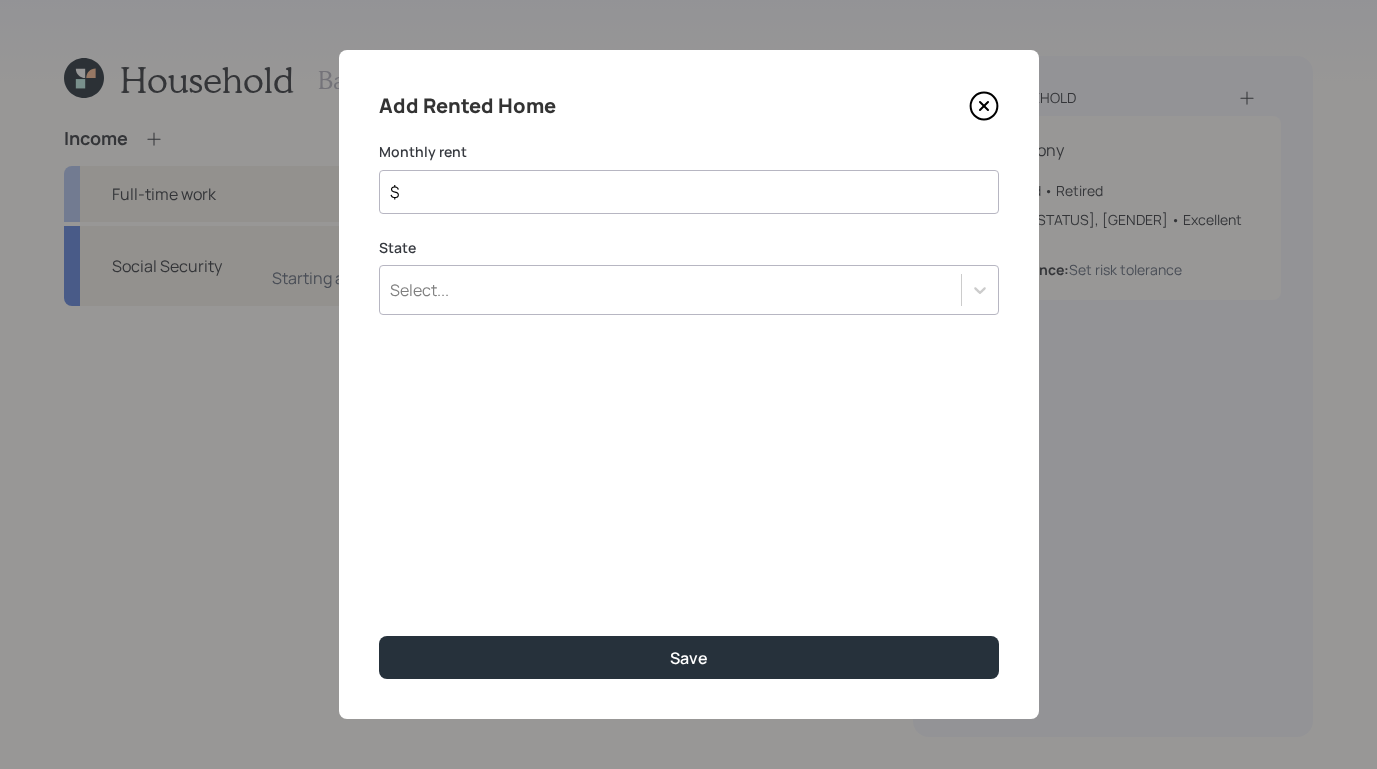 click 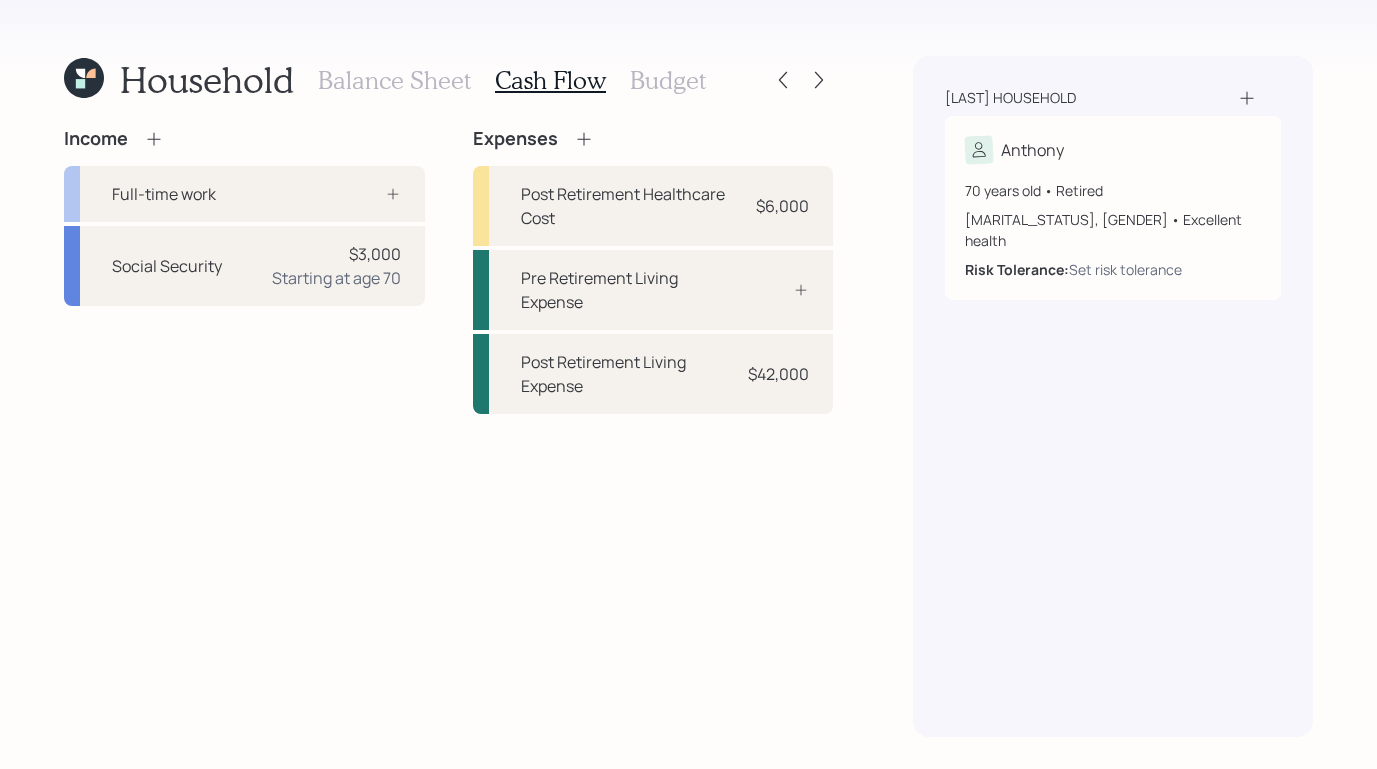 click on "Budget" at bounding box center (668, 80) 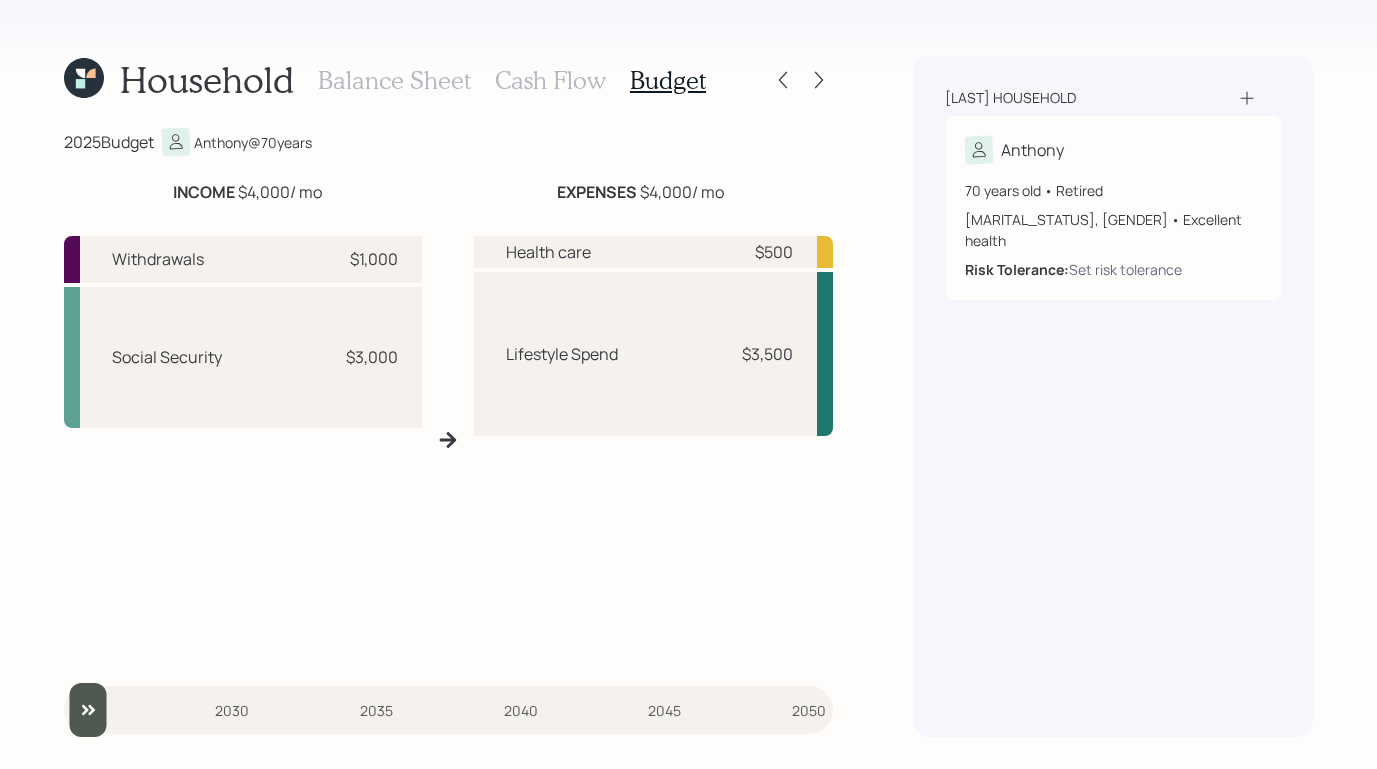 click 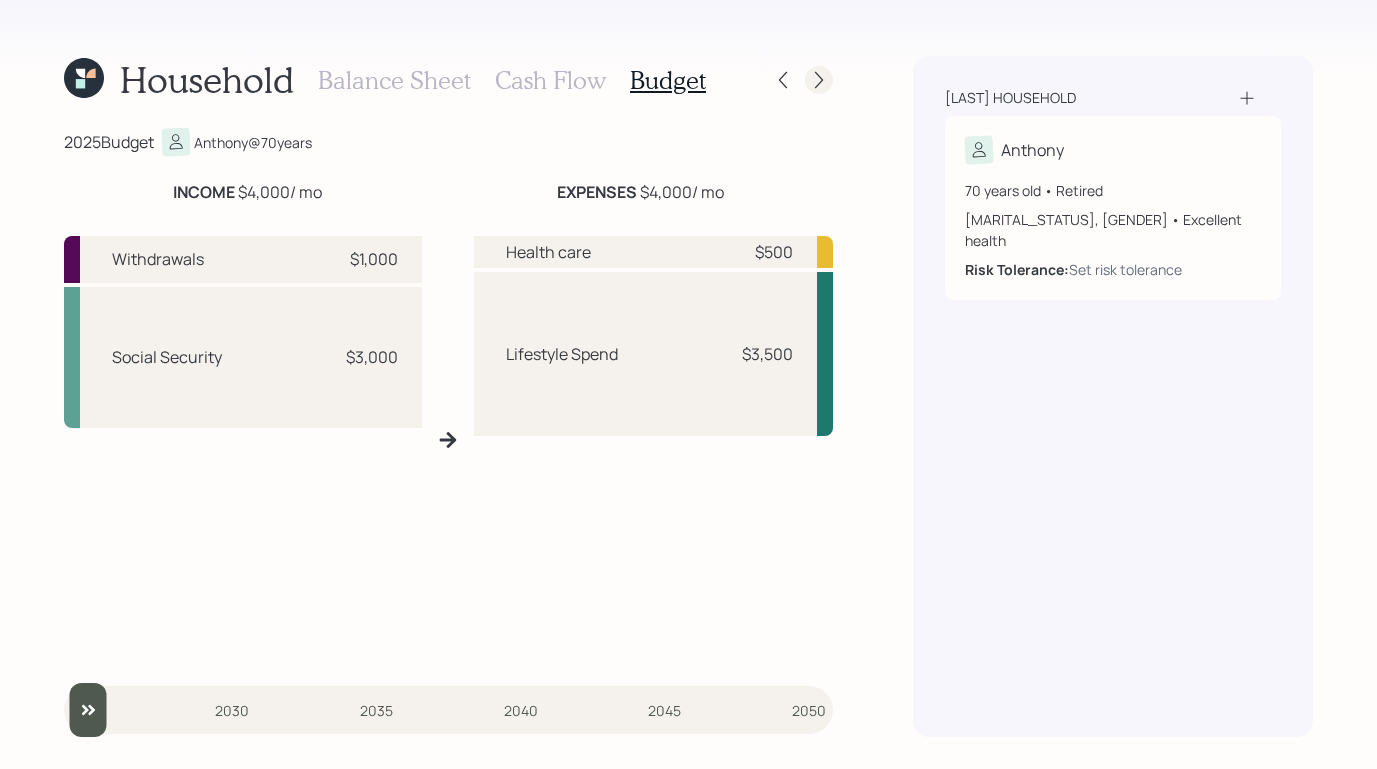 click 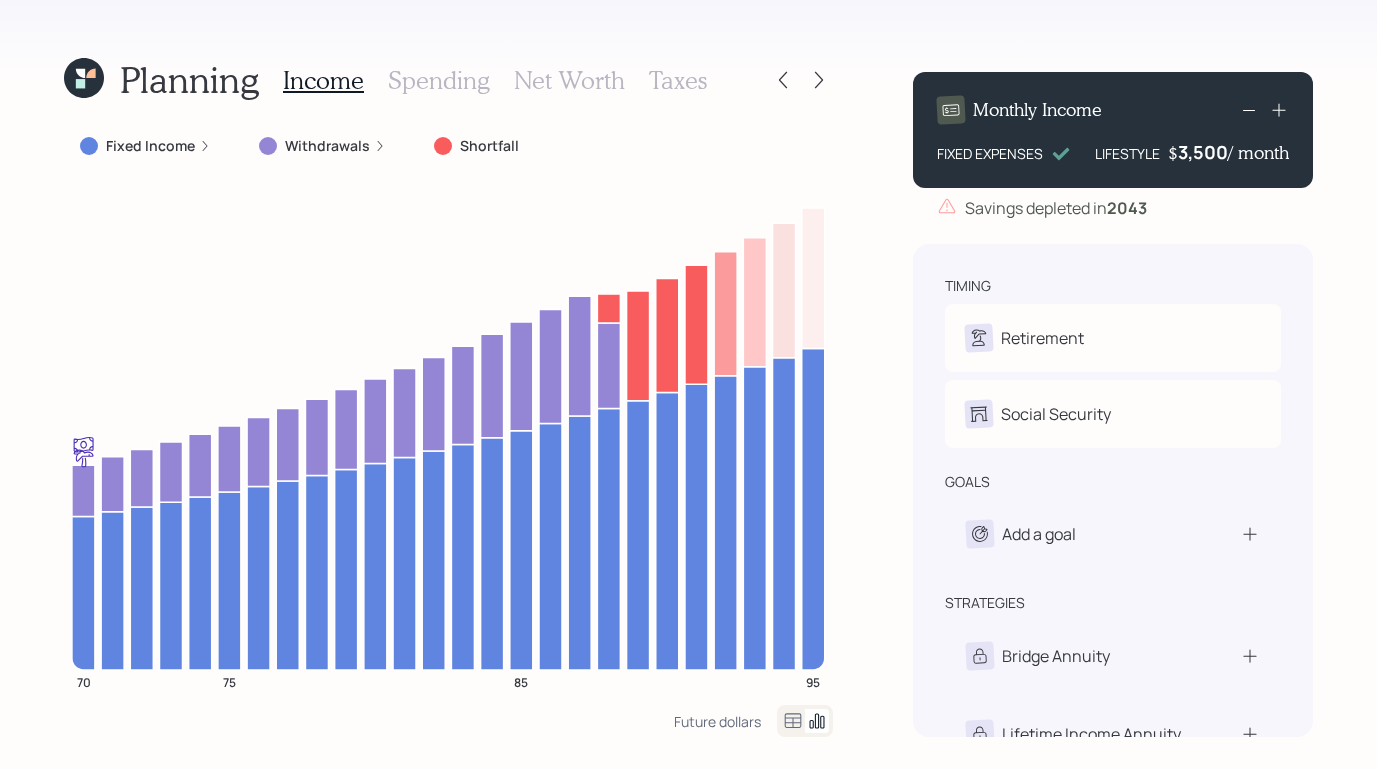 click on "Fixed Income" at bounding box center (150, 146) 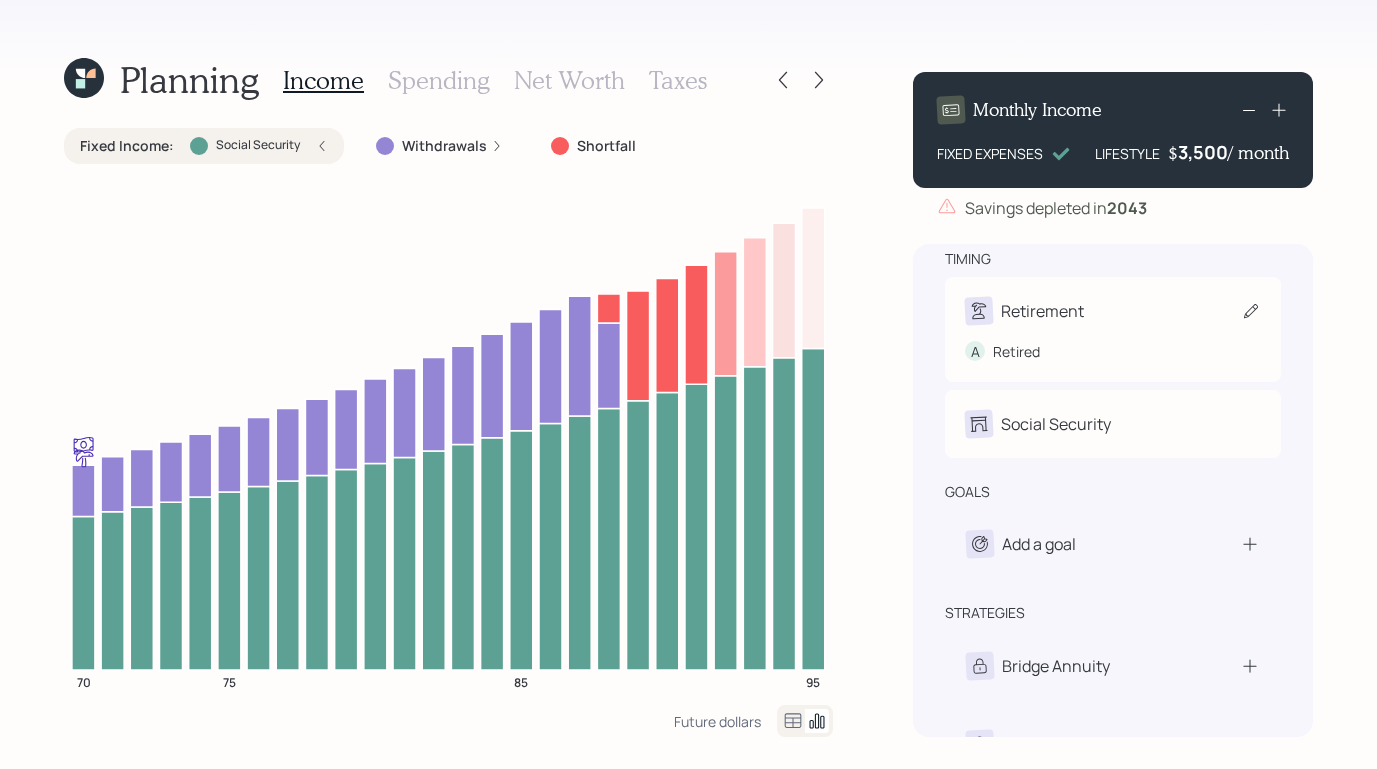 scroll, scrollTop: 31, scrollLeft: 0, axis: vertical 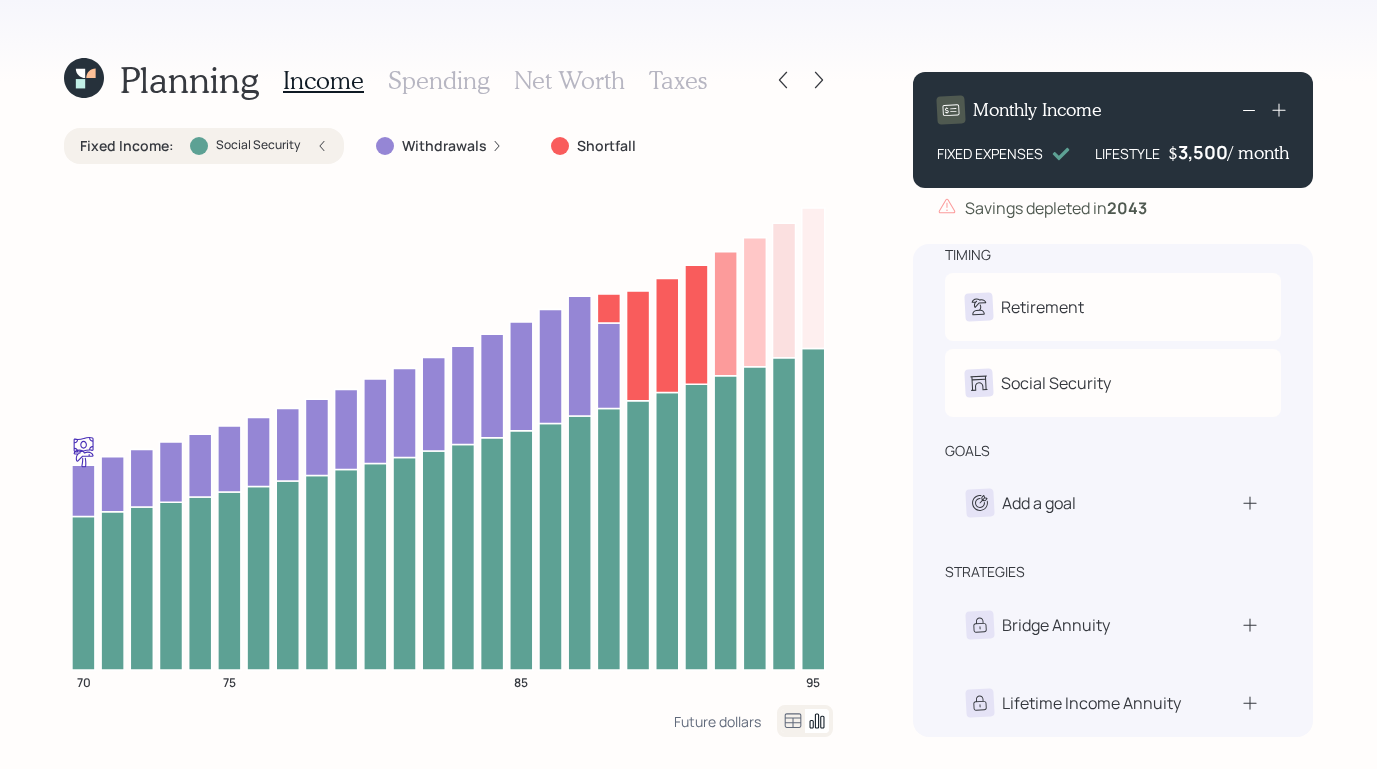 click on "3,500" at bounding box center (1203, 152) 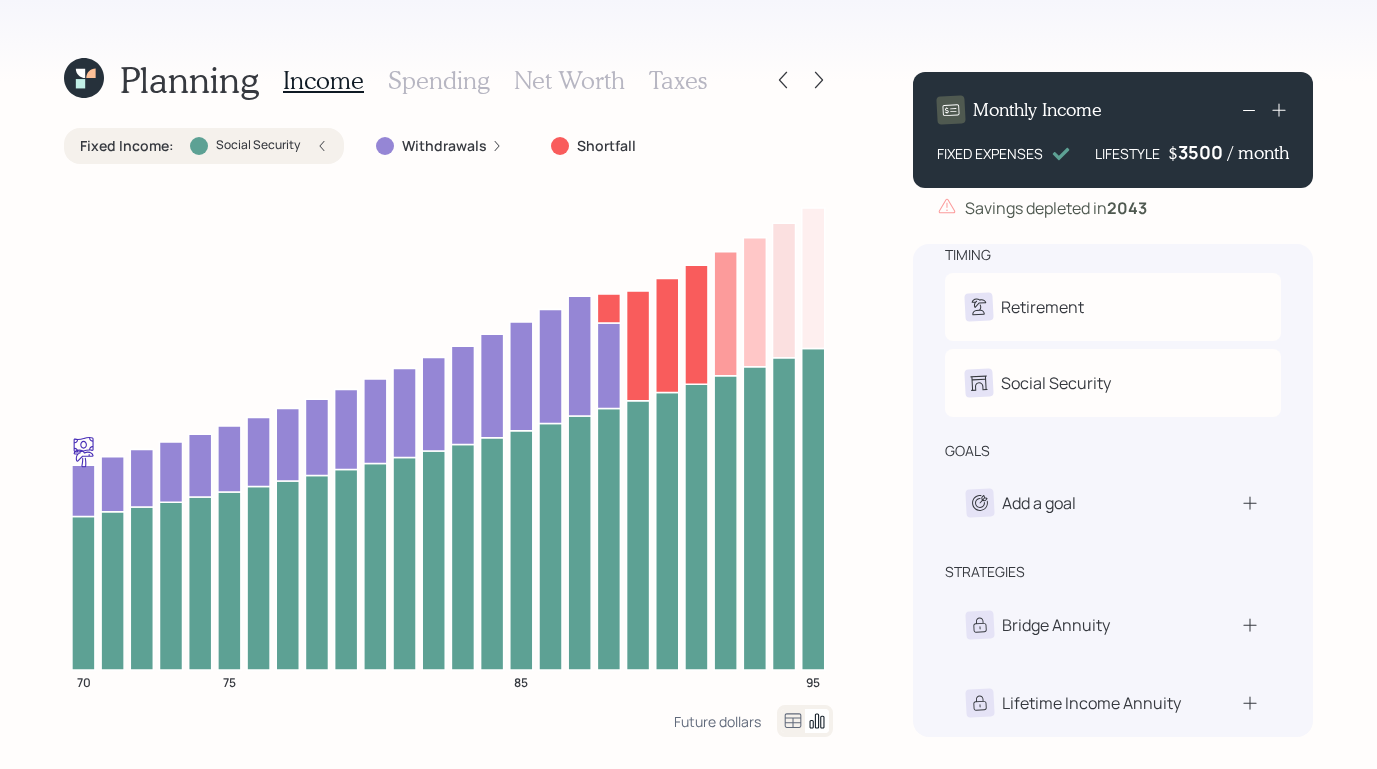 type 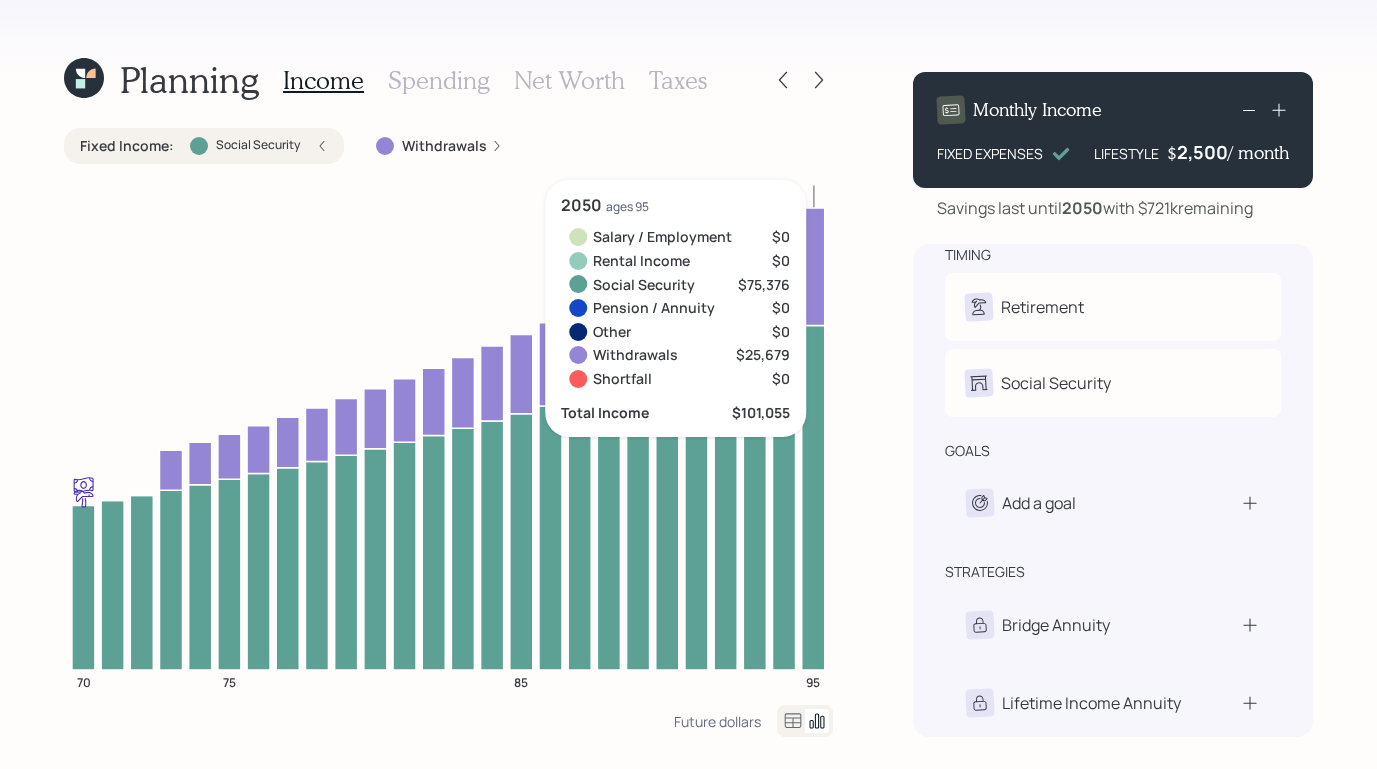 click on "2,500" at bounding box center (1202, 152) 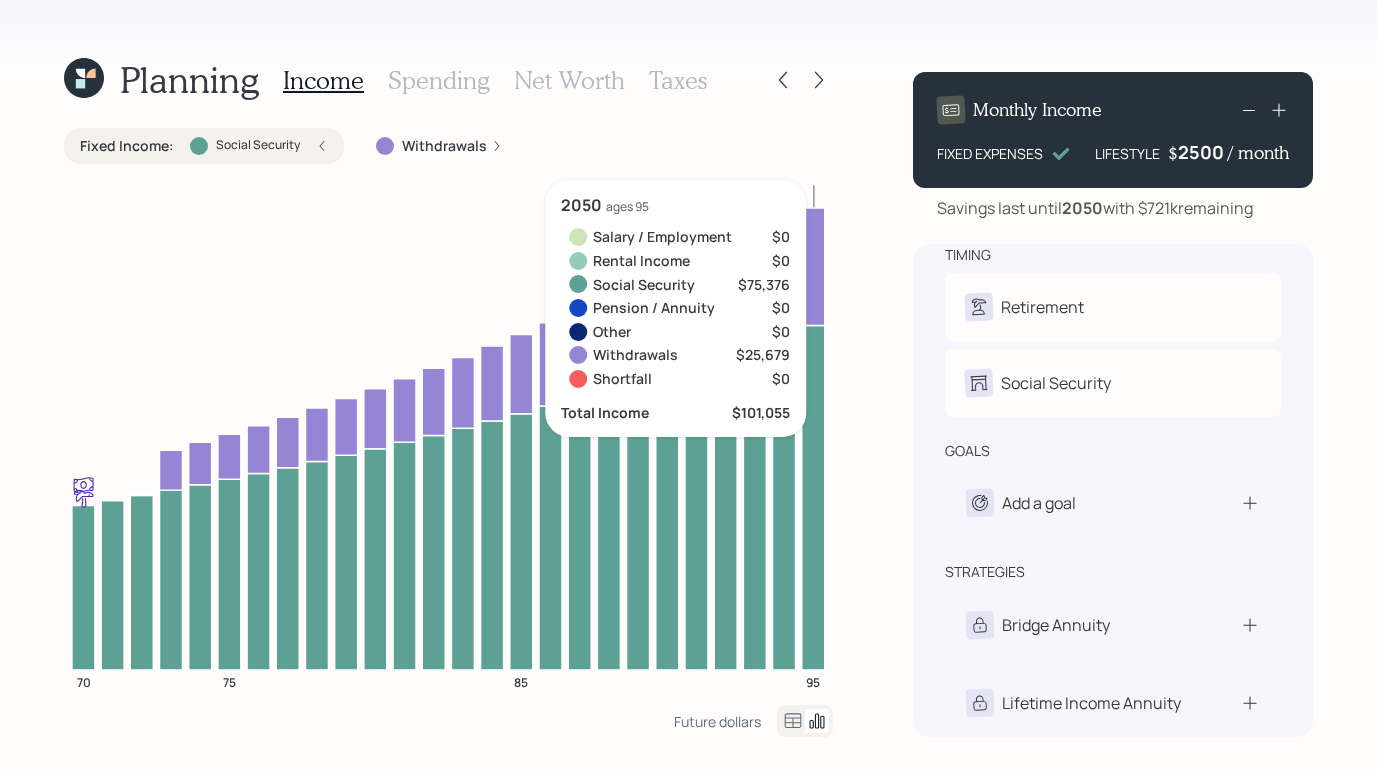 click on "2500" at bounding box center (1203, 152) 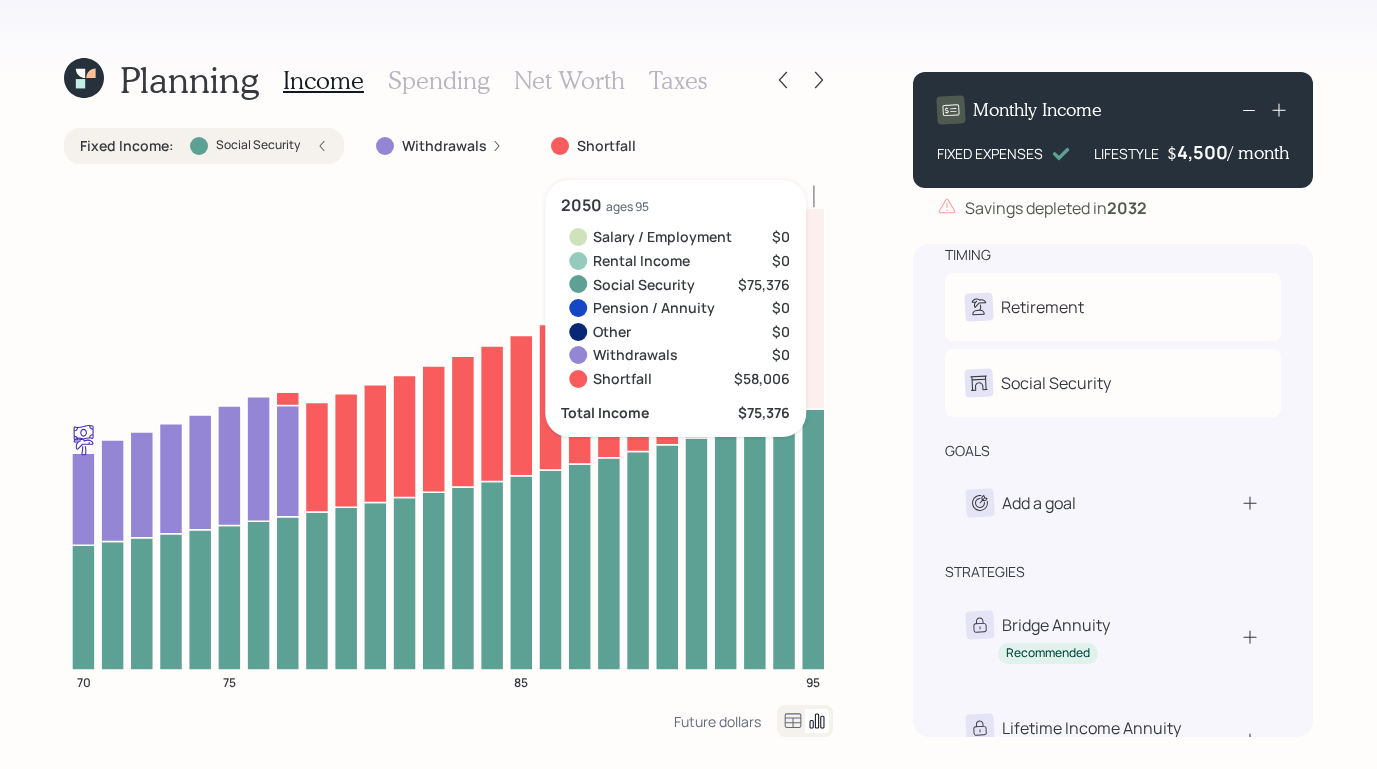 click on "Planning Income Spending Net Worth Taxes Fixed Income : Social Security Withdrawals Shortfall 70 75 85 95 2050 ages 95 Salary / Employment $0 Rental Income $0 Social Security $75,376 Pension / Annuity $0 Other $0 Withdrawals $0 Shortfall $58,006 Total Income $75,376 Future dollars Monthly Income FIXED EXPENSES LIFESTYLE $ 4,500  / month Savings depleted in  2032 timing Retirement A Retired Social Security A Receiving goals Add a goal strategies Bridge Annuity Recommended Lifetime Income Annuity Recommended" at bounding box center [688, 384] 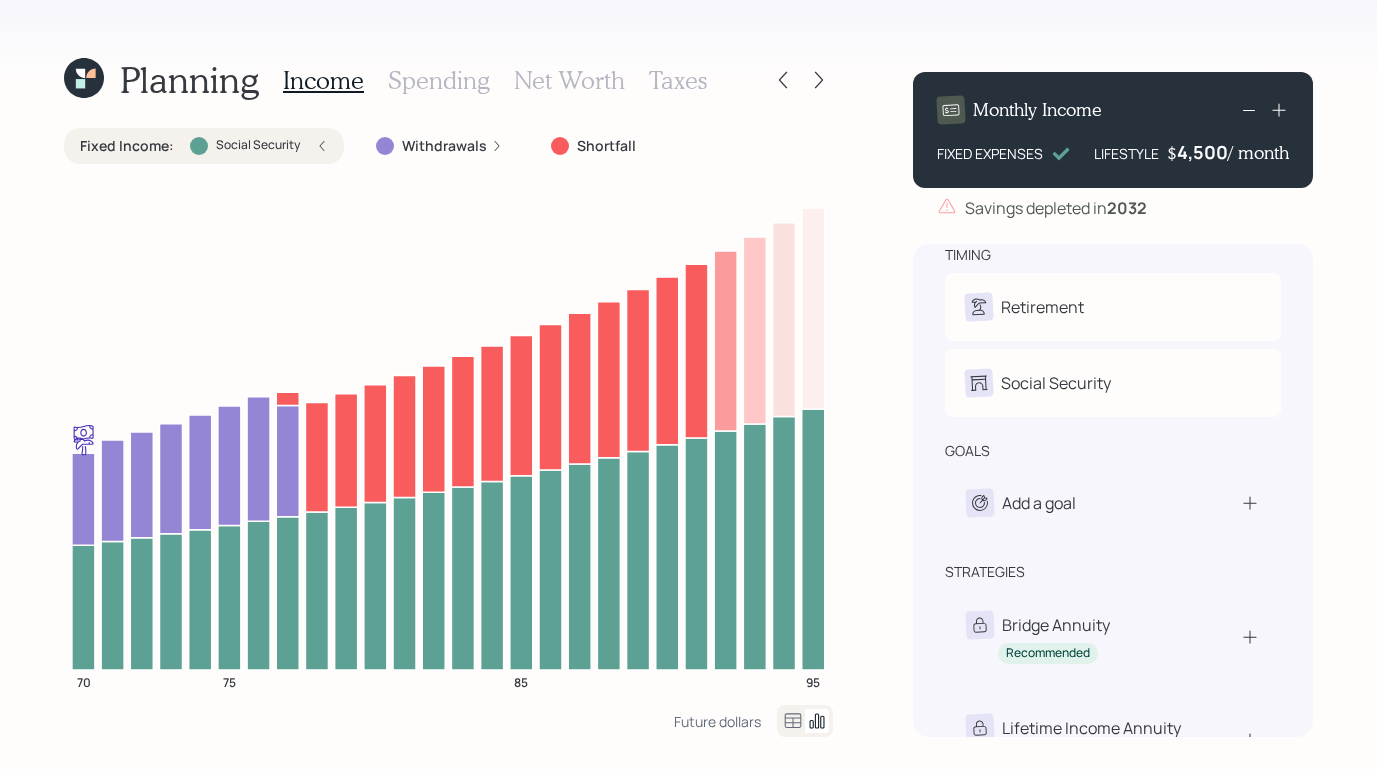 click on "4,500" at bounding box center (1202, 152) 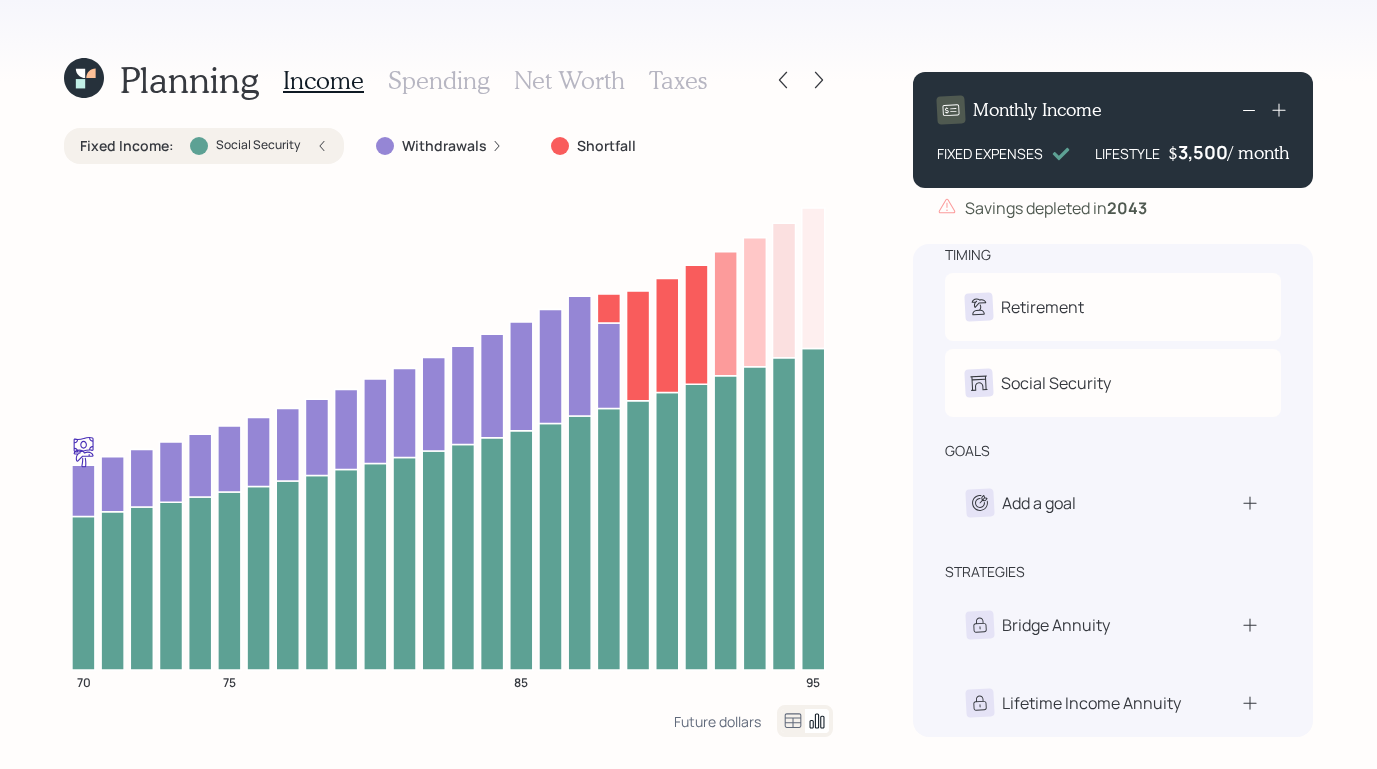 click on "3,500" at bounding box center (1203, 152) 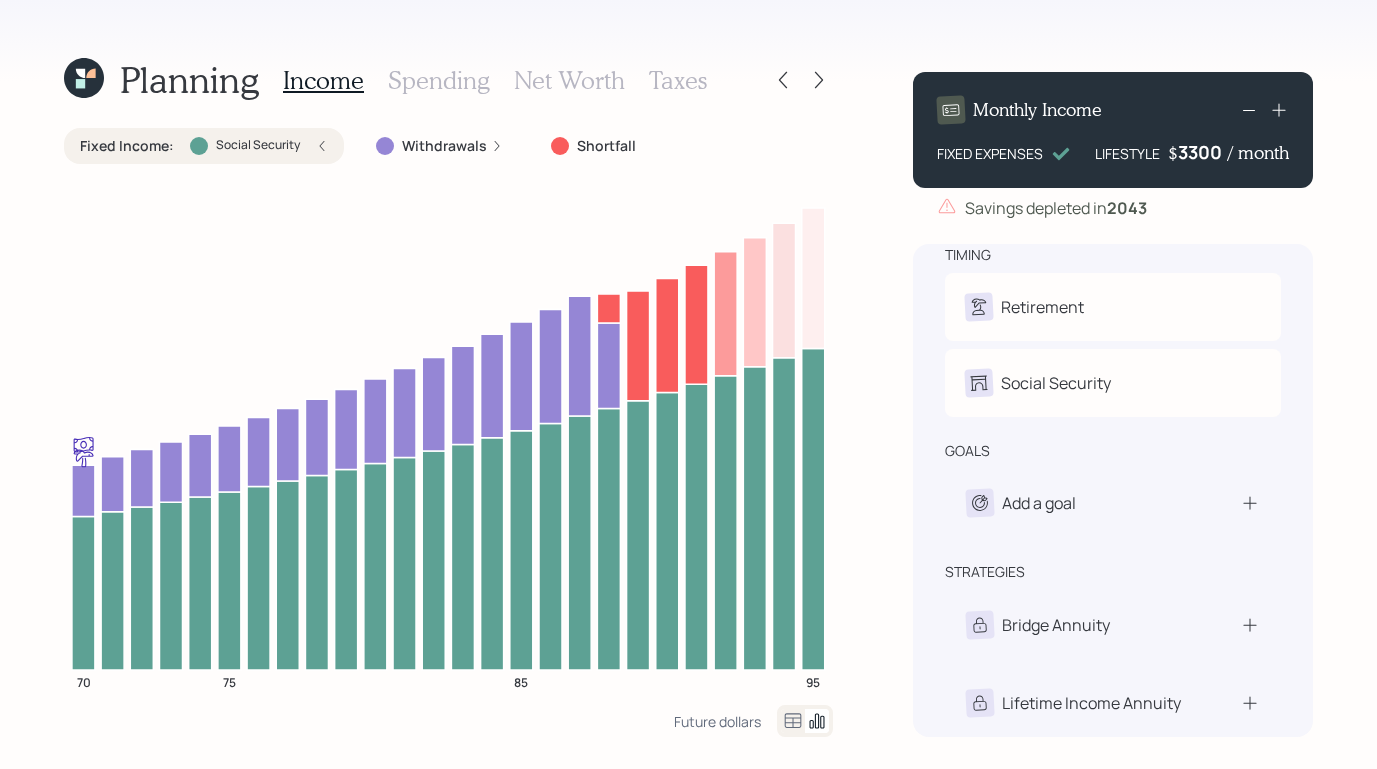 click on "Planning Income Spending Net Worth Taxes Fixed Income : Social Security Withdrawals Shortfall 70 75 85 95 Future dollars Monthly Income FIXED EXPENSES LIFESTYLE $ 3300  / month Savings depleted in  2043 timing Retirement A Retired Social Security A Receiving goals Add a goal strategies Bridge Annuity Lifetime Income Annuity" at bounding box center [688, 384] 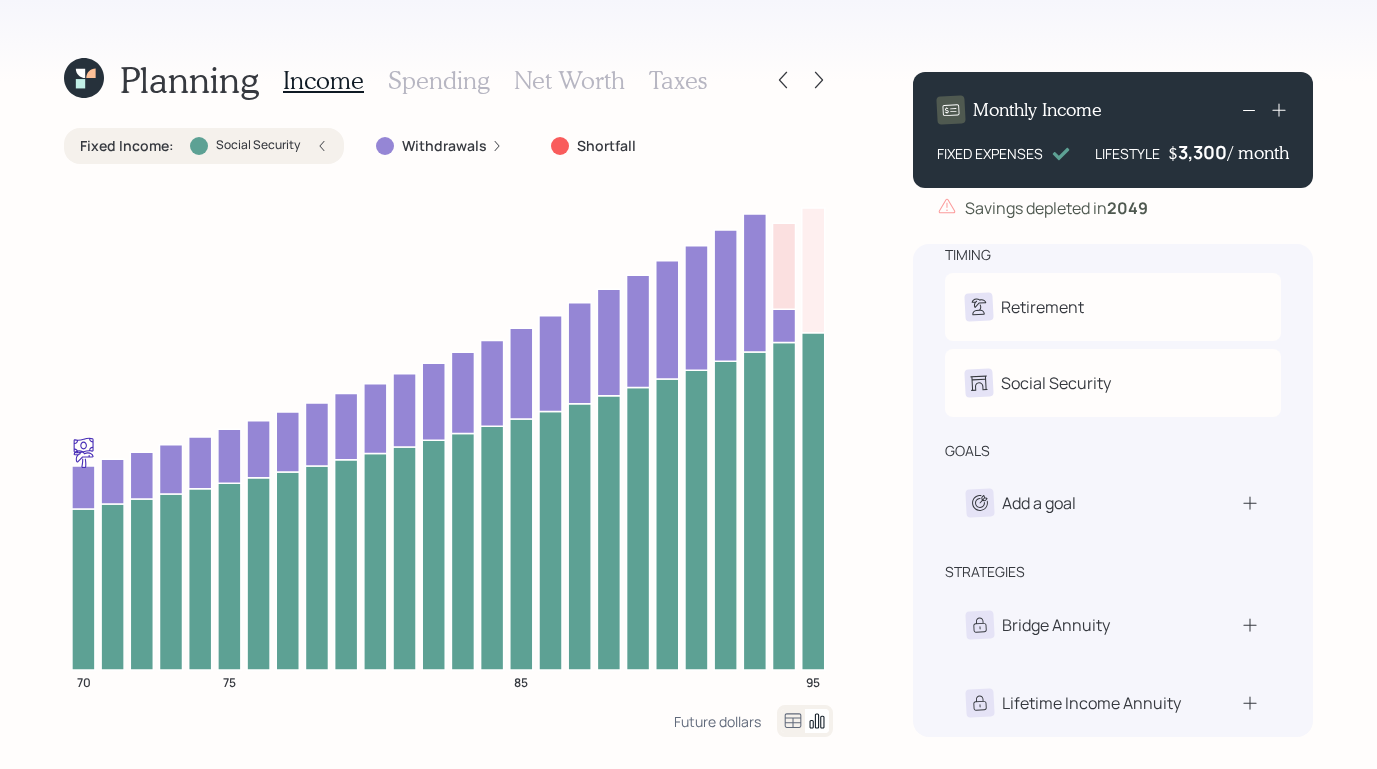 click 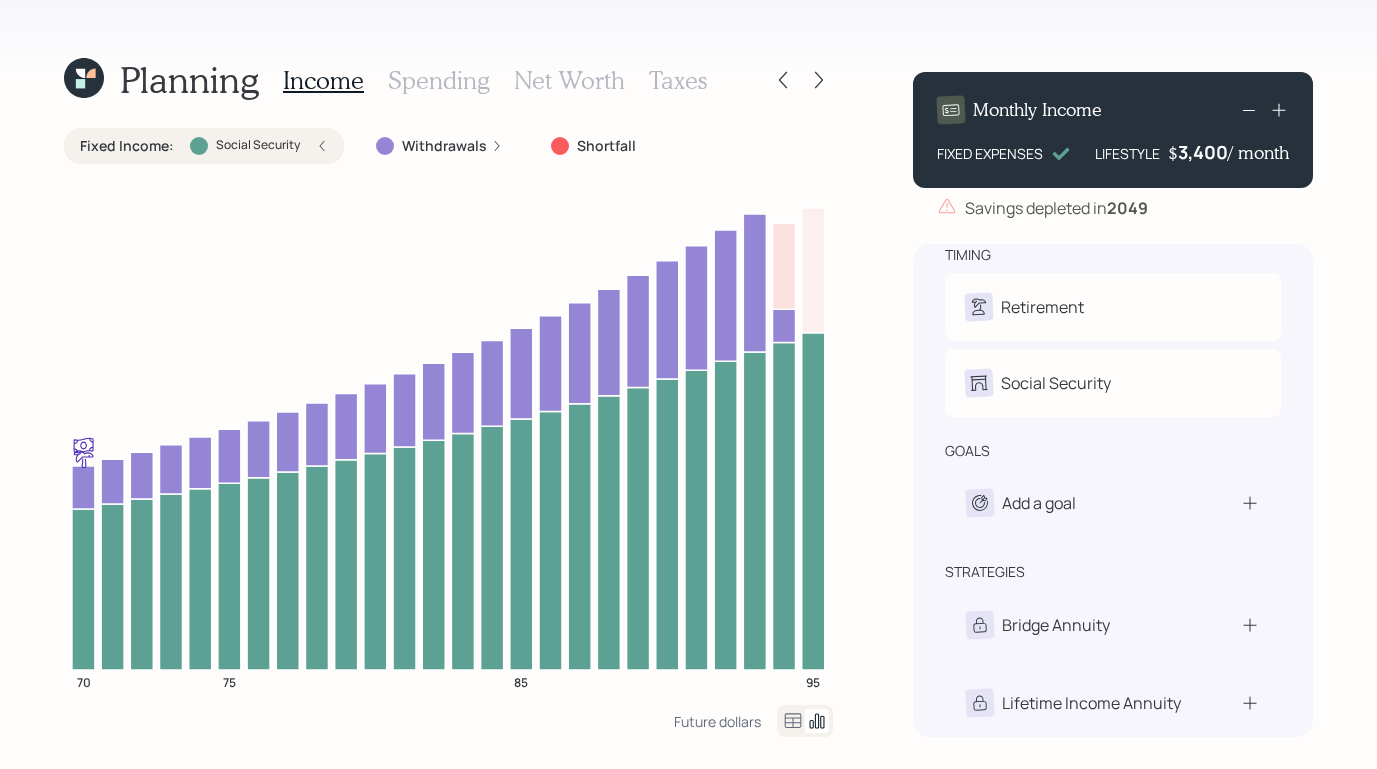 click 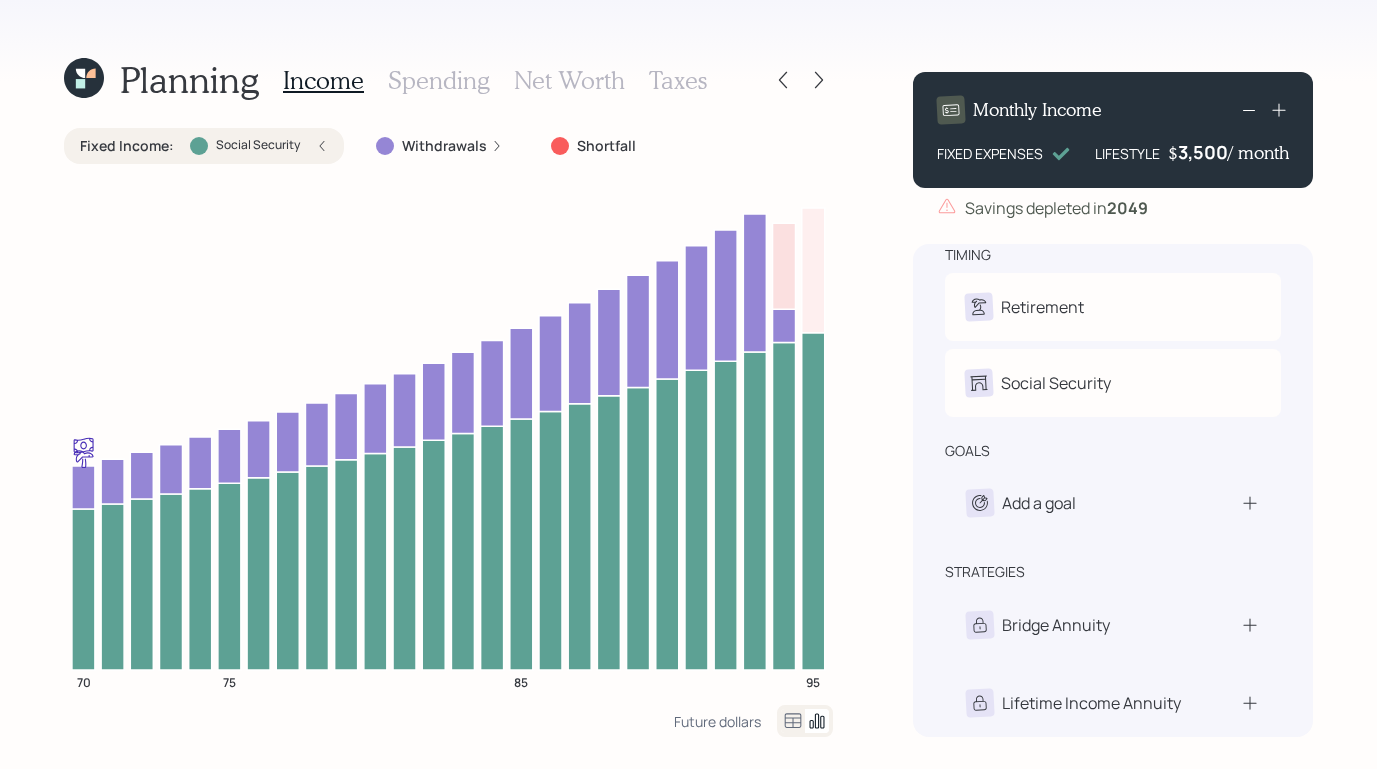click on "Planning Income Spending Net Worth Taxes Fixed Income : Social Security Withdrawals Shortfall 70 75 85 95 Future dollars Monthly Income FIXED EXPENSES LIFESTYLE $ 3,500  / month Savings depleted in  2049 timing Retirement A Retired Social Security A Receiving goals Add a goal strategies Bridge Annuity Lifetime Income Annuity" at bounding box center [688, 384] 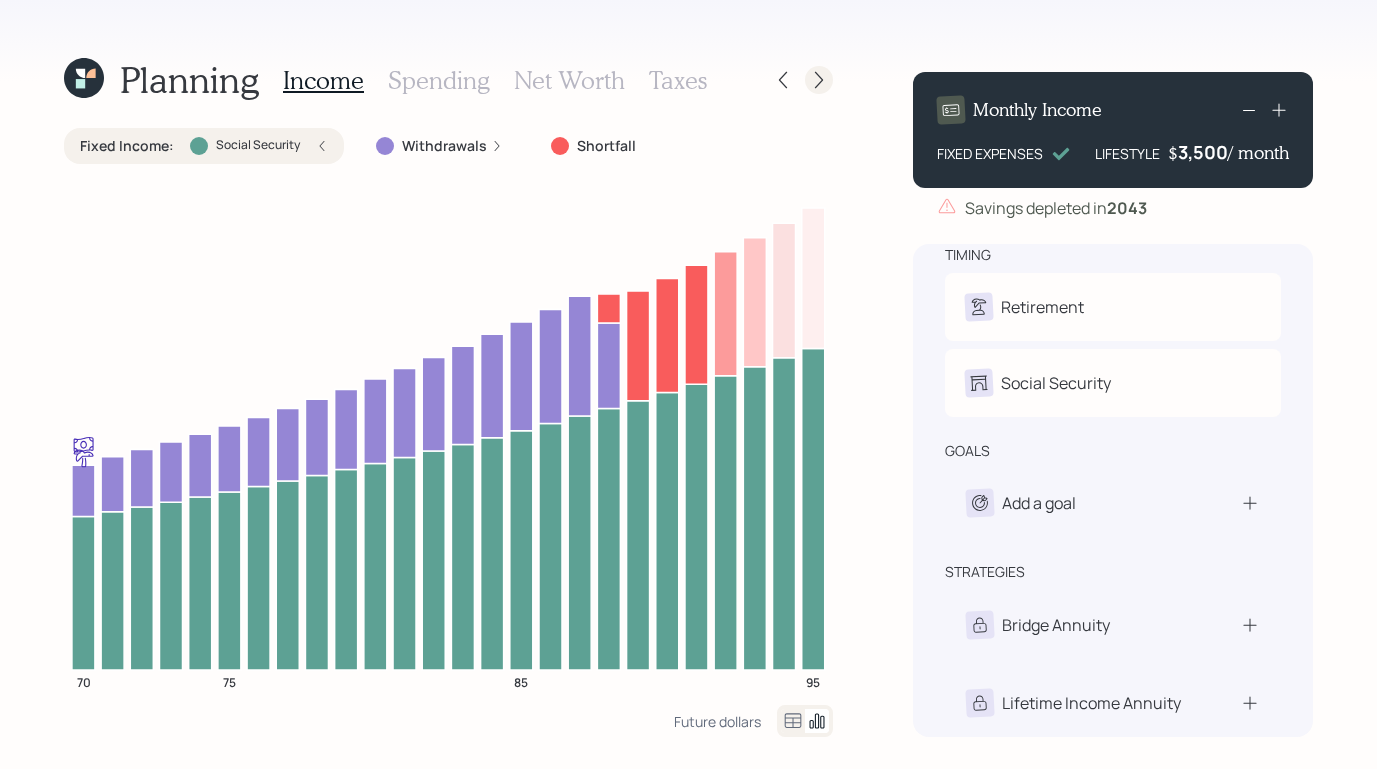 click 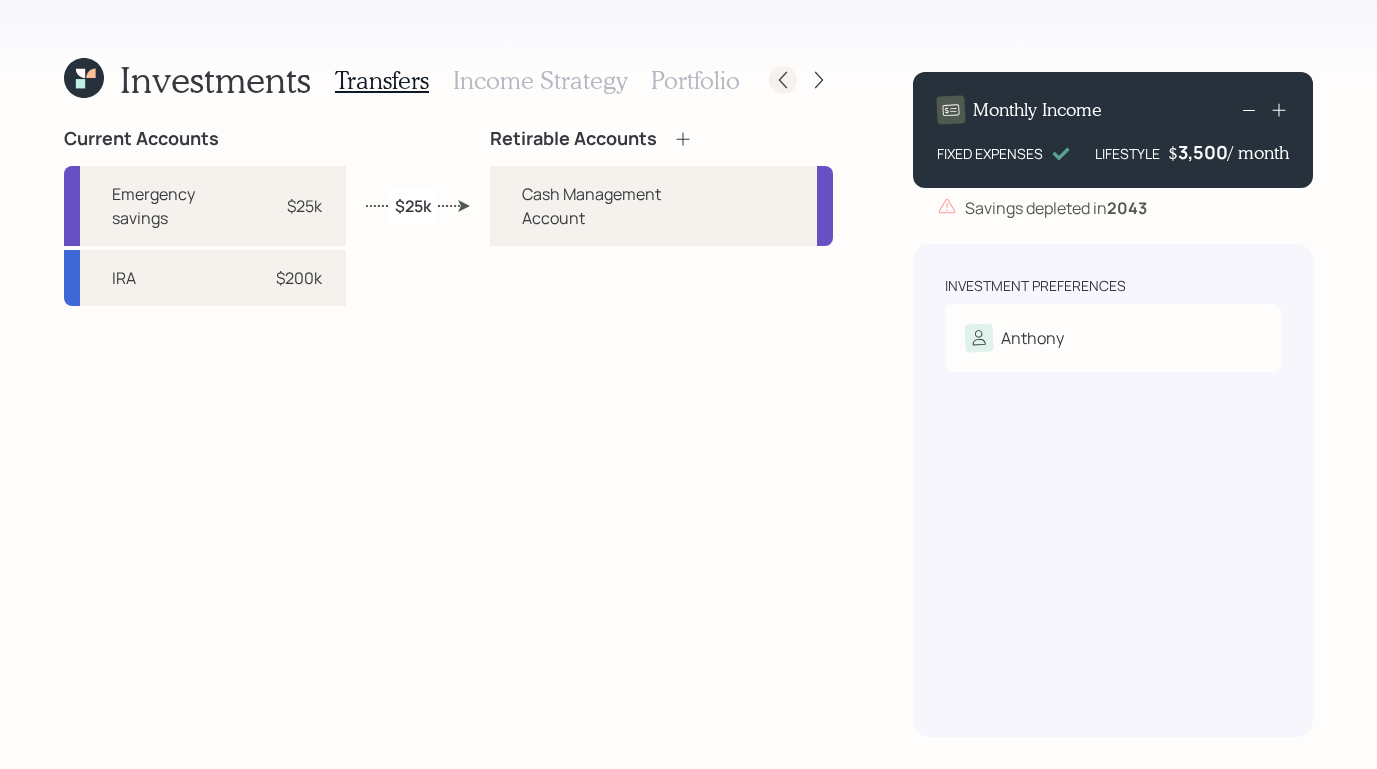 click 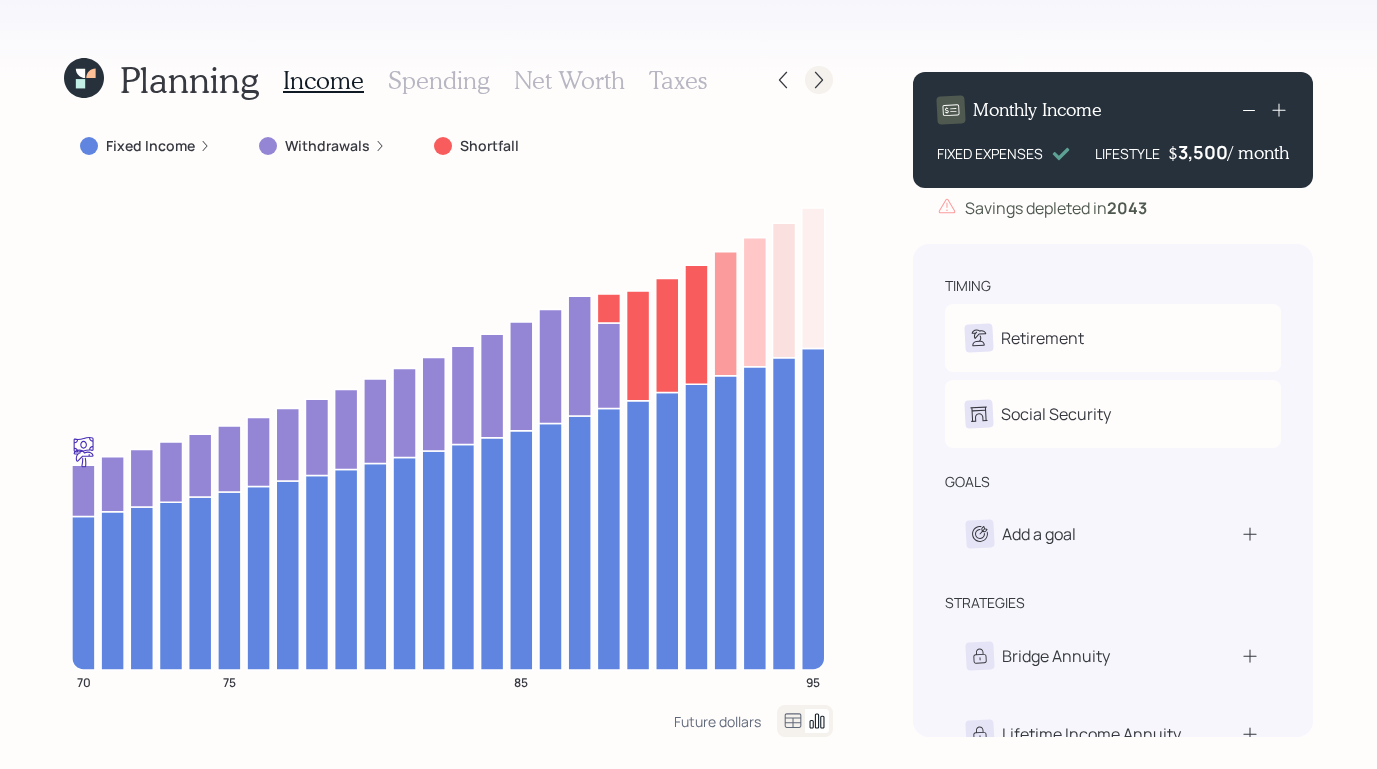 click 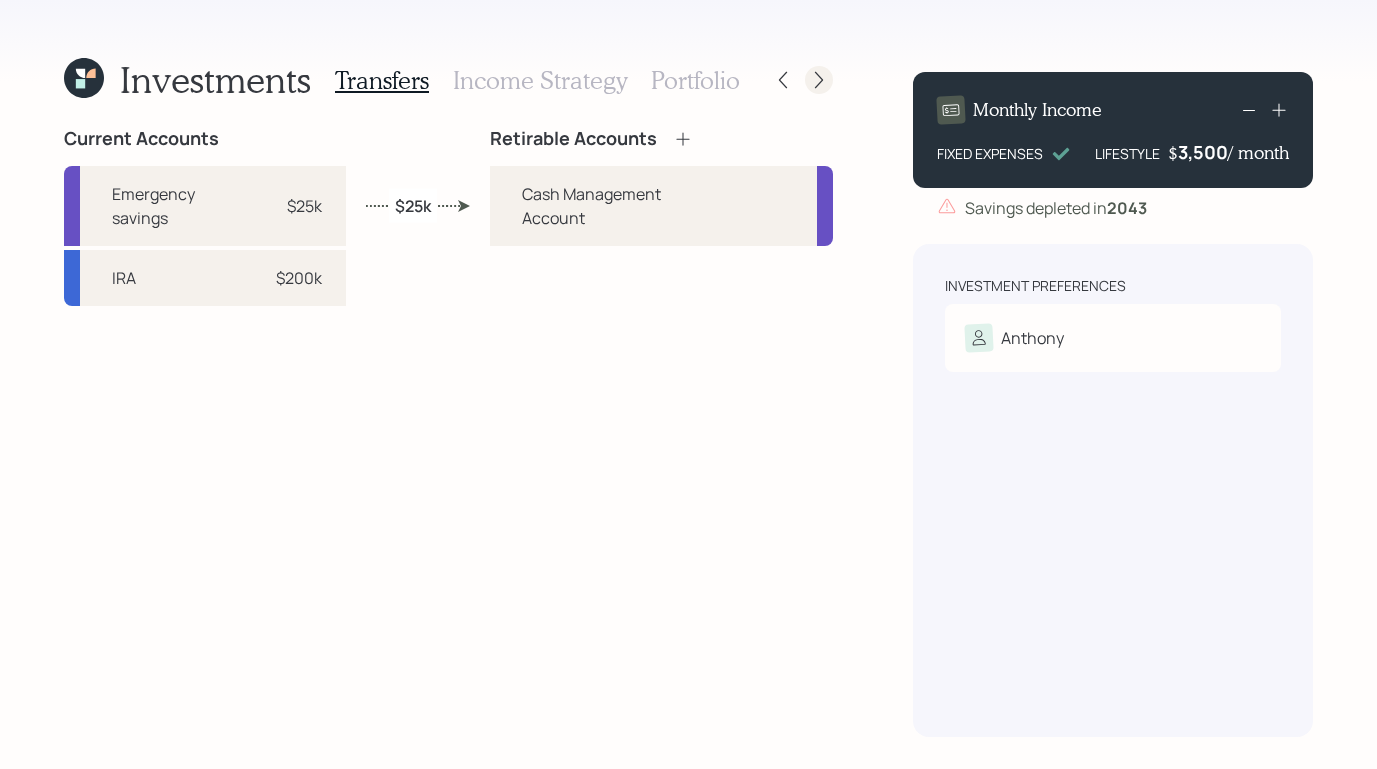 click 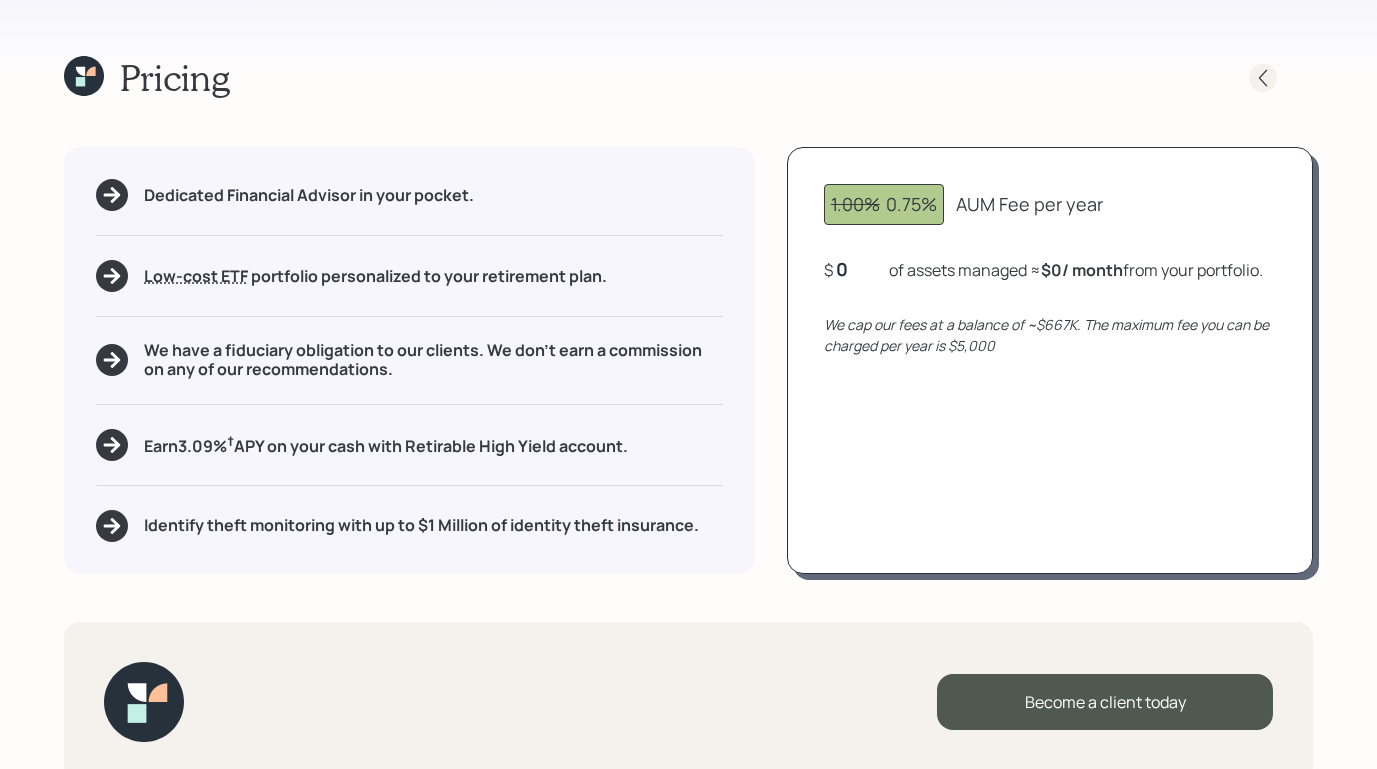 click at bounding box center (1263, 78) 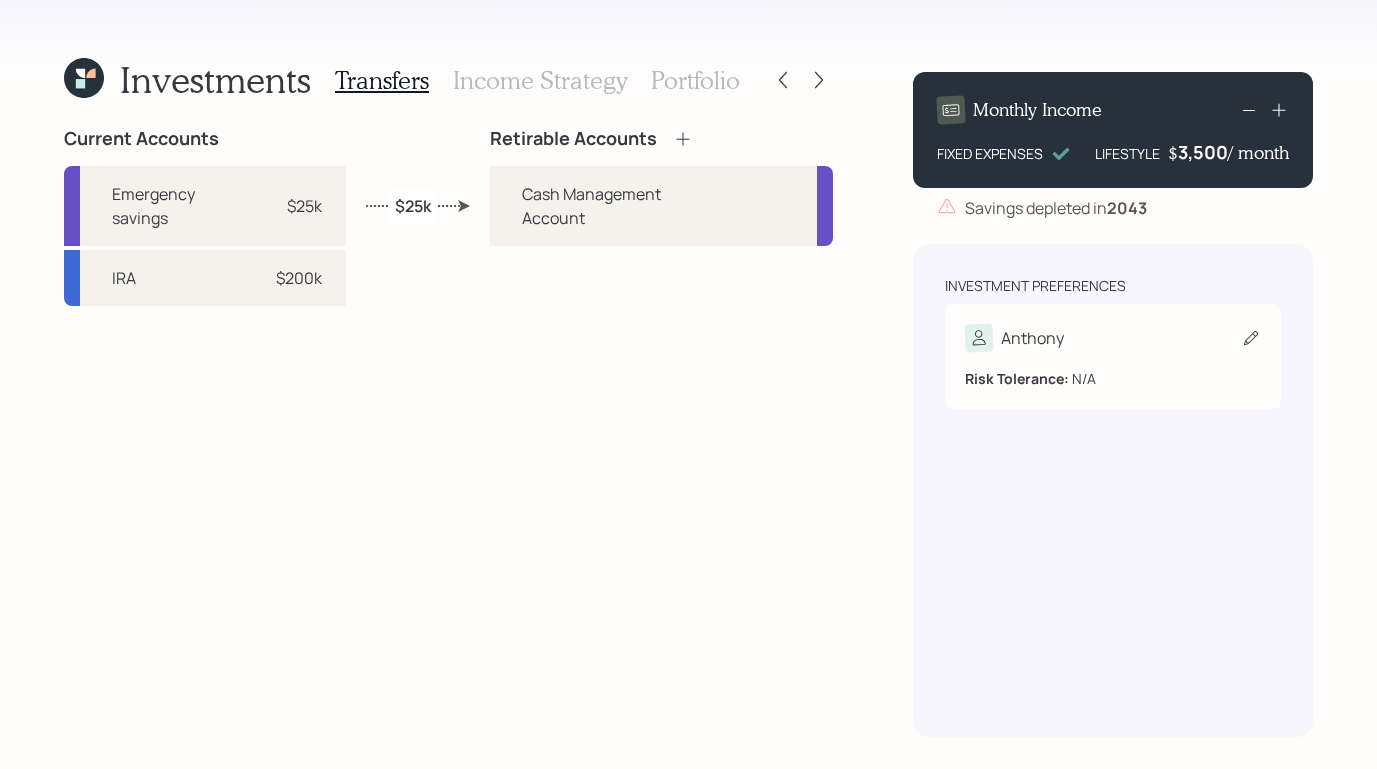 click on "Anthony" at bounding box center (1032, 338) 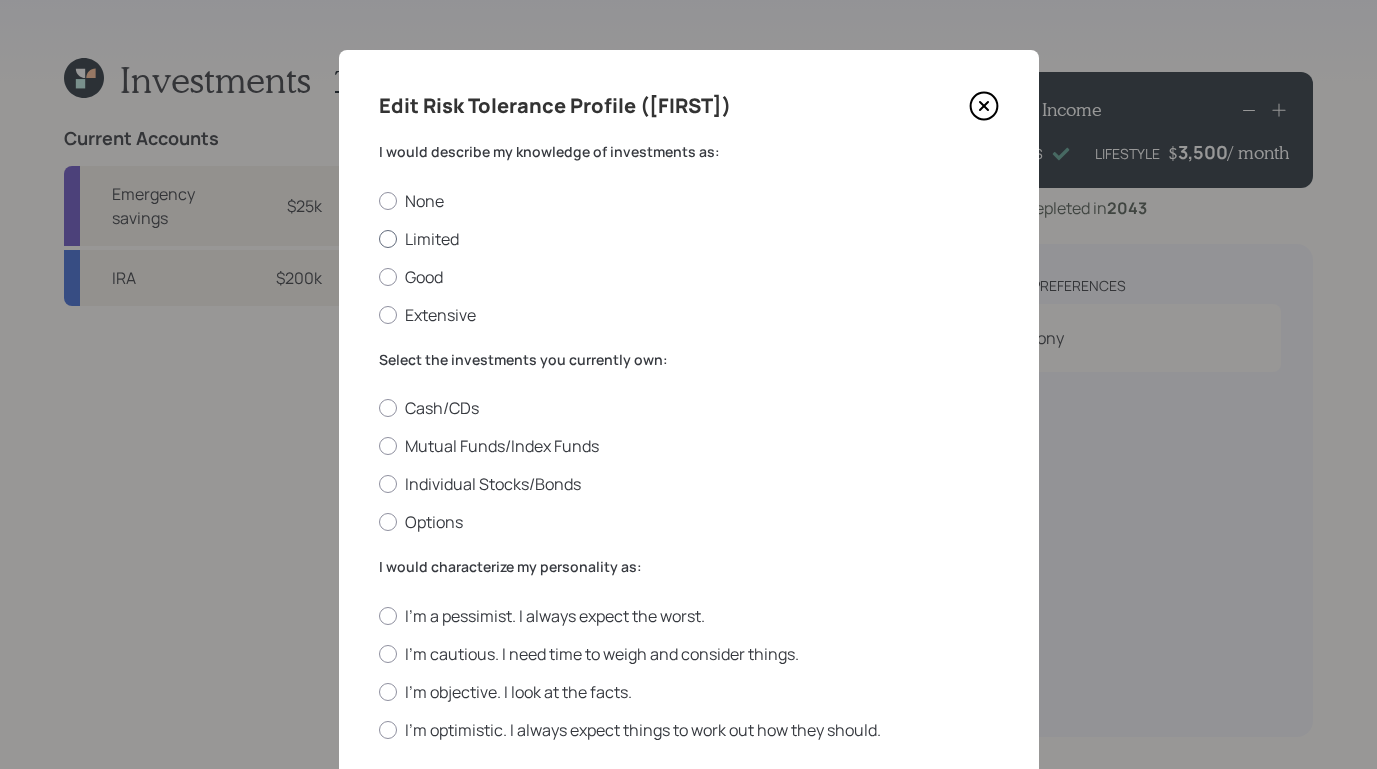 click on "Limited" at bounding box center (689, 239) 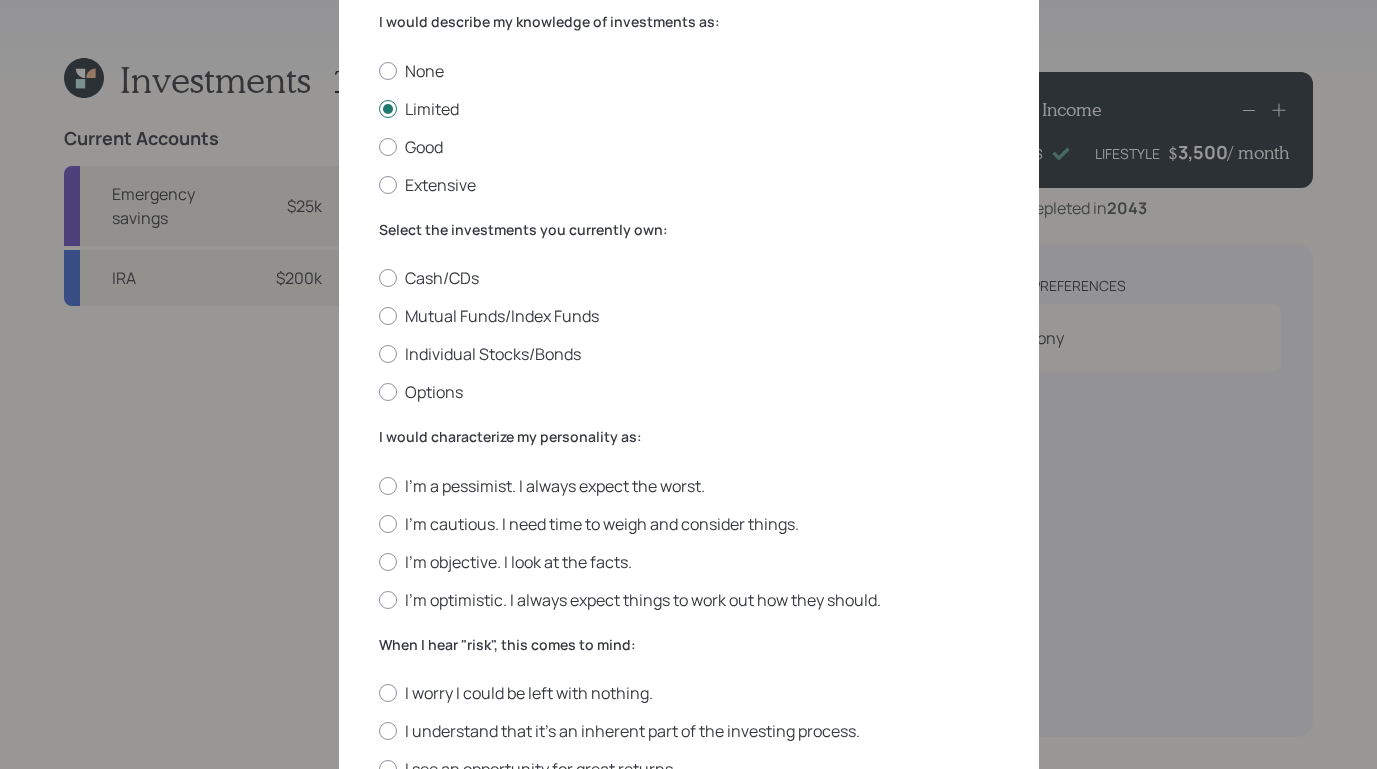scroll, scrollTop: 131, scrollLeft: 0, axis: vertical 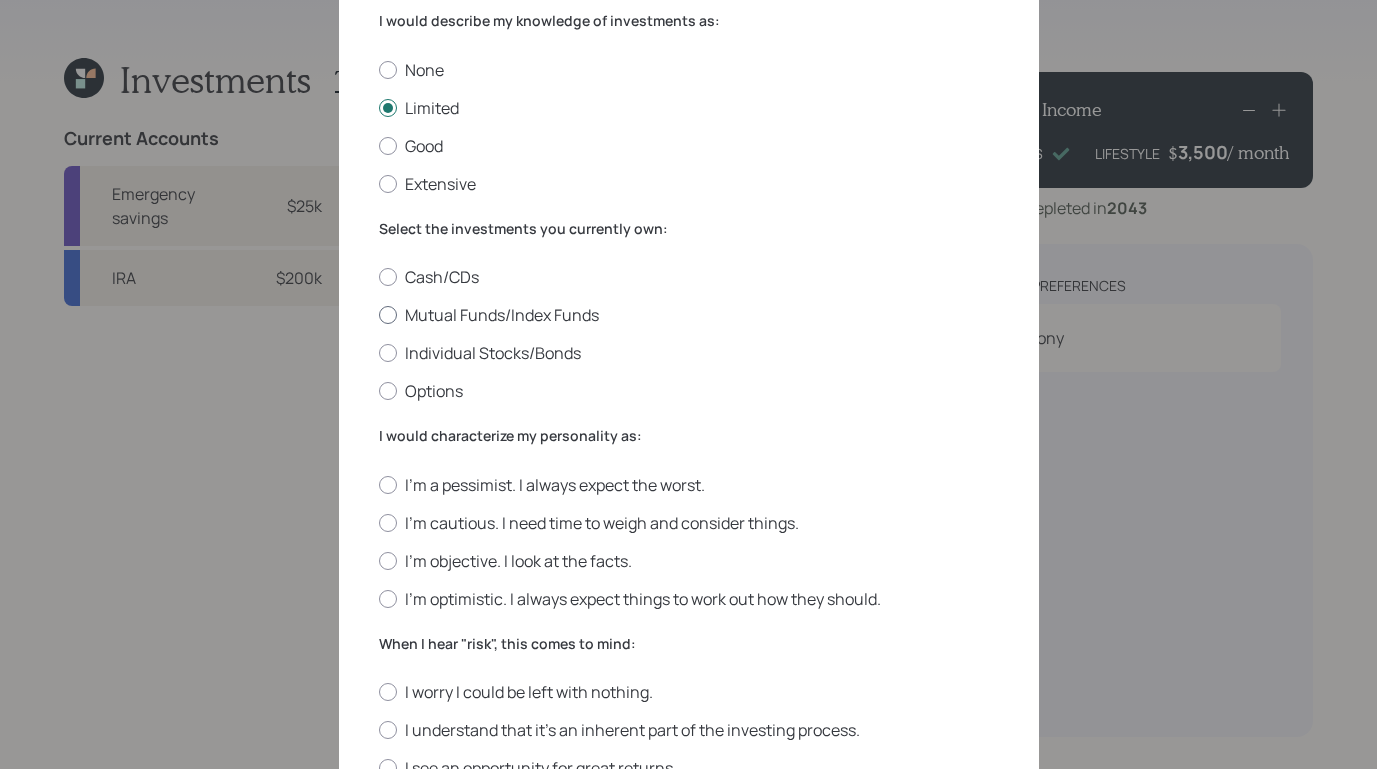 click on "Mutual Funds/Index Funds" at bounding box center (689, 315) 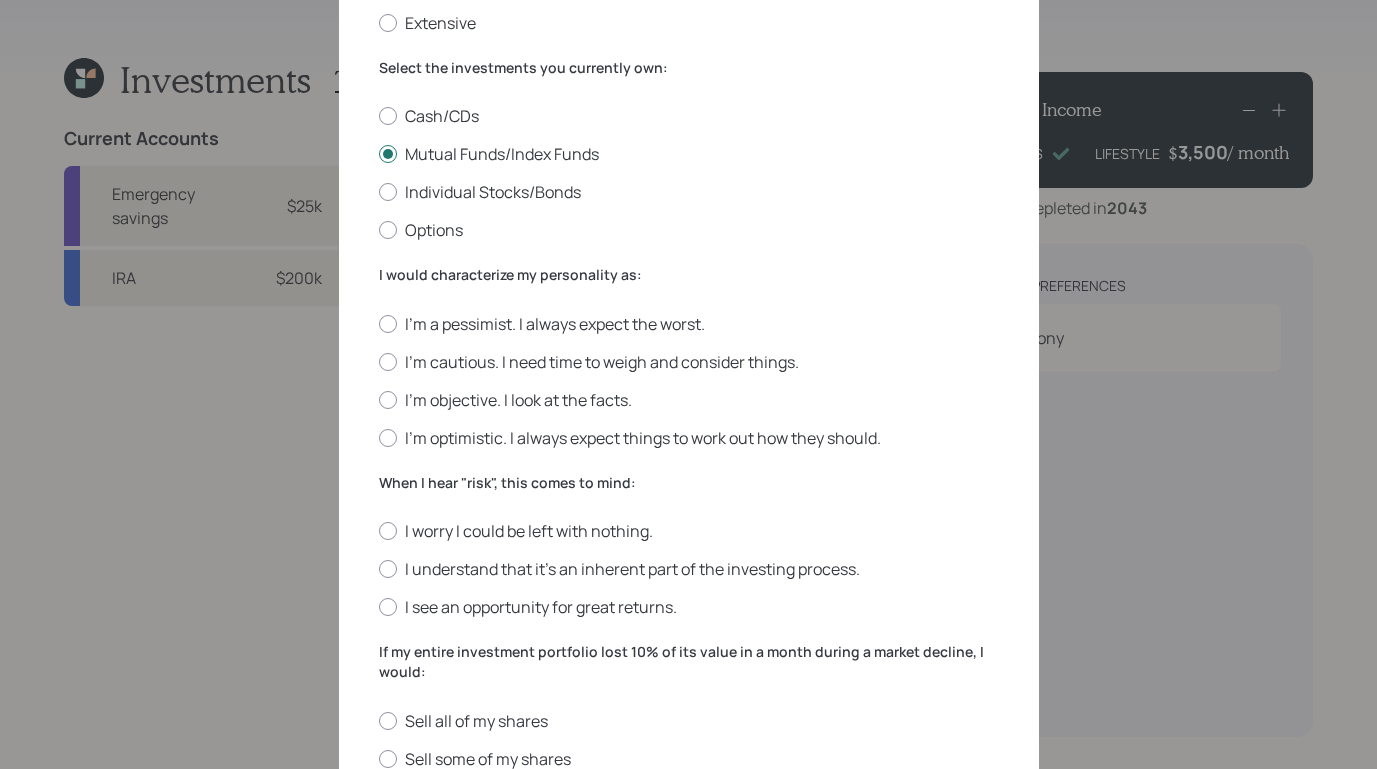 scroll, scrollTop: 293, scrollLeft: 0, axis: vertical 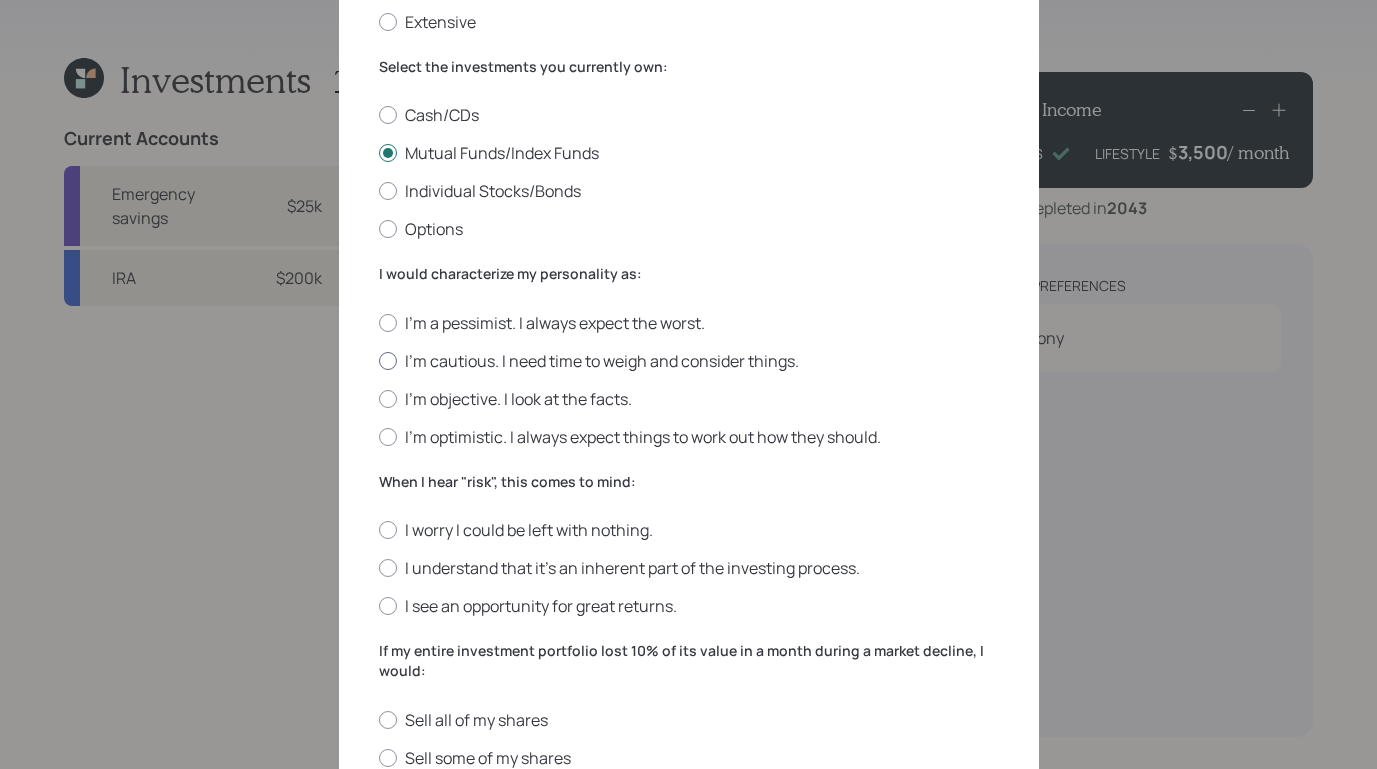 click on "I'm cautious. I need time to weigh and consider things." at bounding box center [689, 361] 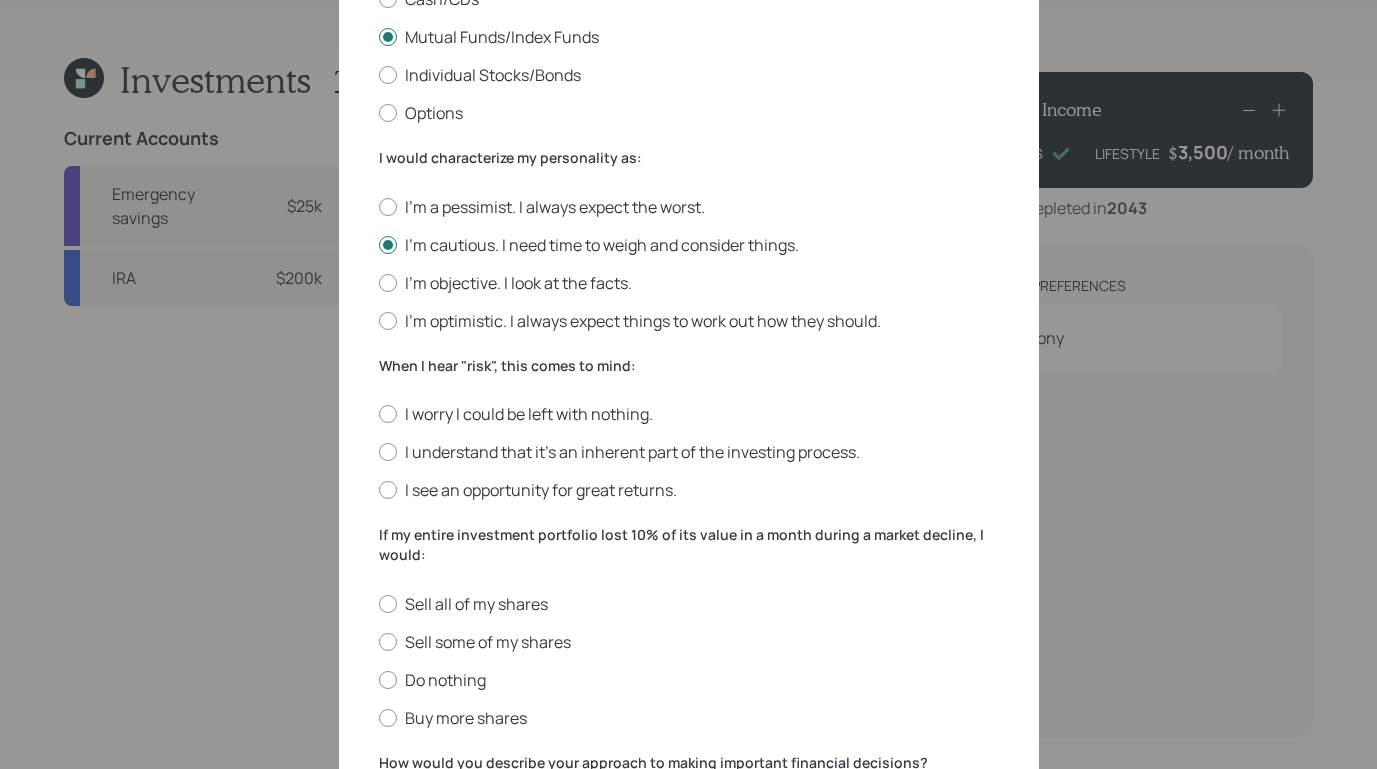 scroll, scrollTop: 417, scrollLeft: 0, axis: vertical 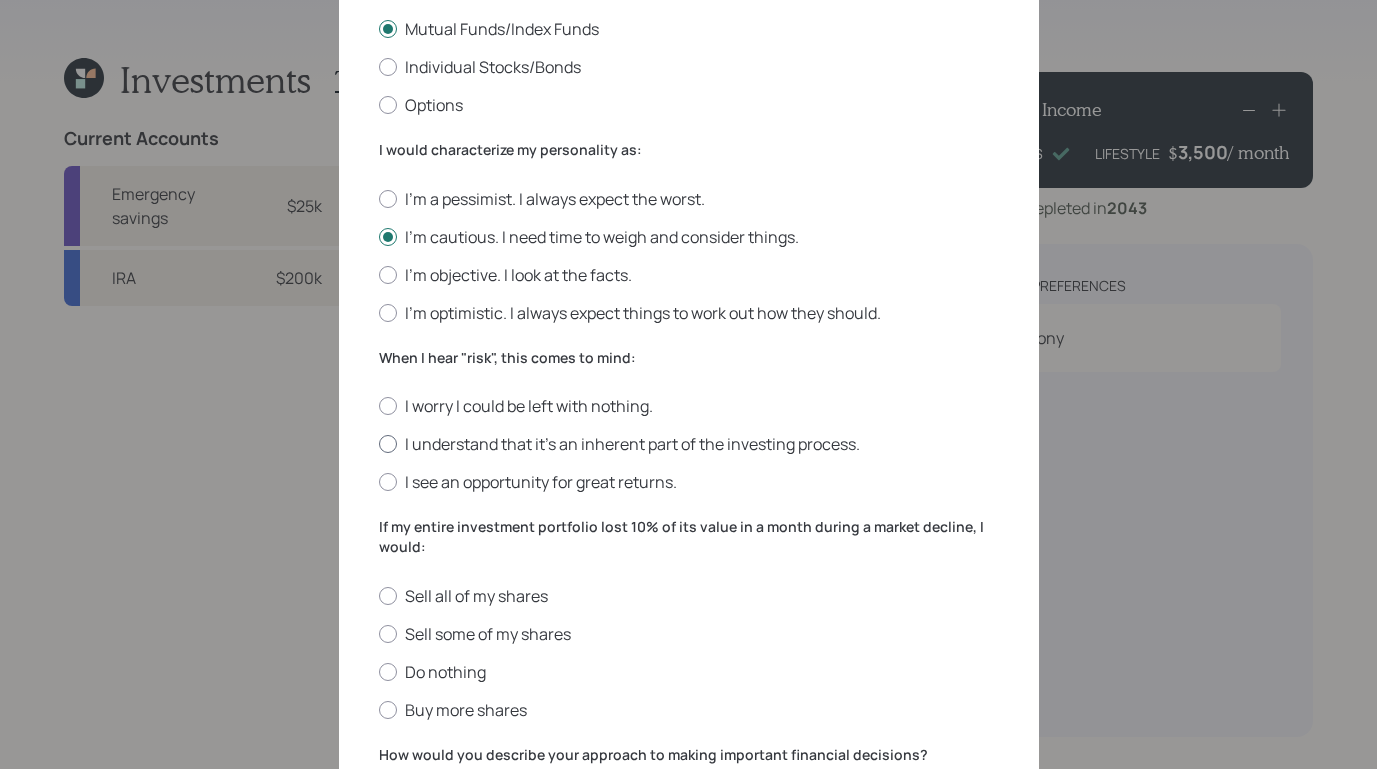 click on "I understand that it’s an inherent part of the investing process." at bounding box center [689, 444] 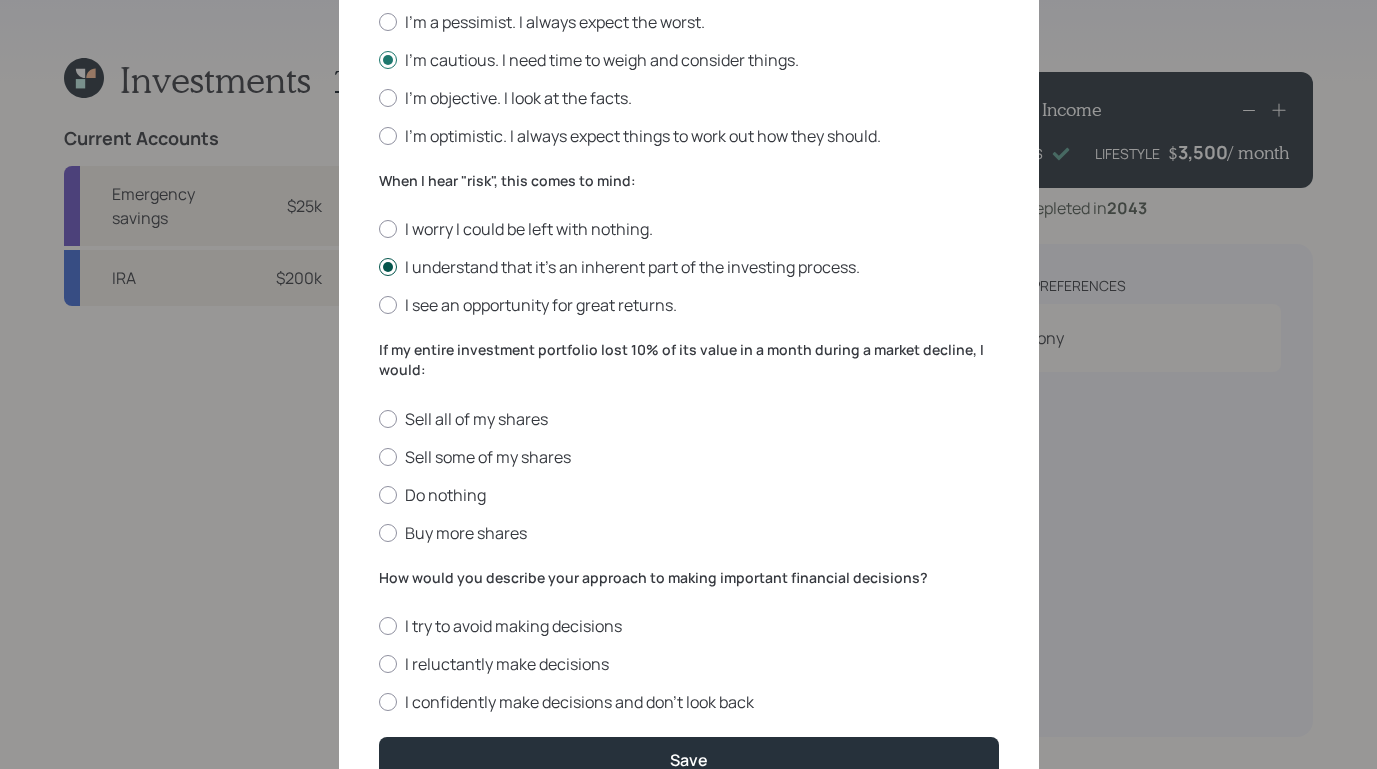 scroll, scrollTop: 599, scrollLeft: 0, axis: vertical 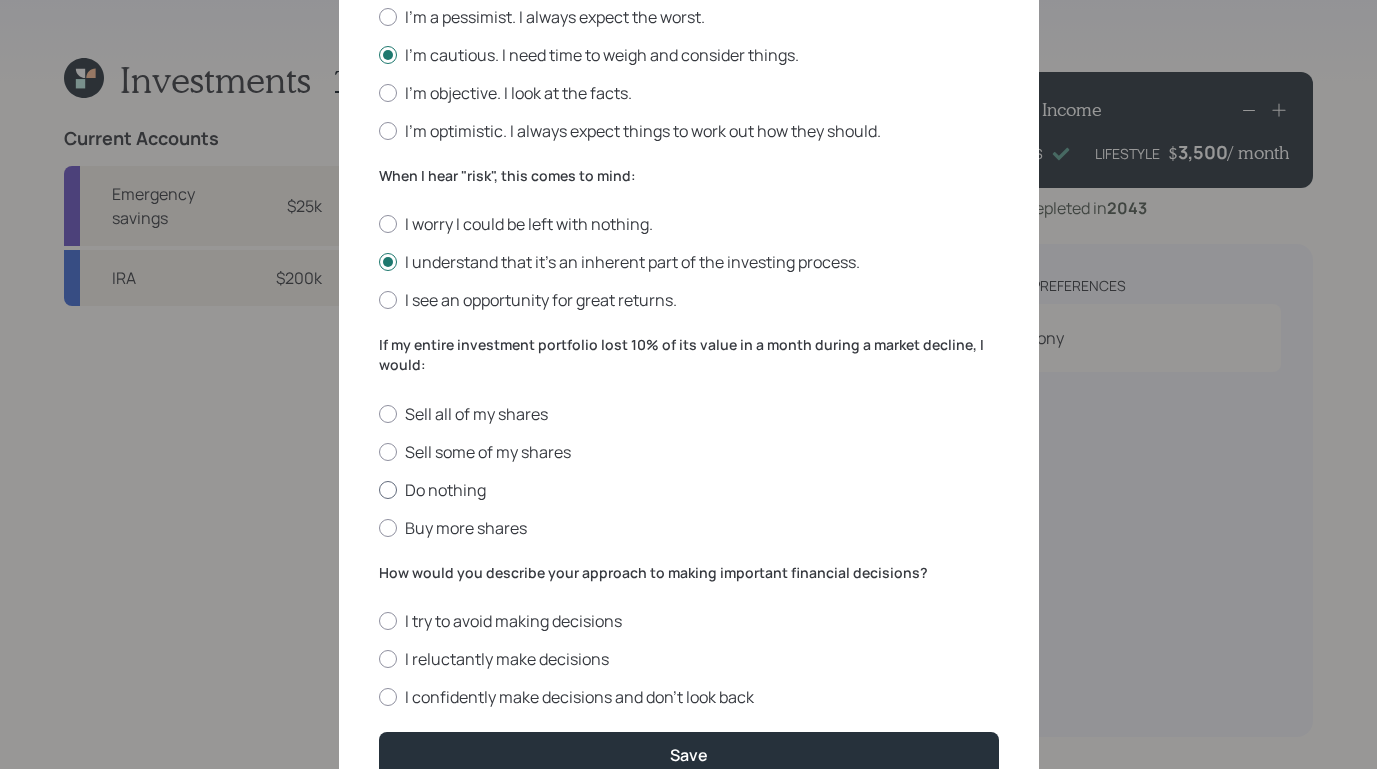click on "Do nothing" at bounding box center [689, 490] 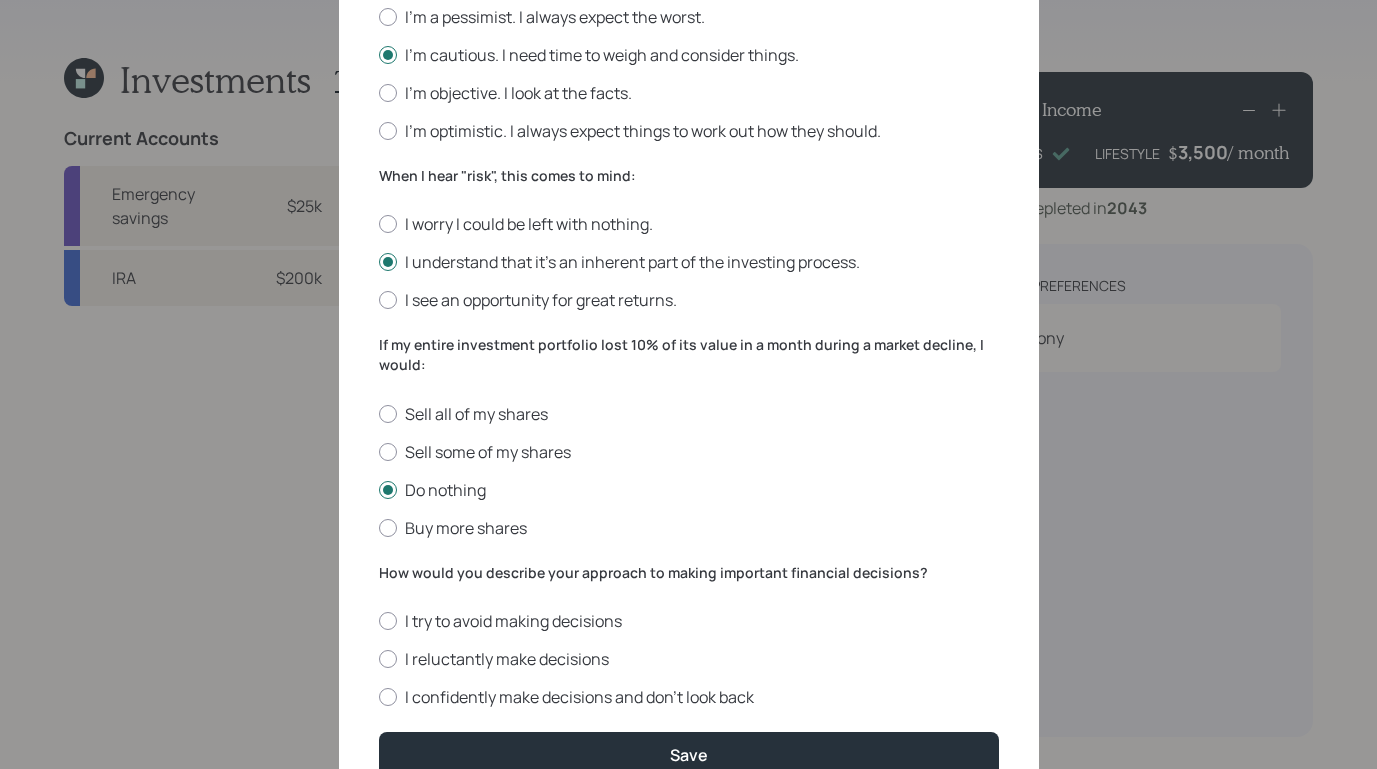 scroll, scrollTop: 696, scrollLeft: 0, axis: vertical 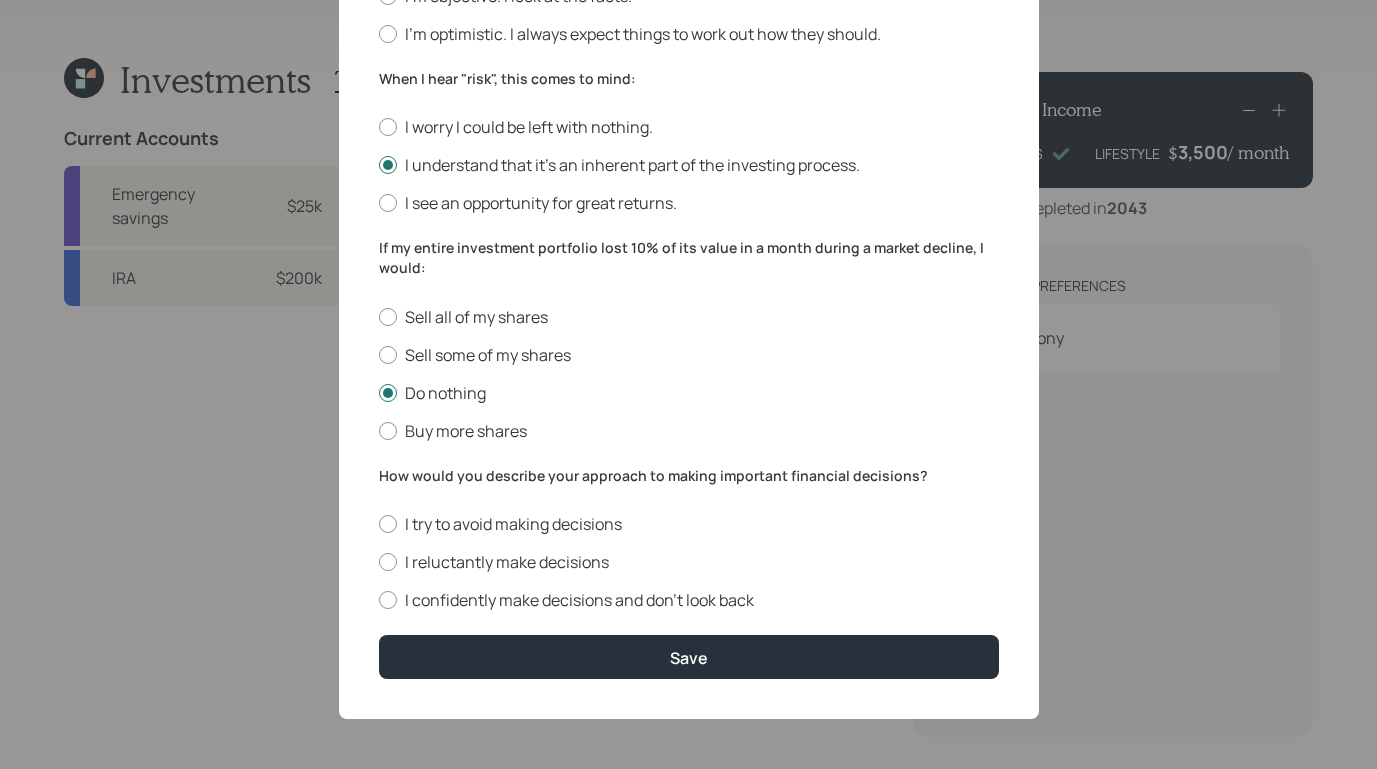 click on "I reluctantly make decisions" at bounding box center [689, 562] 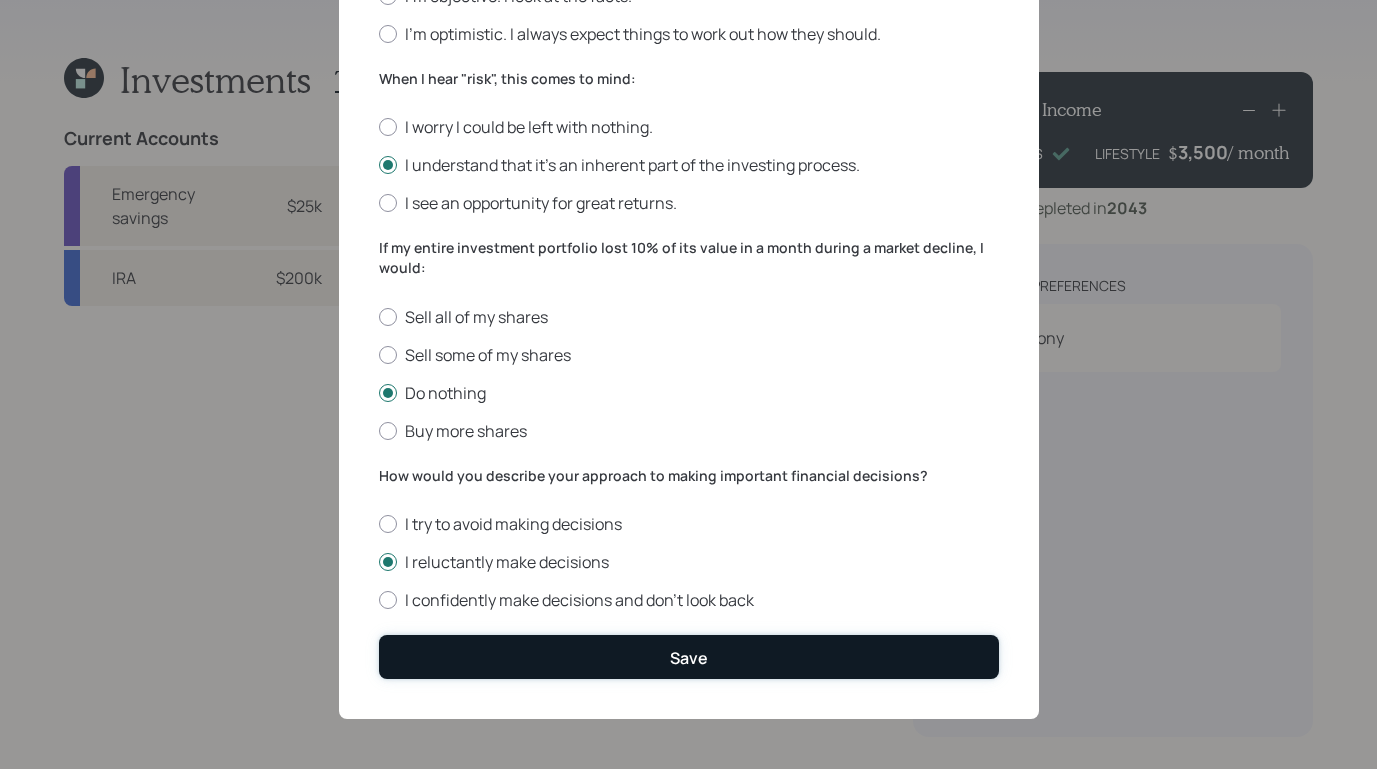 click on "Save" at bounding box center (689, 656) 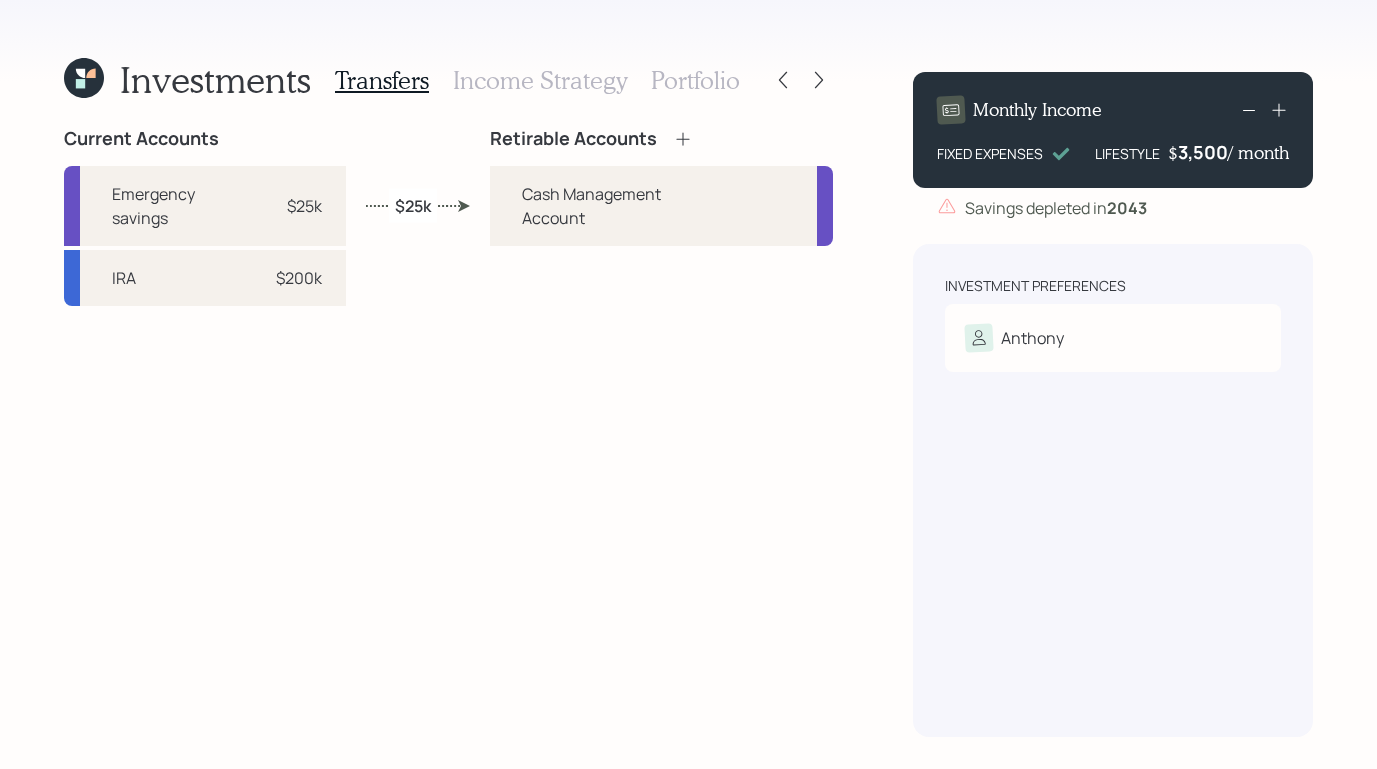 click 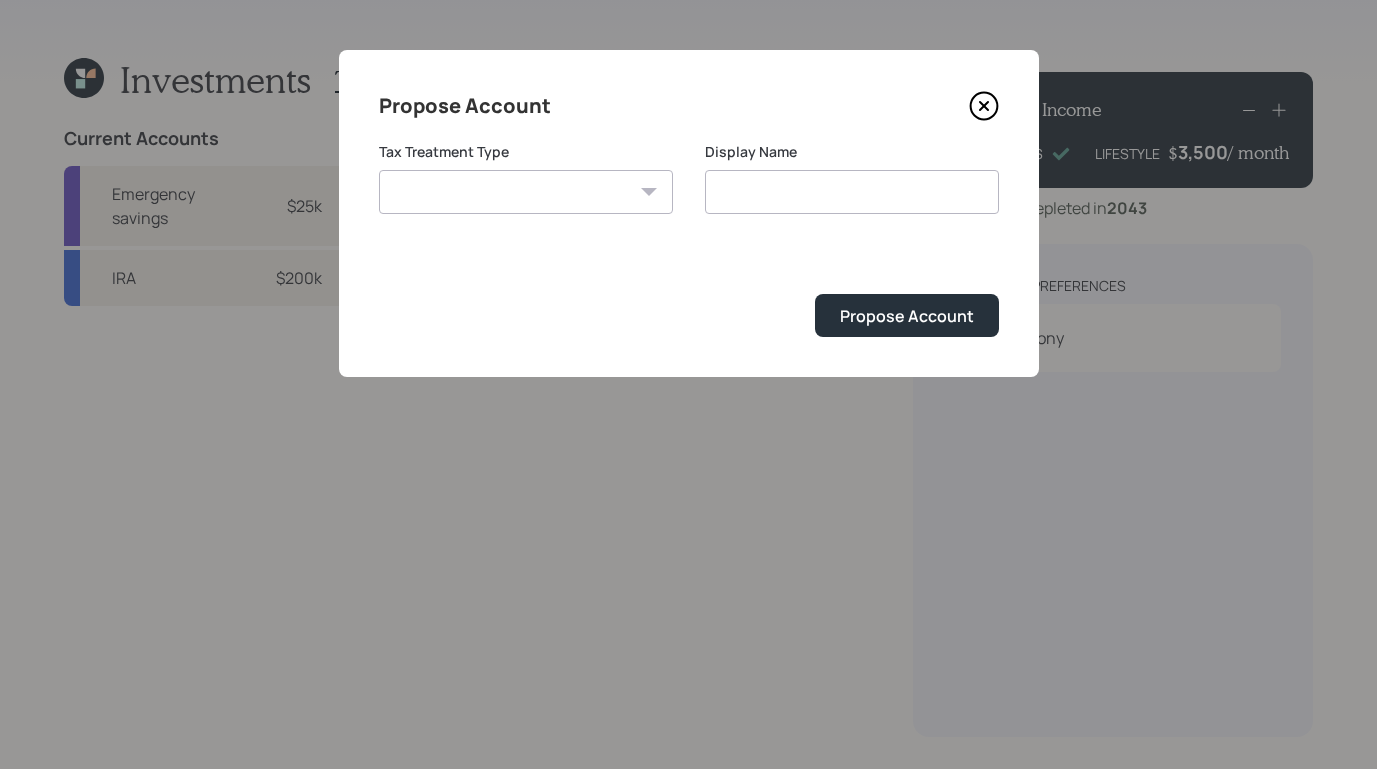 click on "Roth Taxable Traditional" at bounding box center (526, 192) 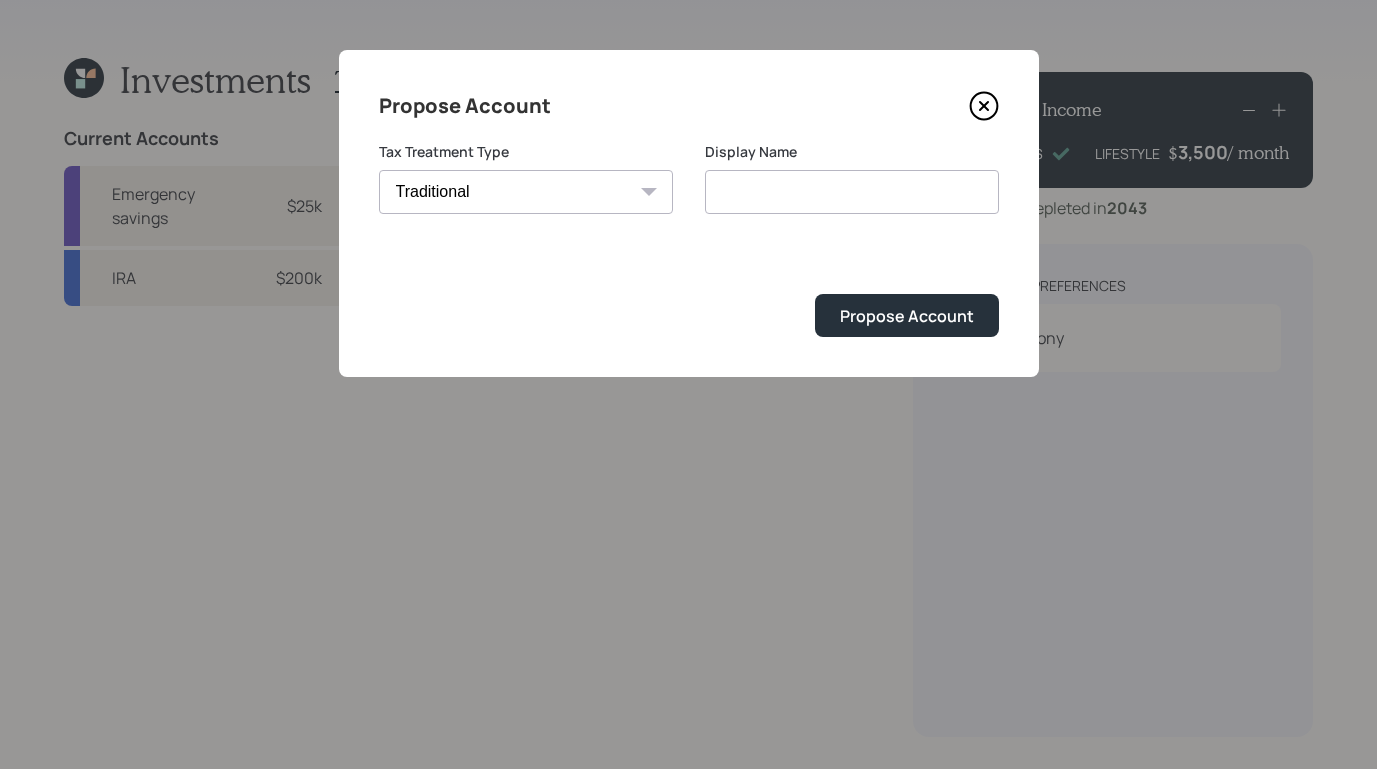 type on "Traditional" 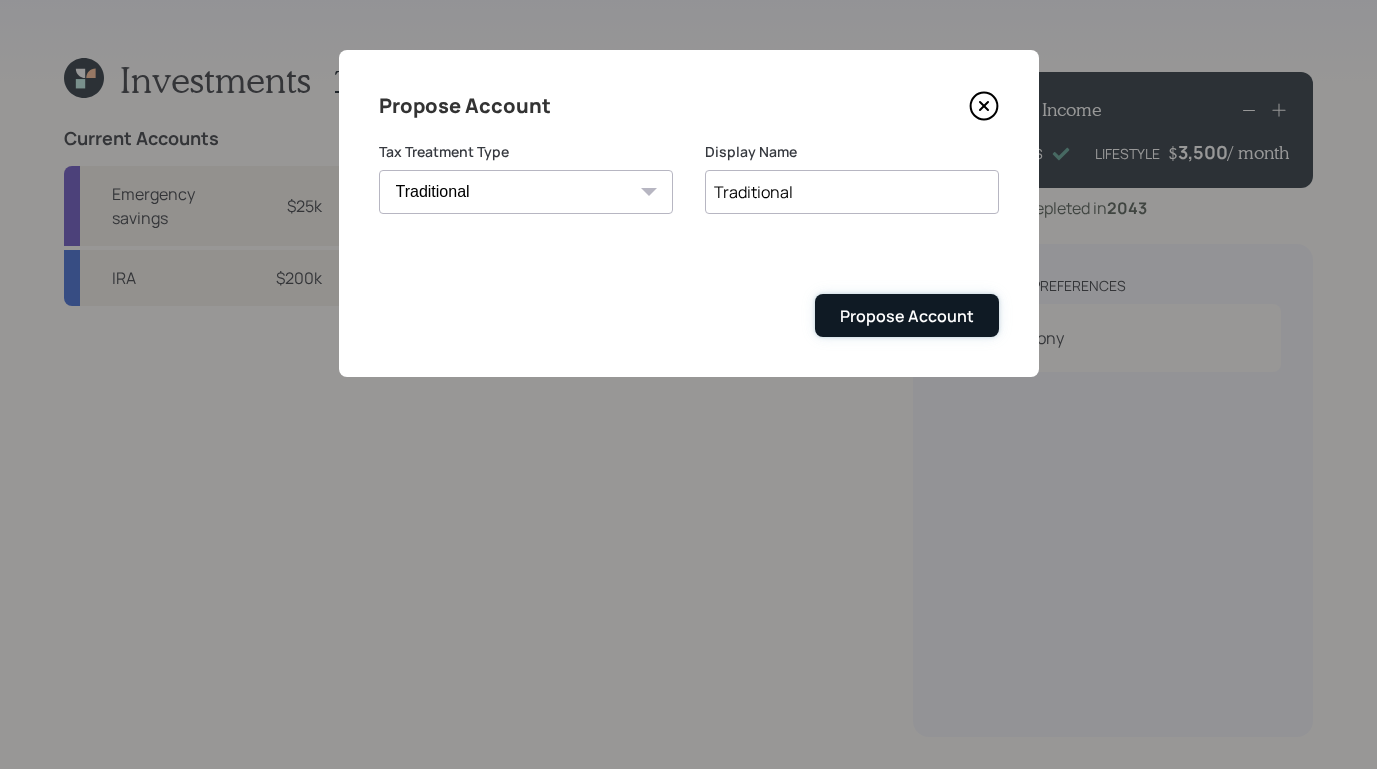 click on "Propose Account" at bounding box center [907, 315] 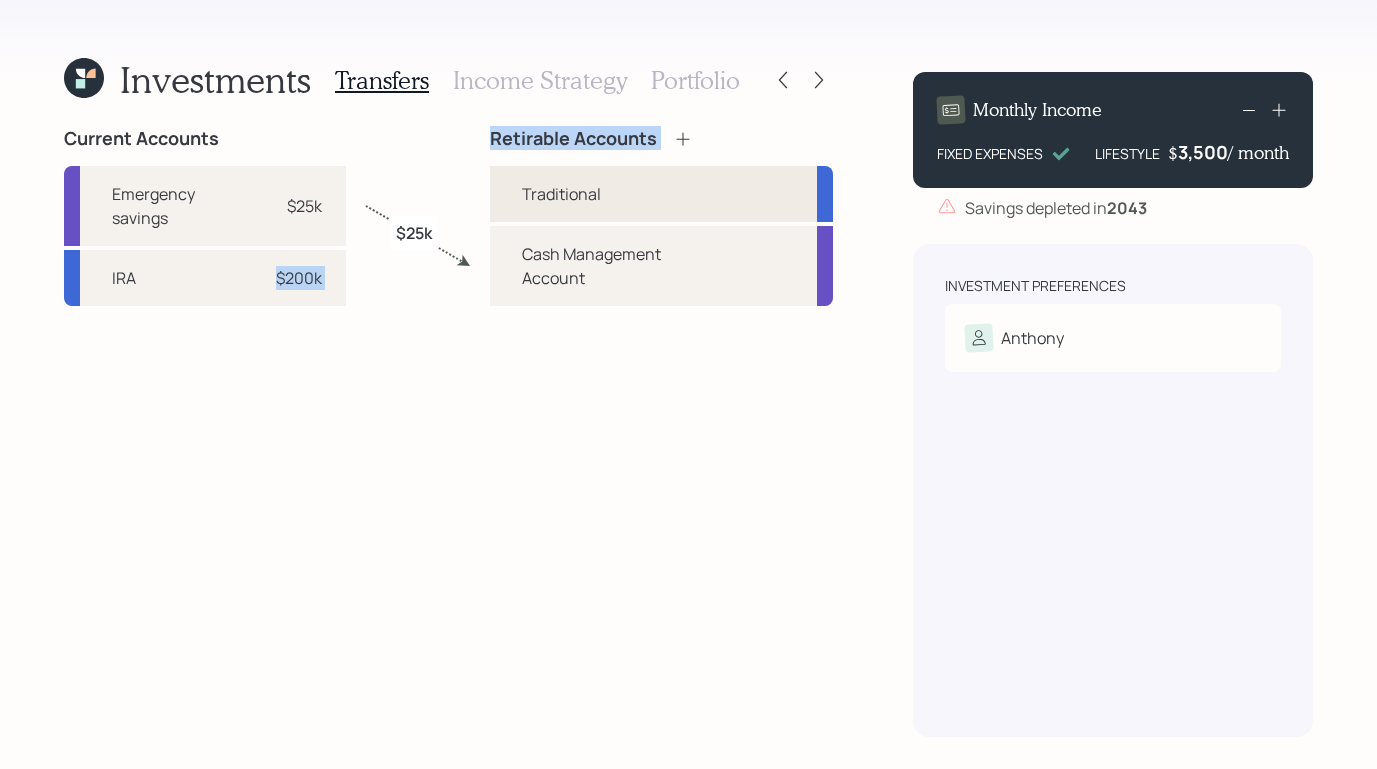 drag, startPoint x: 188, startPoint y: 270, endPoint x: 511, endPoint y: 203, distance: 329.87573 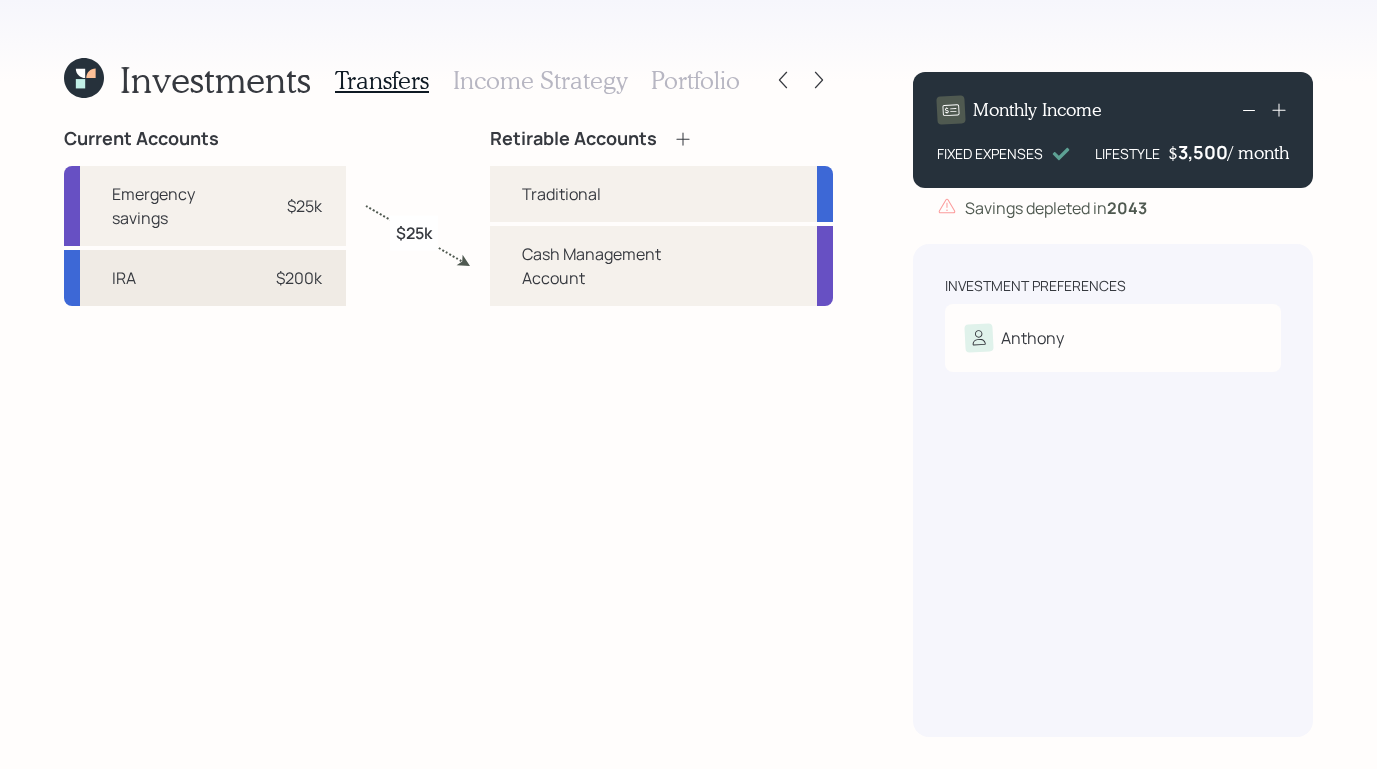 click on "IRA $200k" at bounding box center (205, 278) 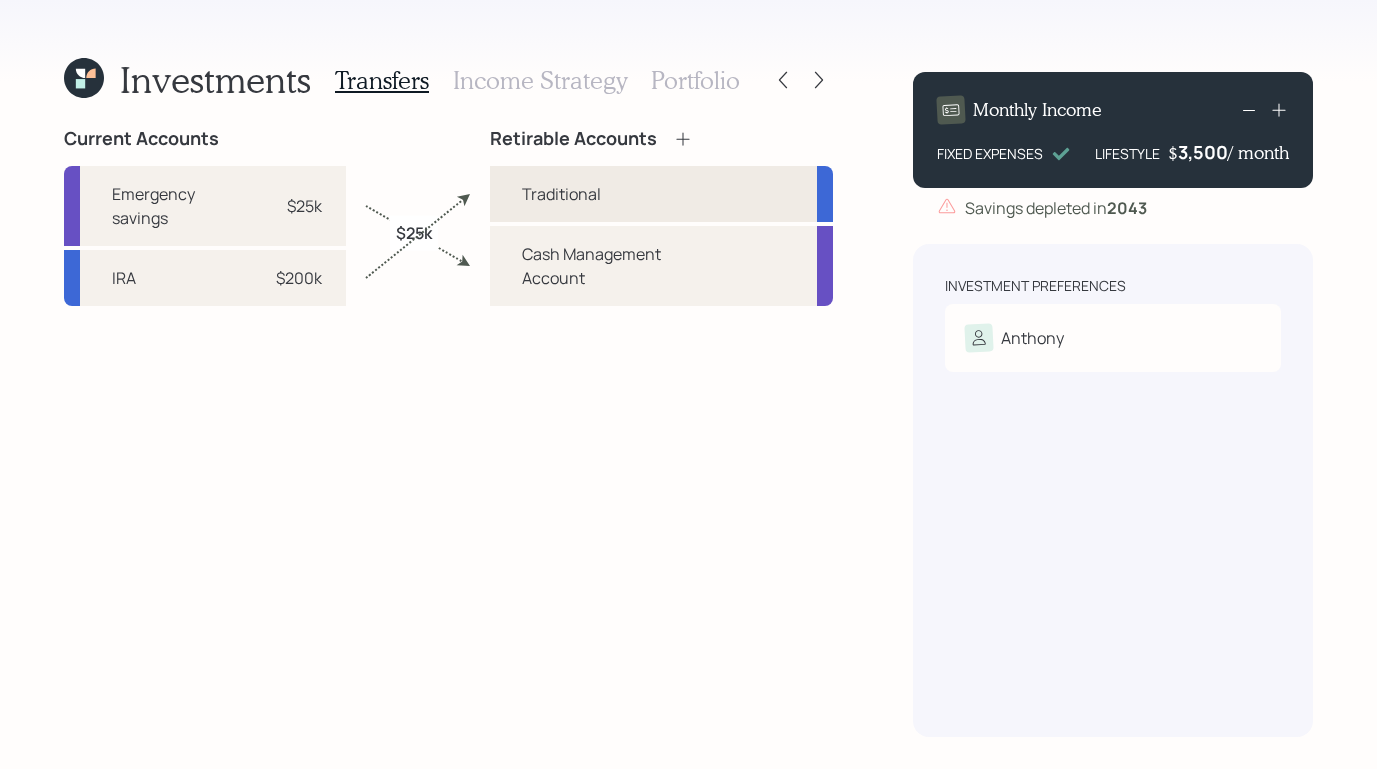 click on "Traditional" at bounding box center (661, 194) 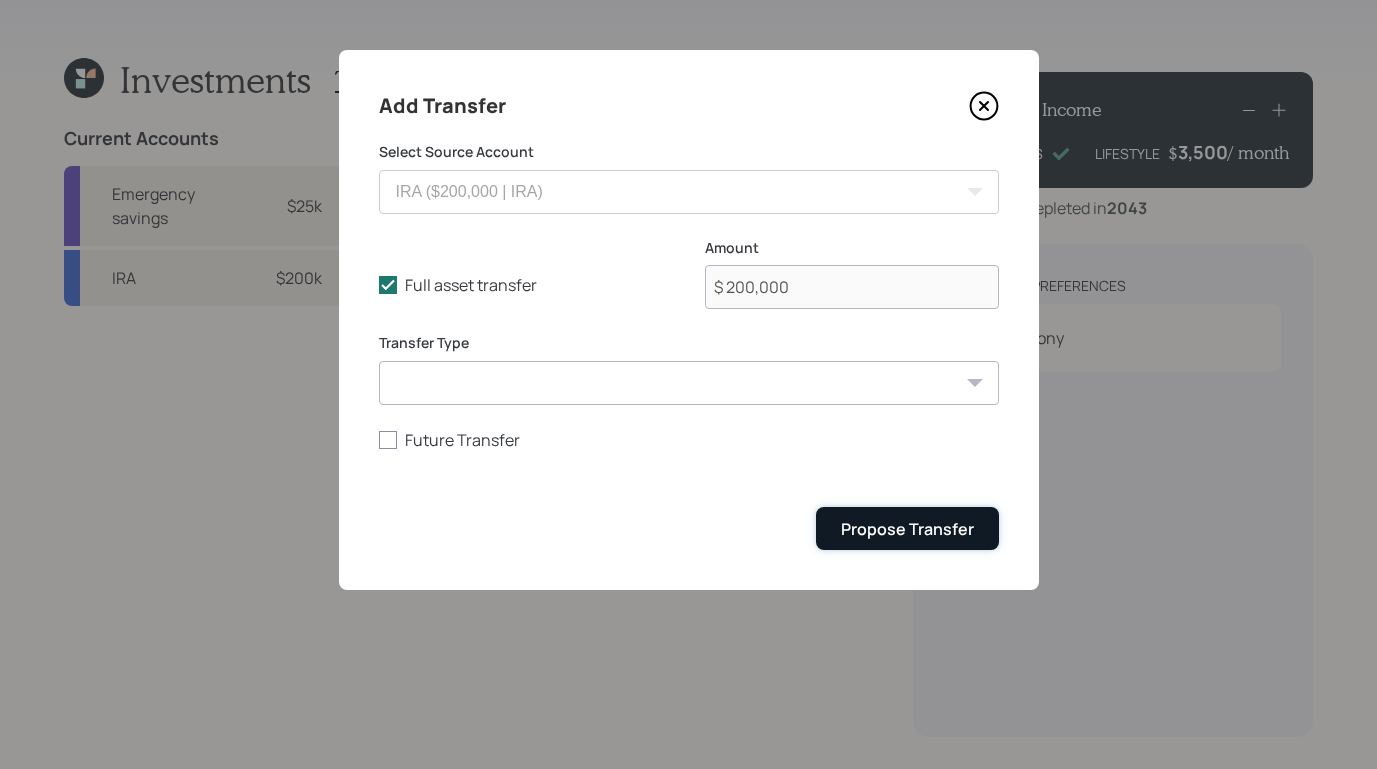 click on "Propose Transfer" at bounding box center [907, 528] 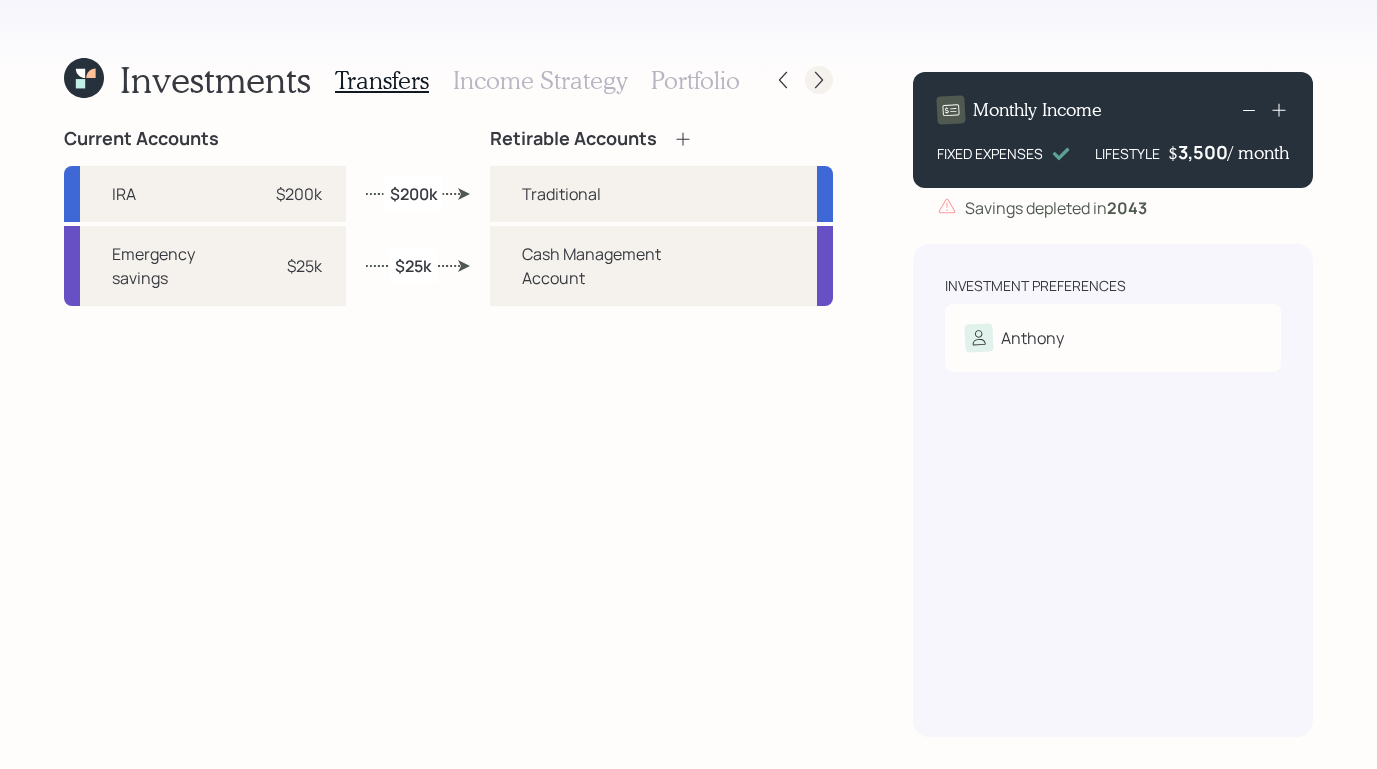 click at bounding box center (819, 80) 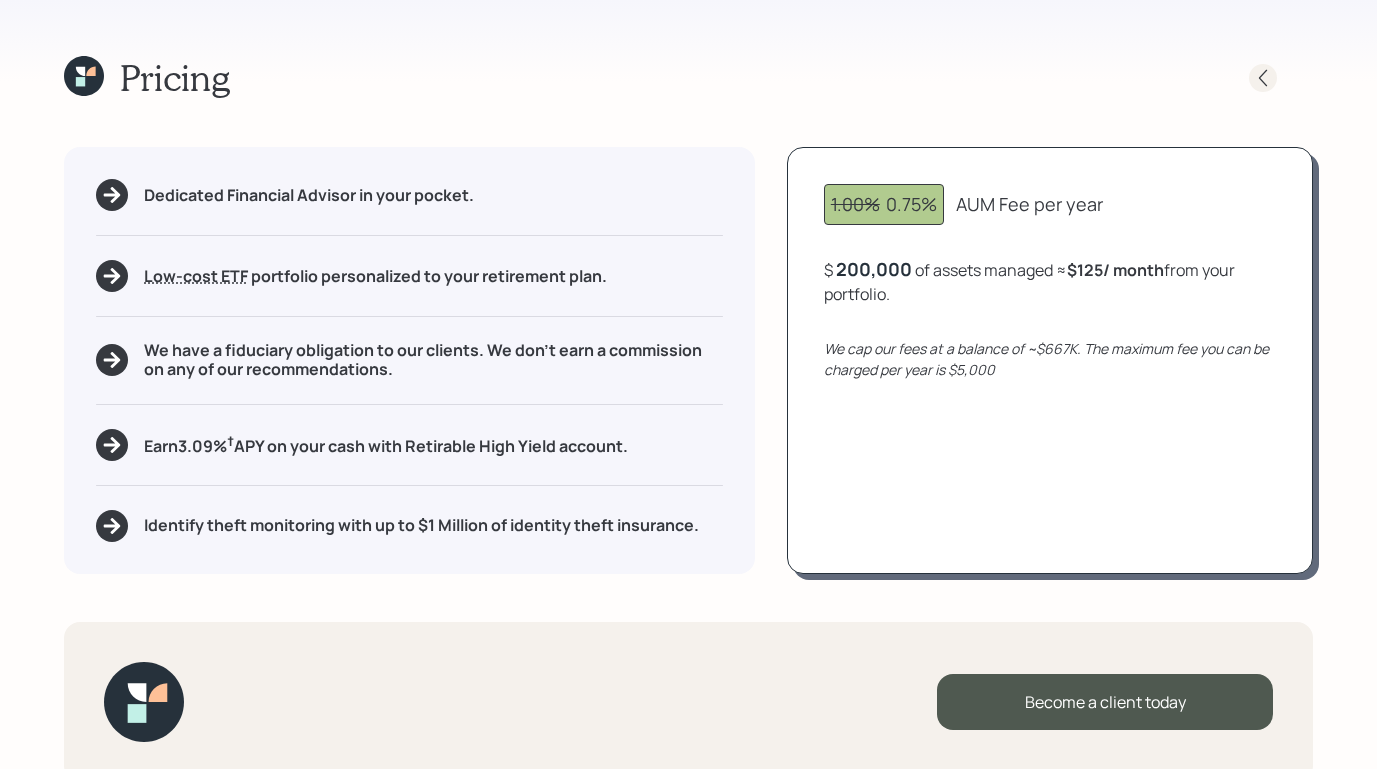 click 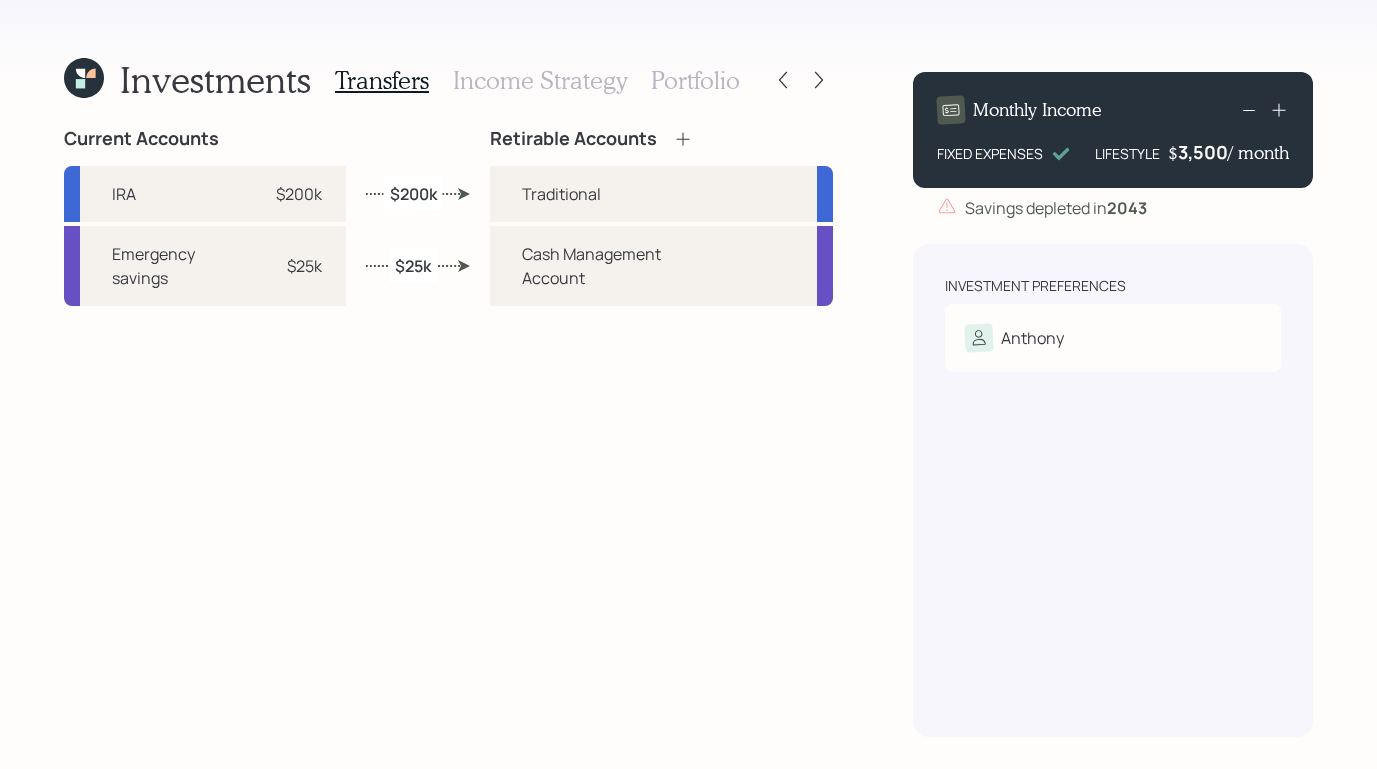 click on "Income Strategy" at bounding box center [540, 80] 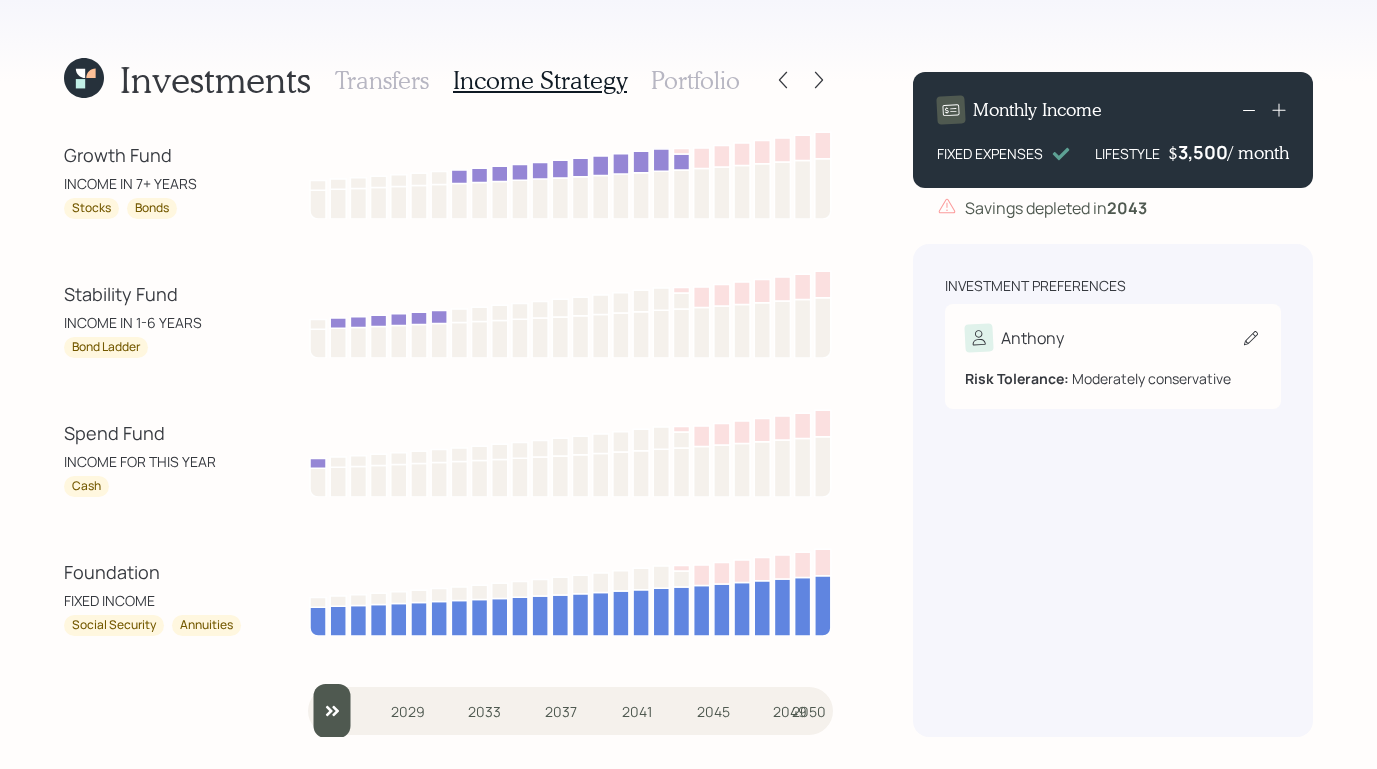 click on "Anthony" at bounding box center (1032, 338) 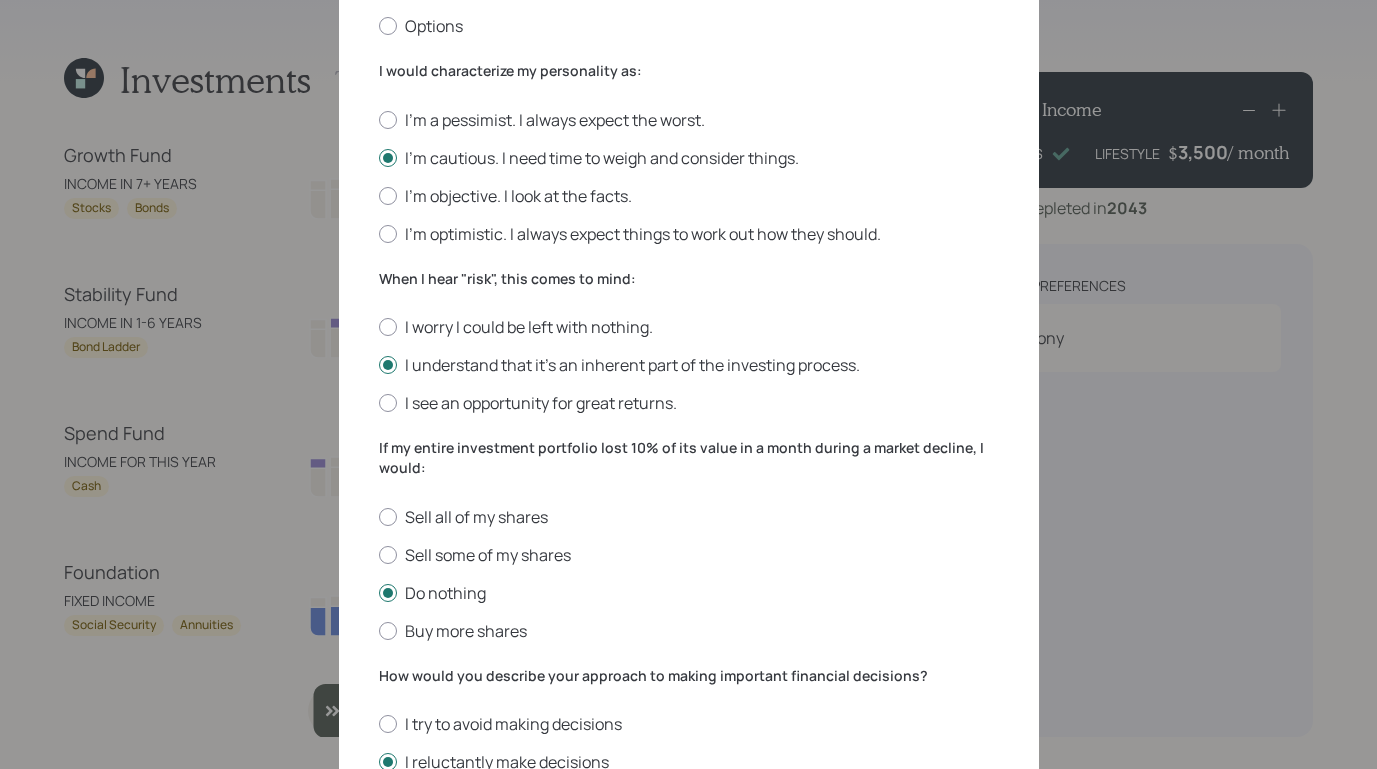 scroll, scrollTop: 491, scrollLeft: 0, axis: vertical 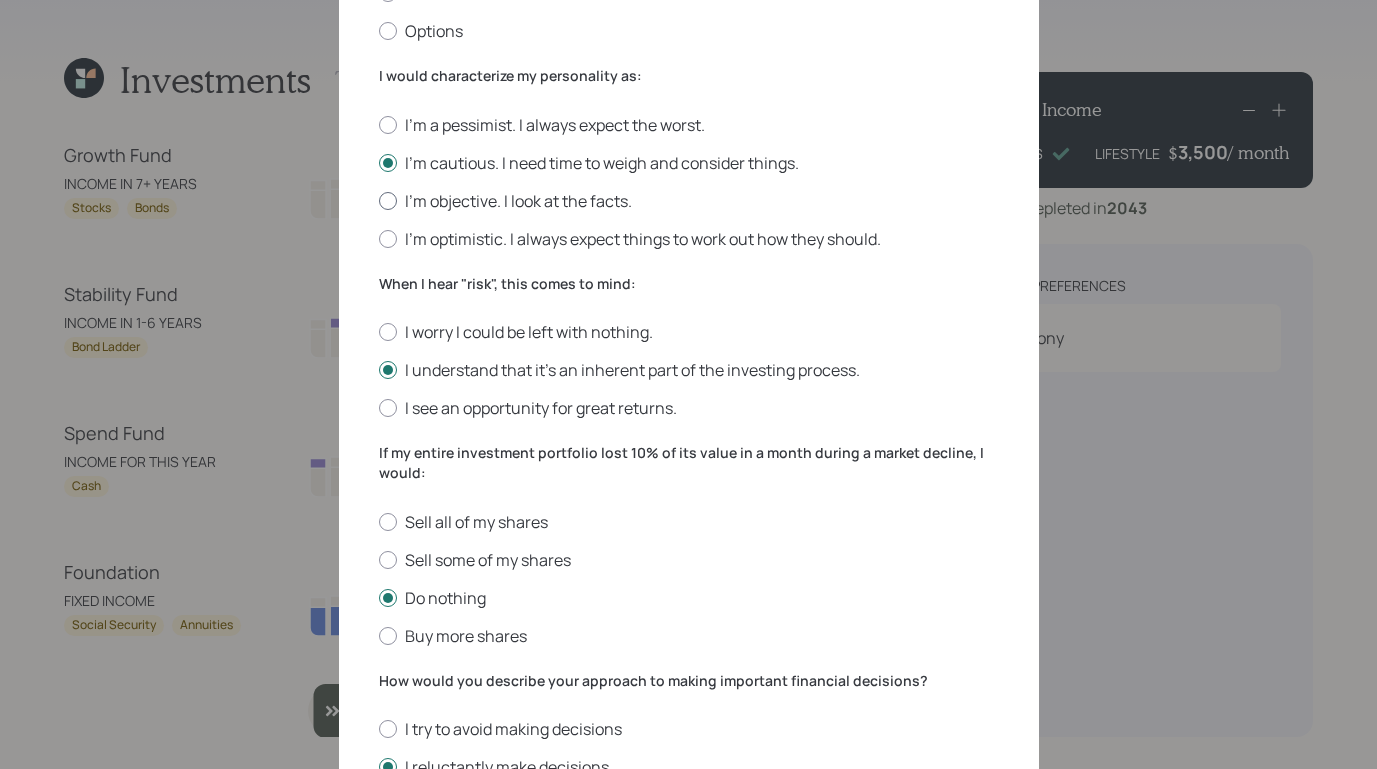 click on "I'm objective. I look at the facts." at bounding box center [689, 201] 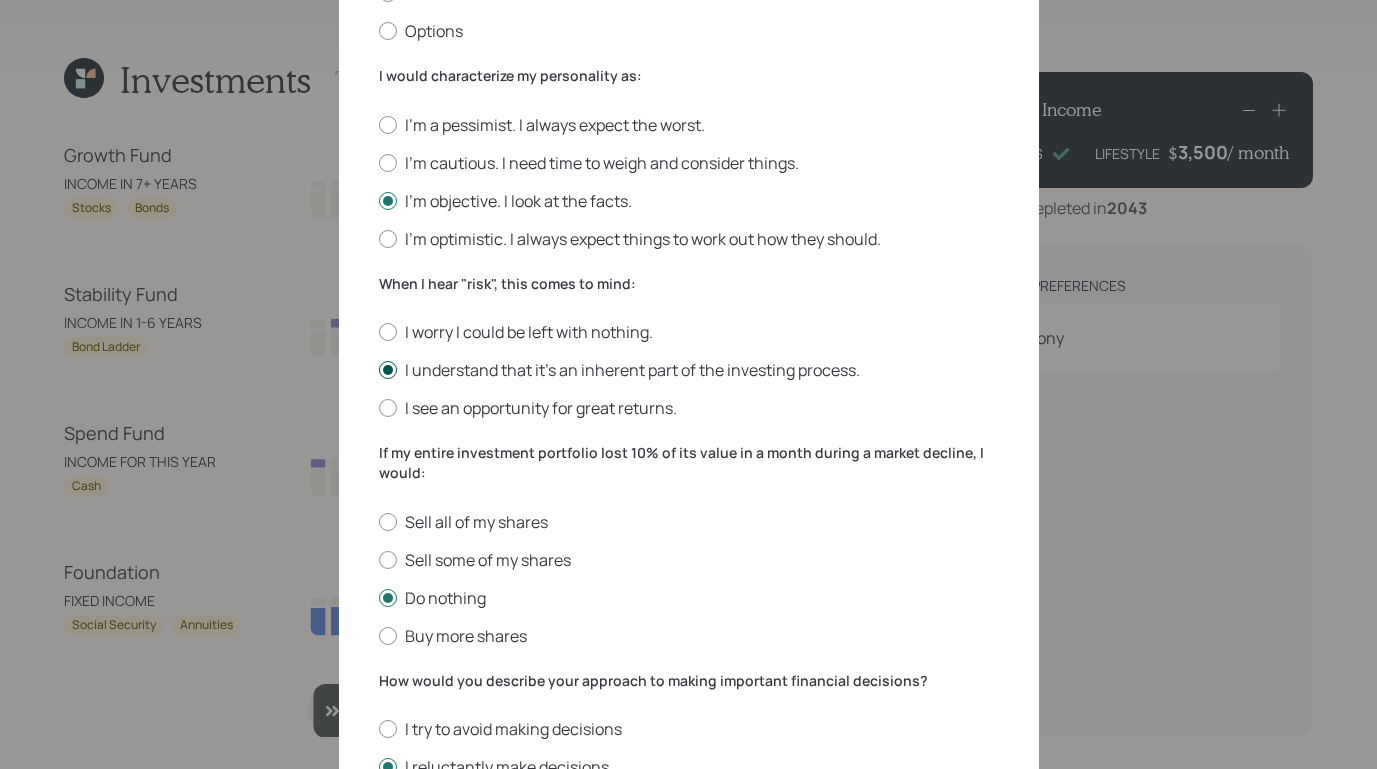 scroll, scrollTop: 696, scrollLeft: 0, axis: vertical 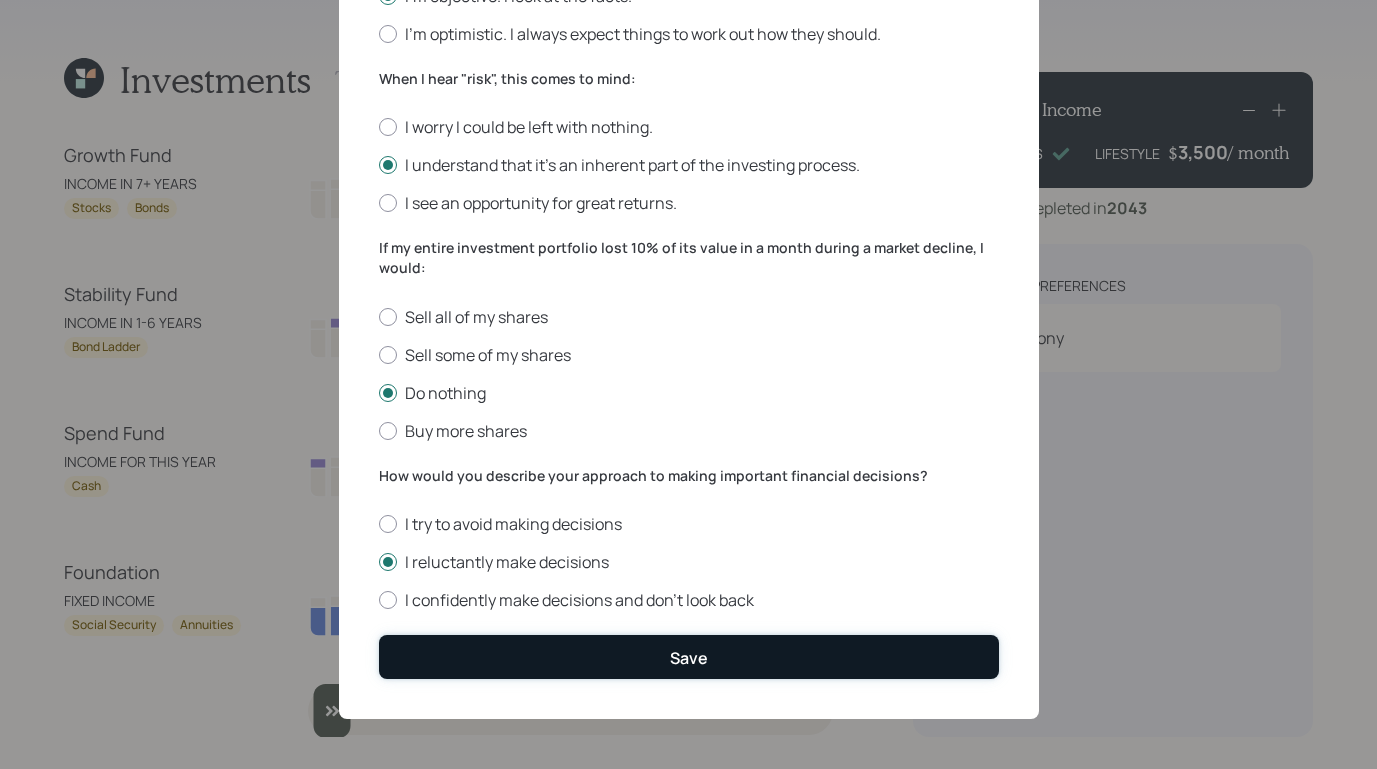 click on "Save" at bounding box center (689, 656) 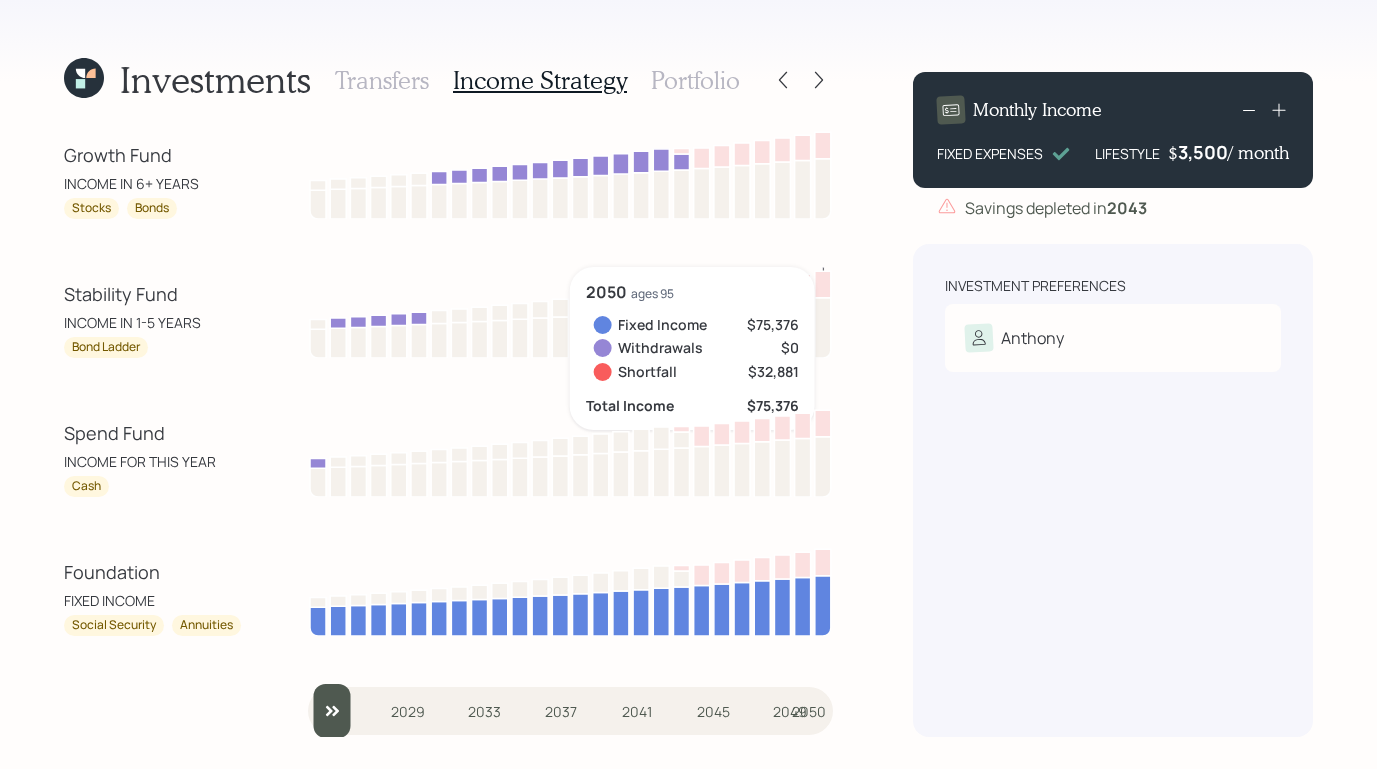 click 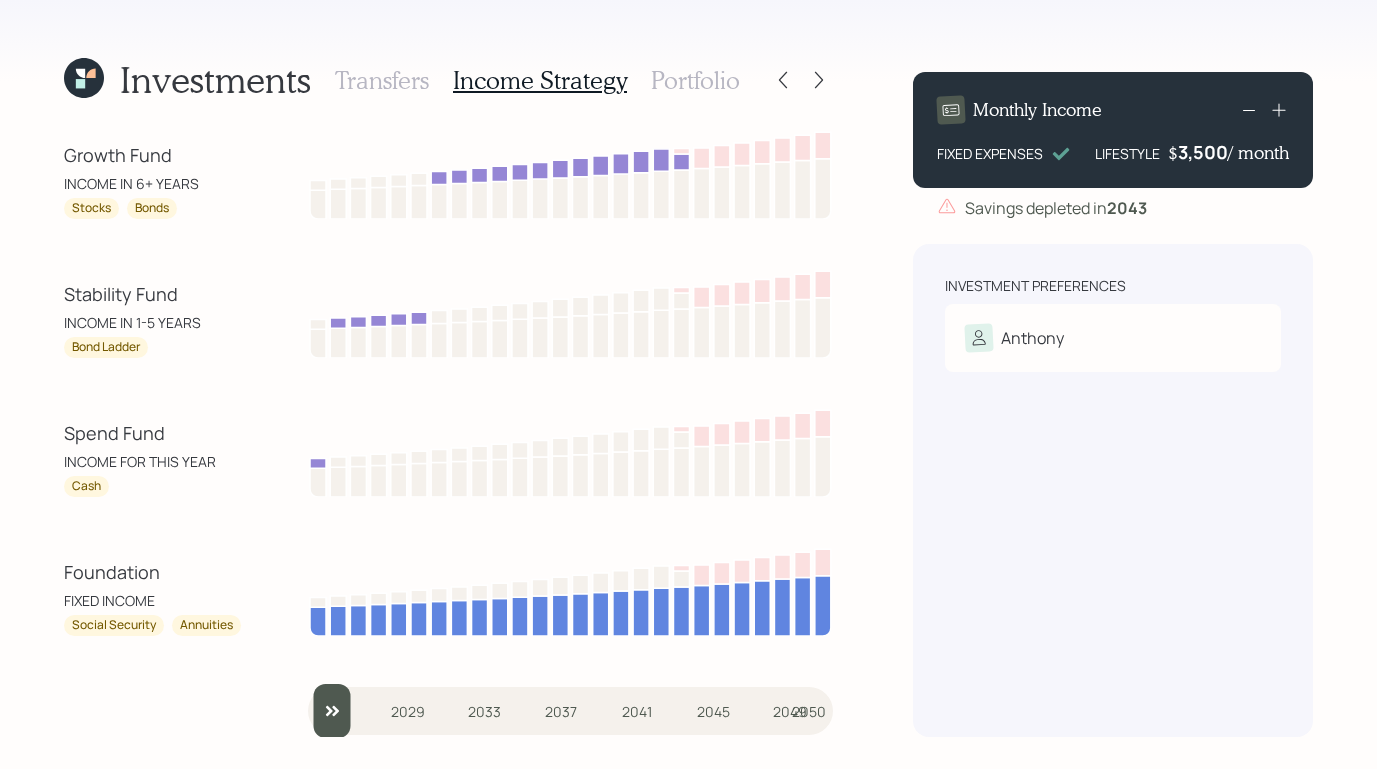 click on "Investment Preferences [FIRST] Risk Tolerance:   Moderate" at bounding box center (688, 384) 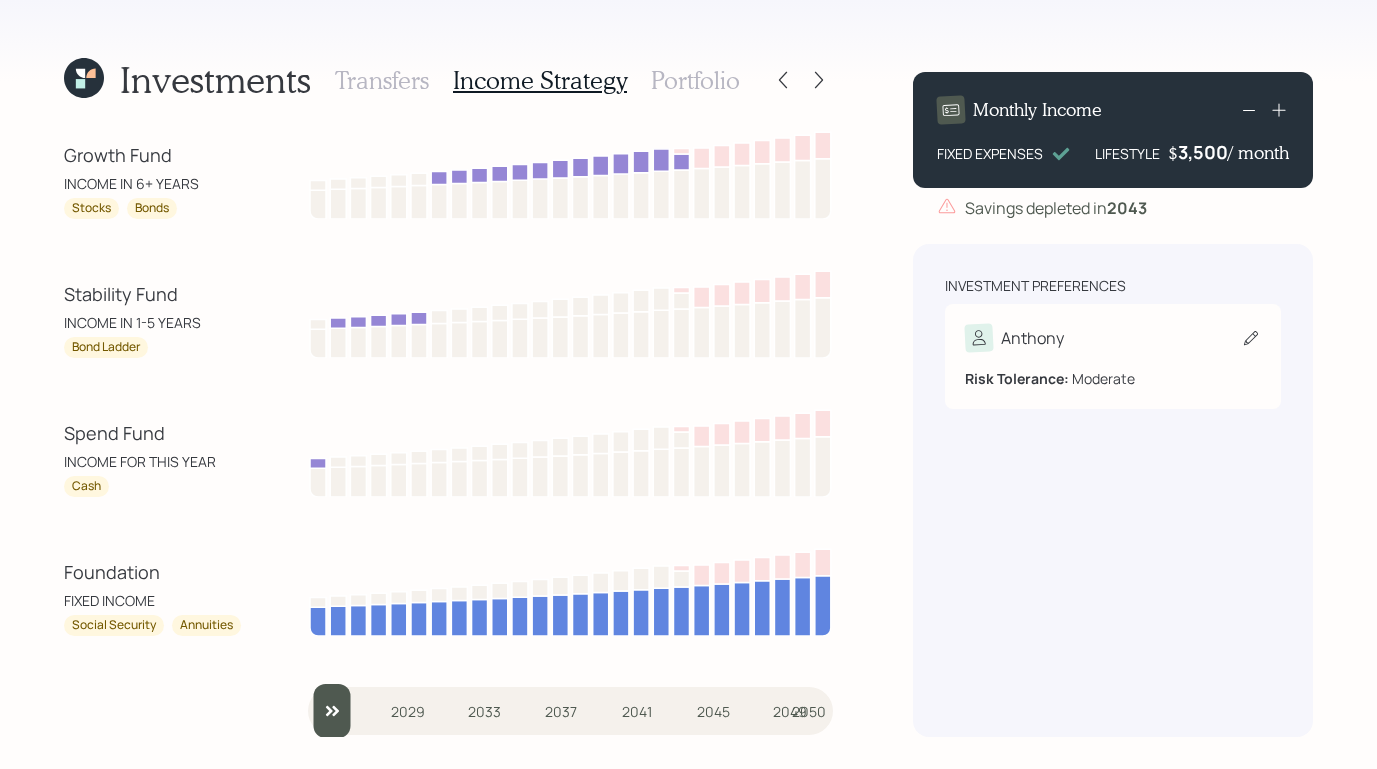 click on "Anthony" at bounding box center (1032, 338) 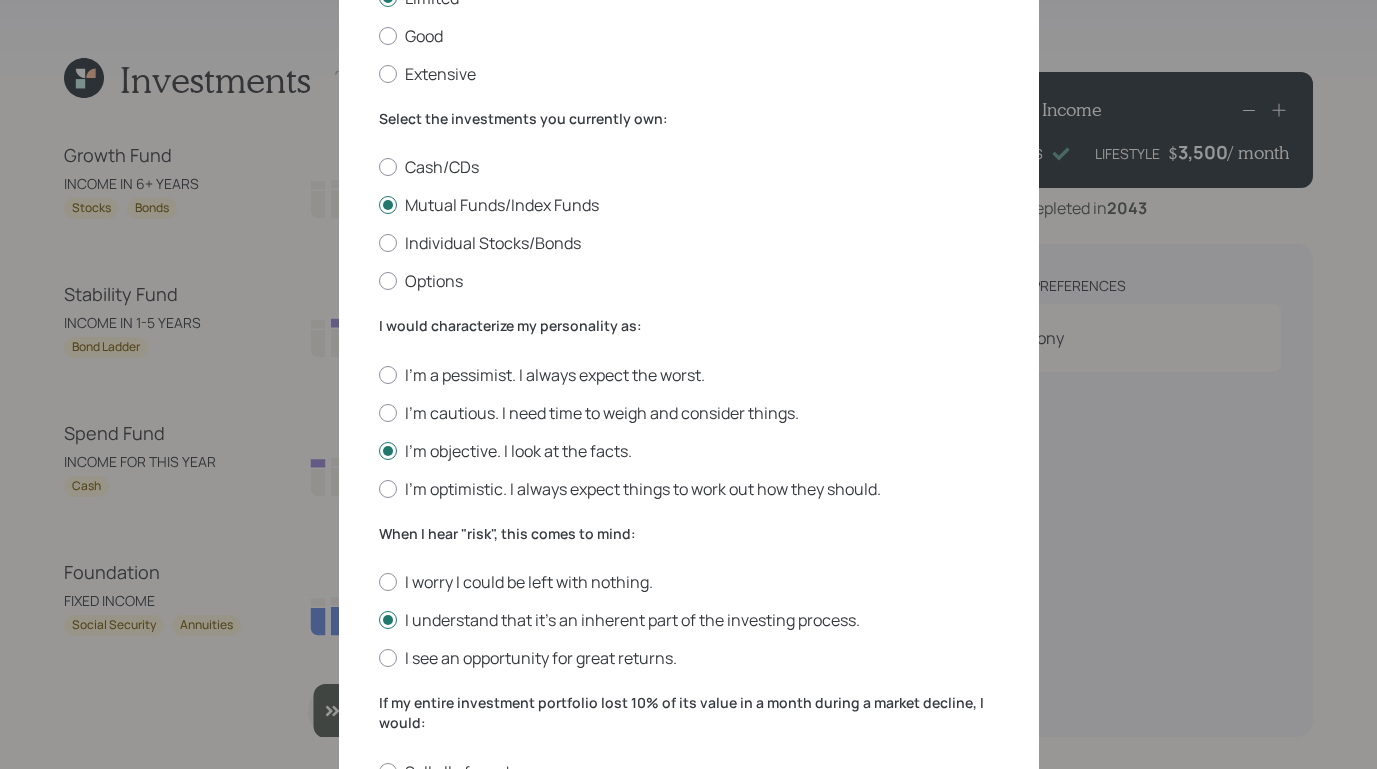 scroll, scrollTop: 330, scrollLeft: 0, axis: vertical 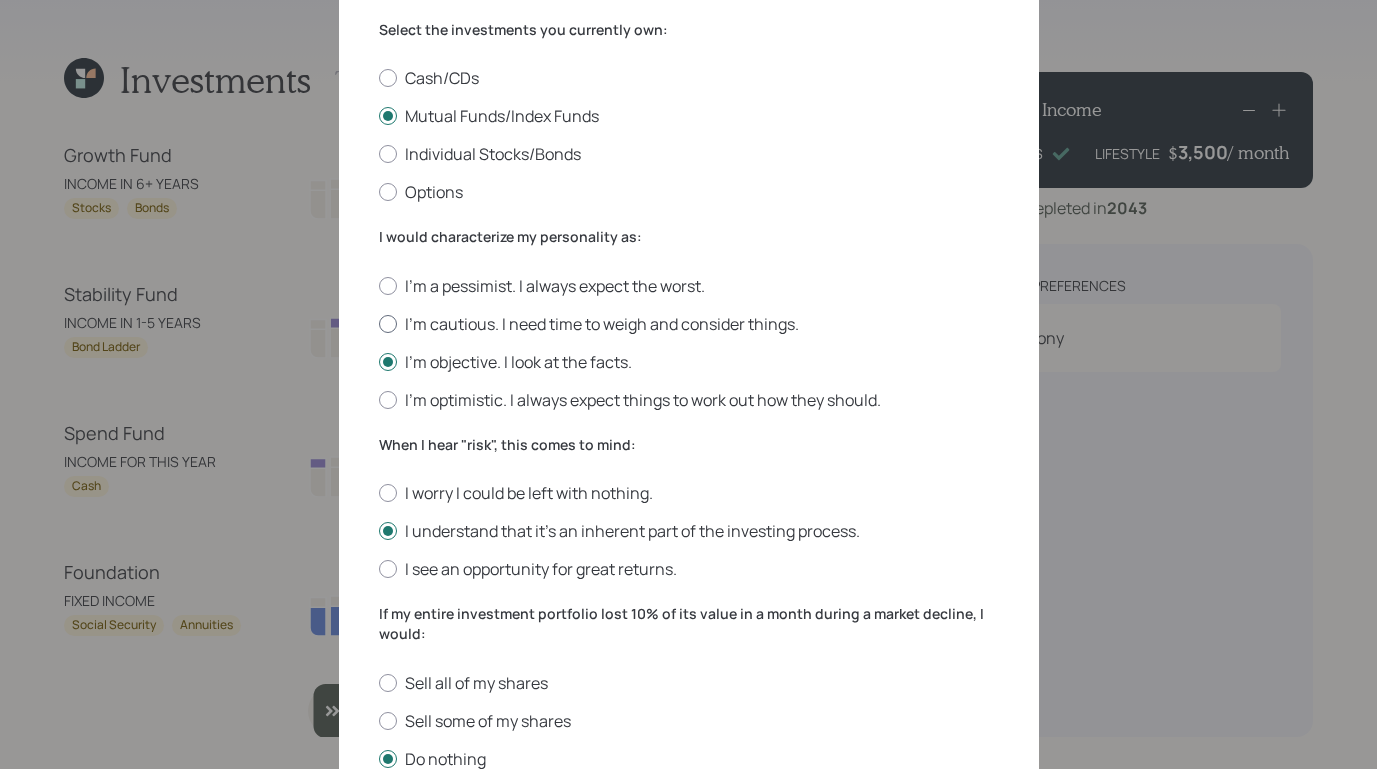 click on "I'm cautious. I need time to weigh and consider things." at bounding box center (689, 324) 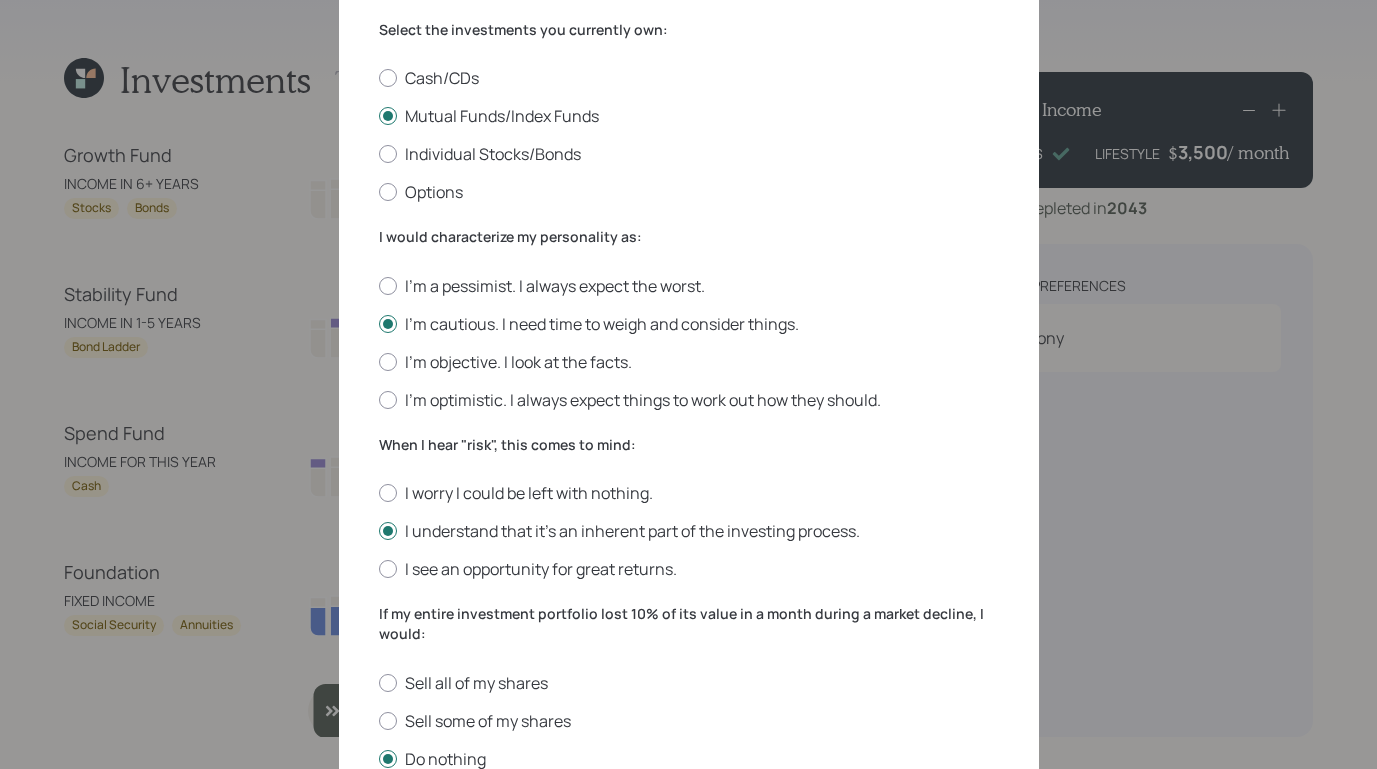 scroll, scrollTop: 696, scrollLeft: 0, axis: vertical 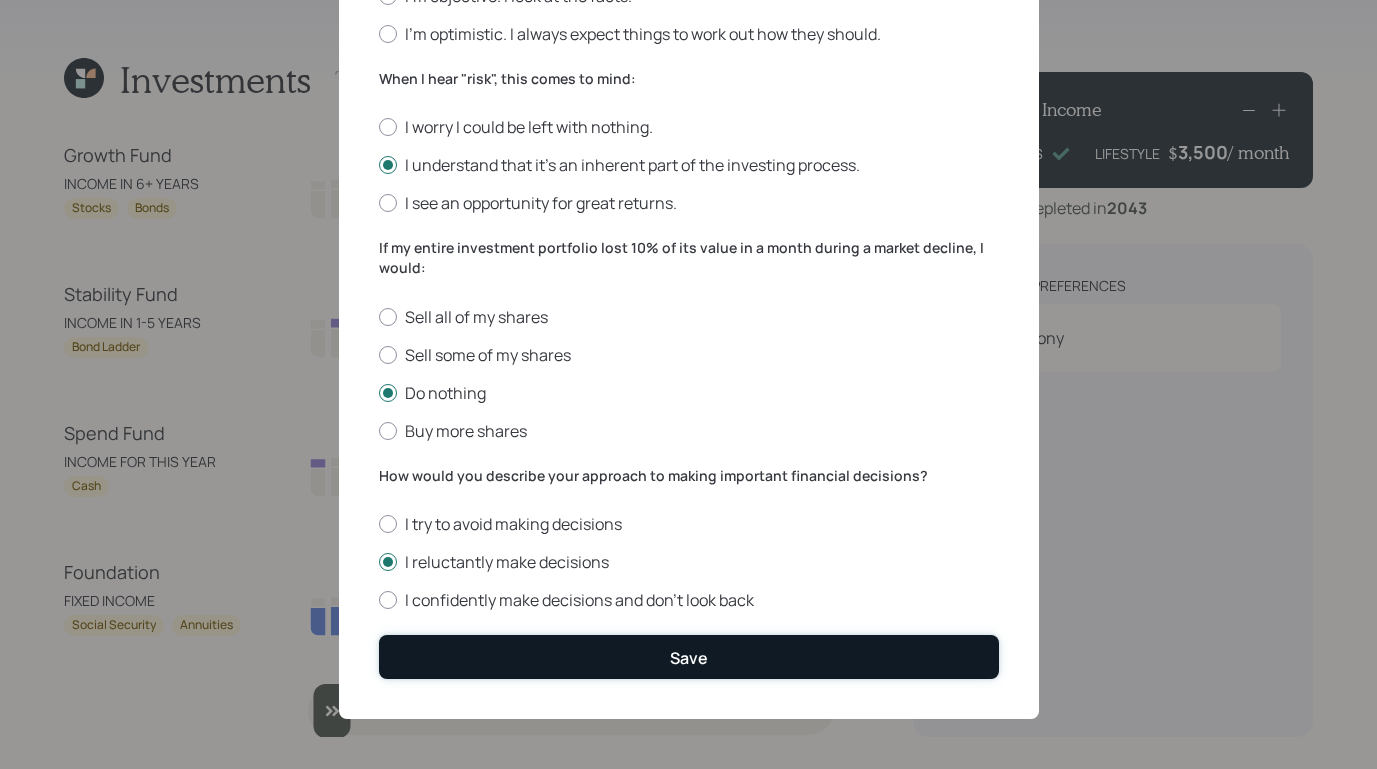 click on "Save" at bounding box center (689, 656) 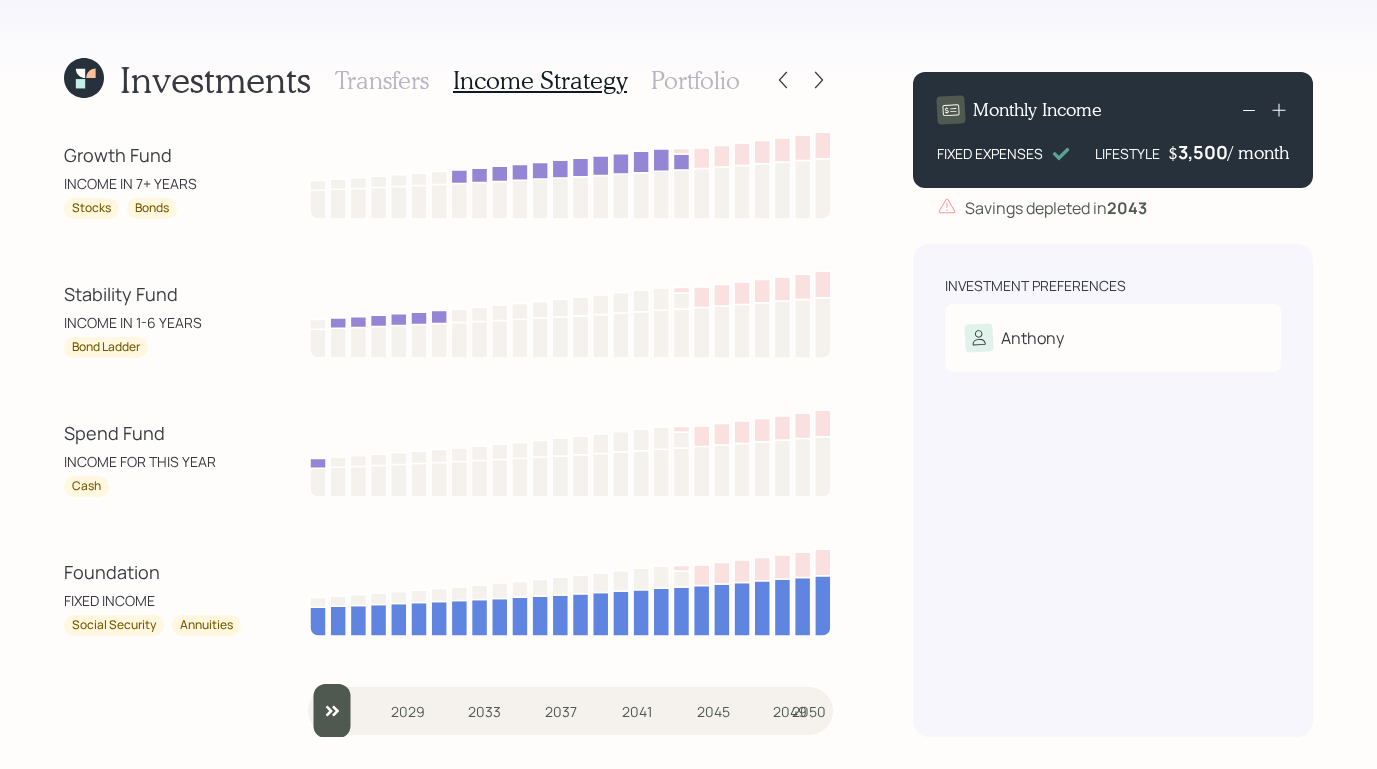 click on "Portfolio" at bounding box center (695, 80) 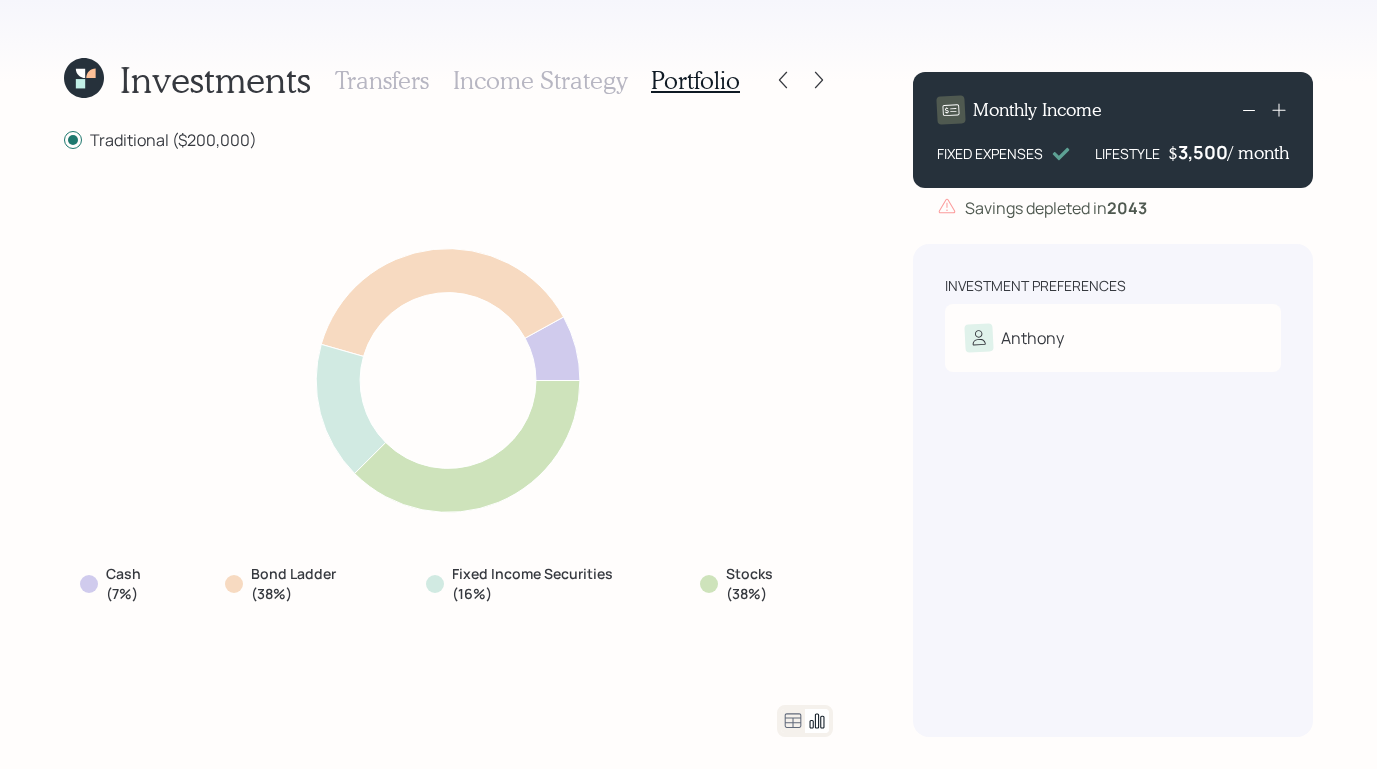 click 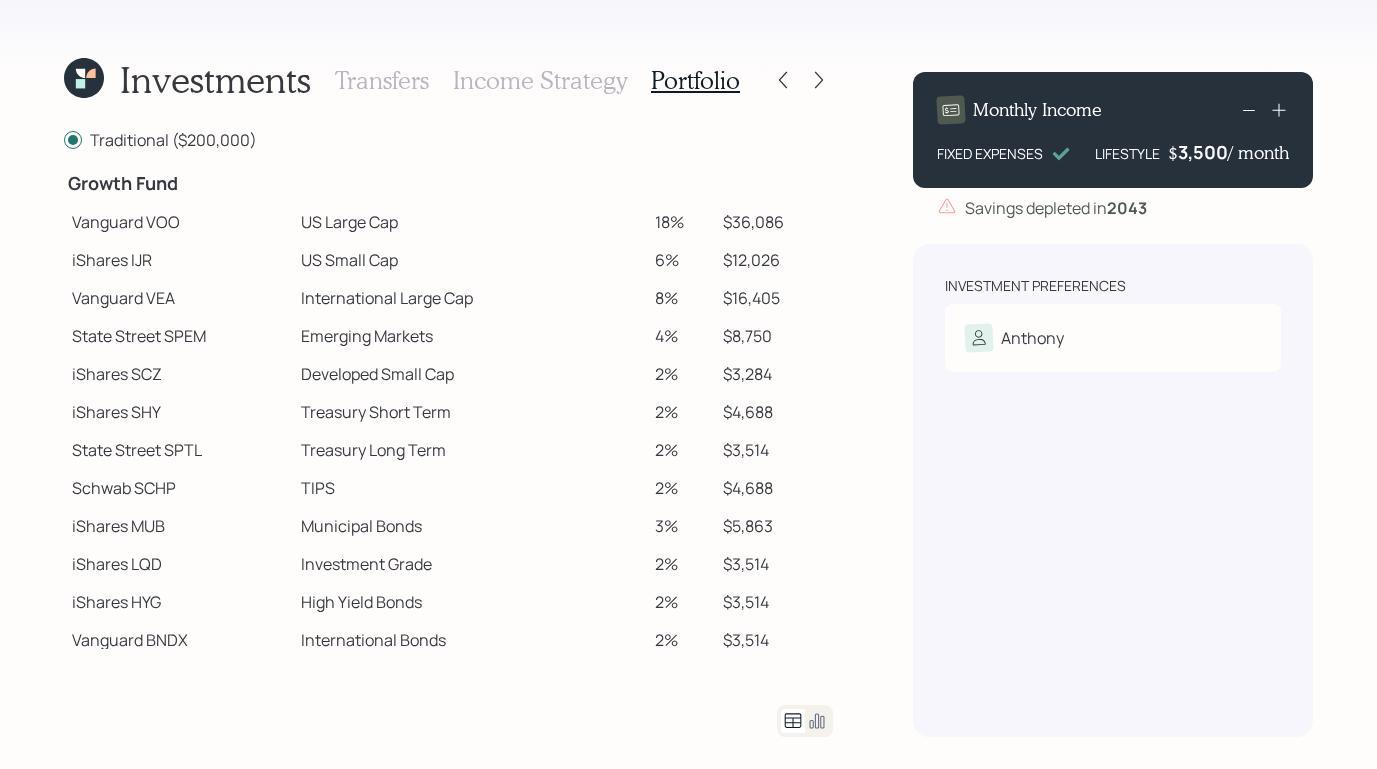 scroll, scrollTop: 402, scrollLeft: 0, axis: vertical 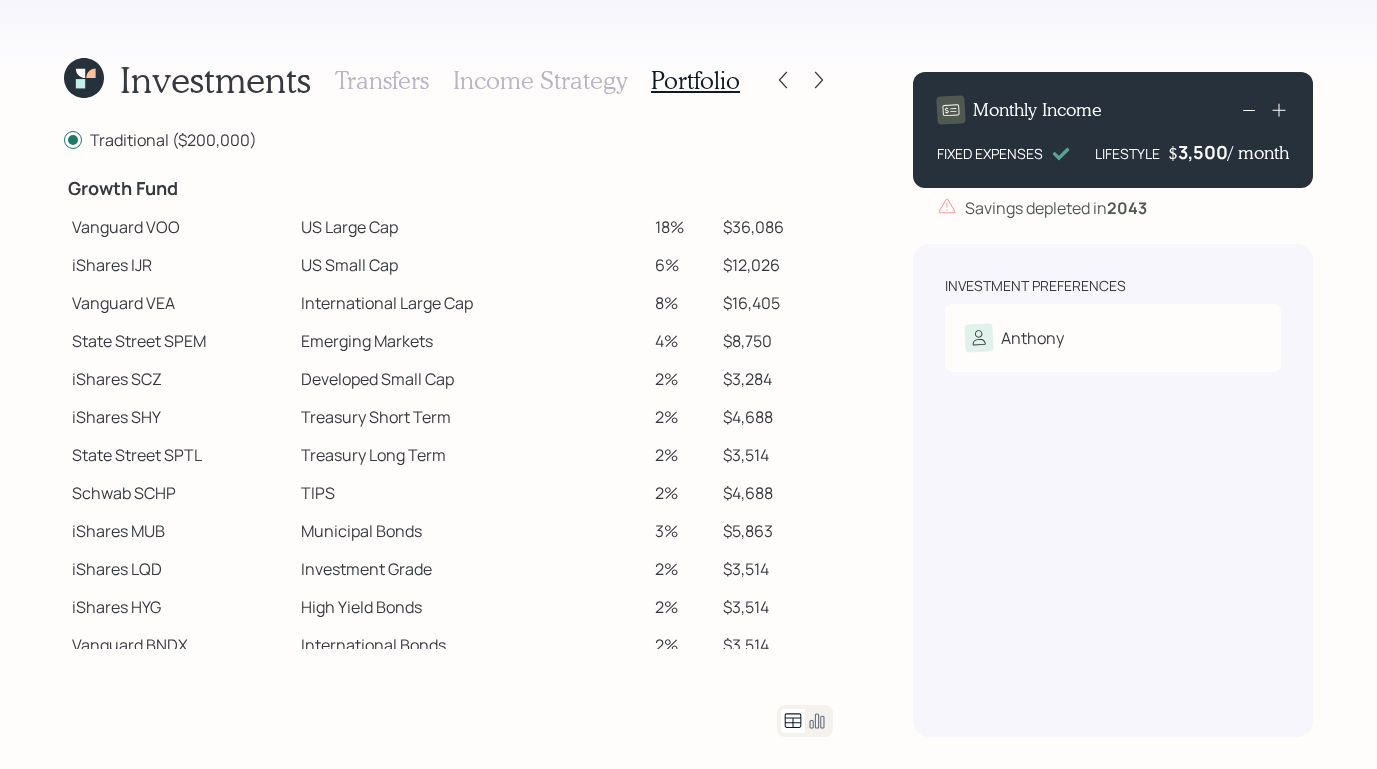 click 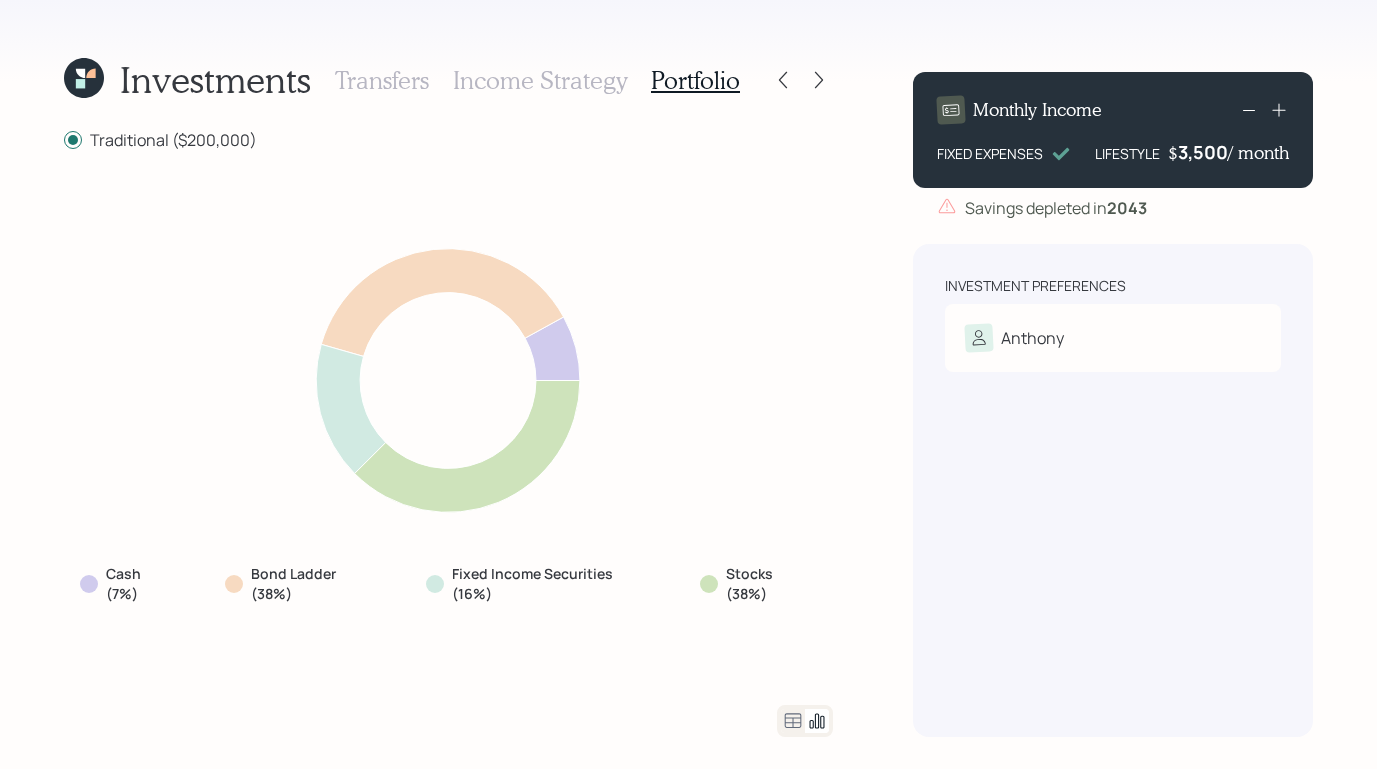 click 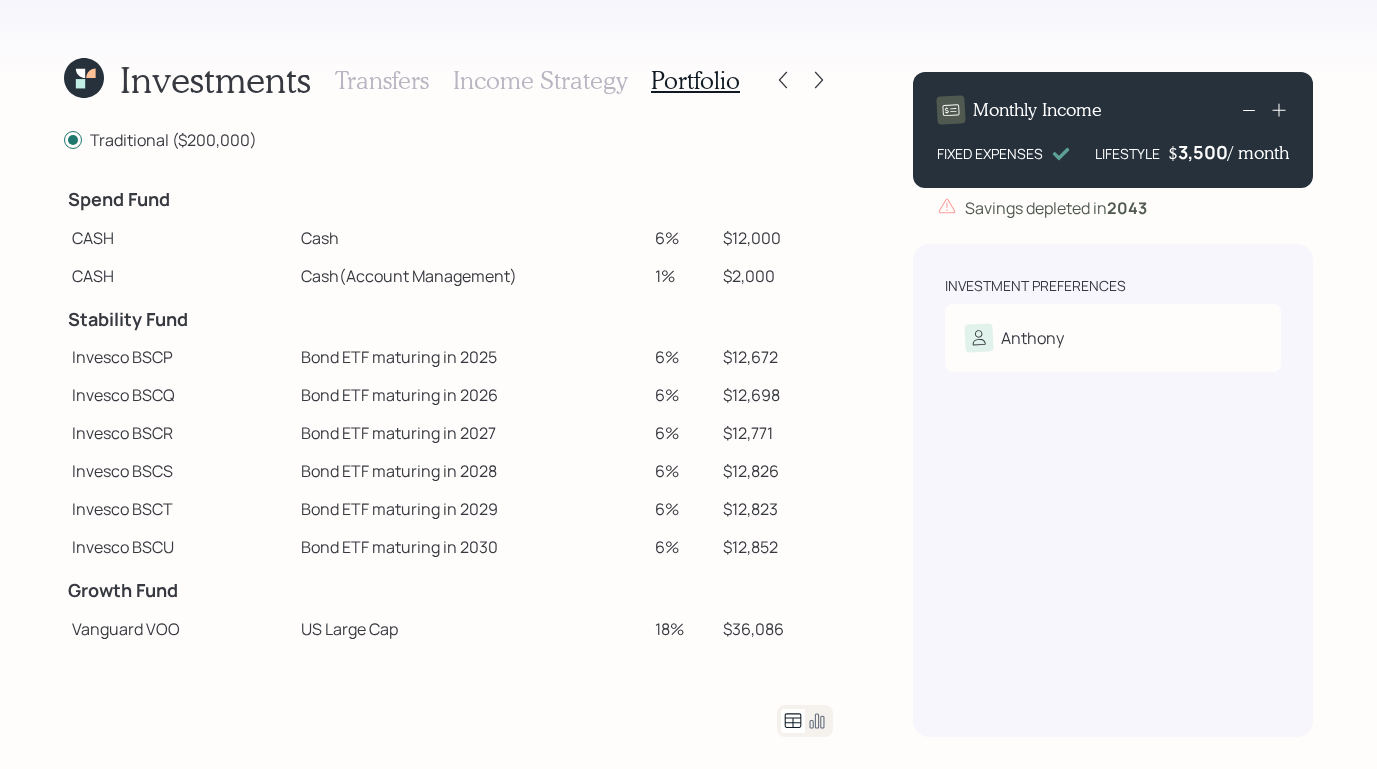 click 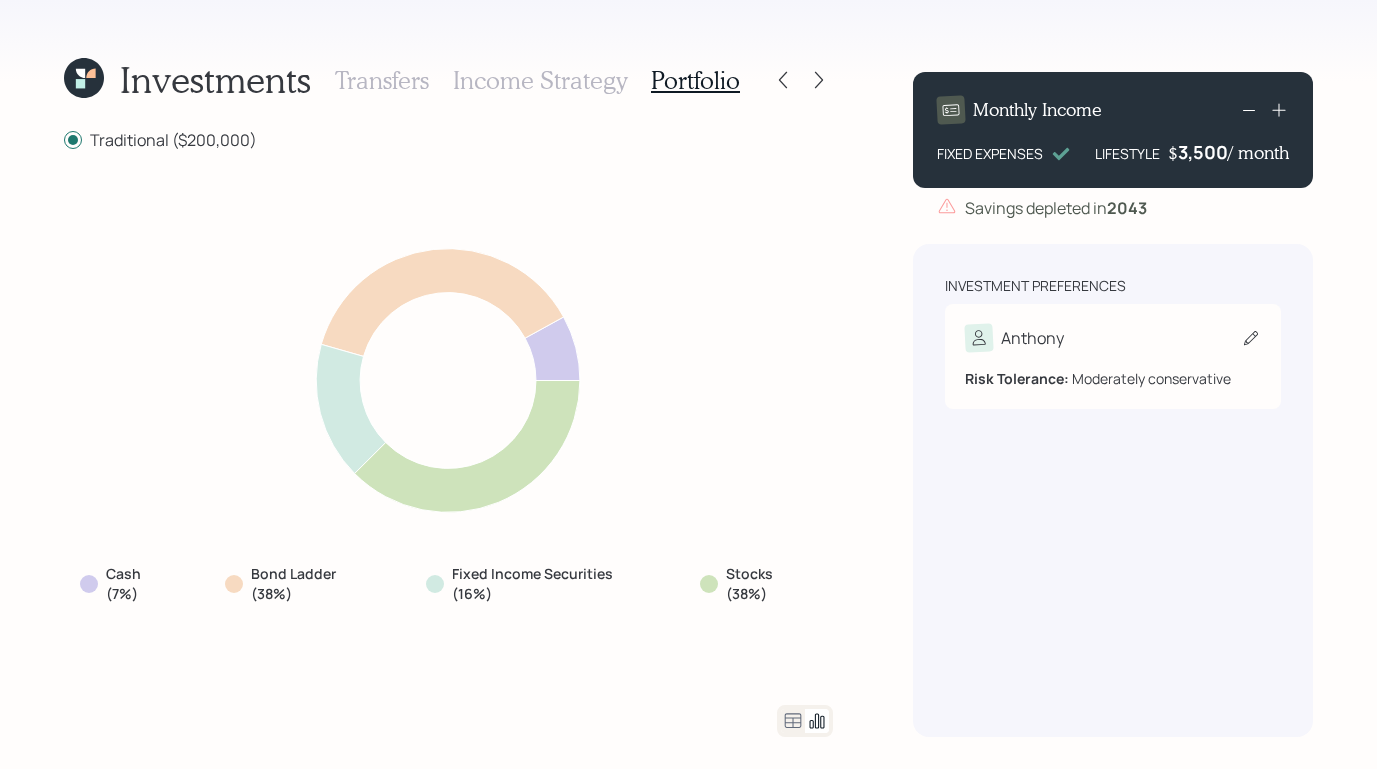 click on "Anthony" at bounding box center (1032, 338) 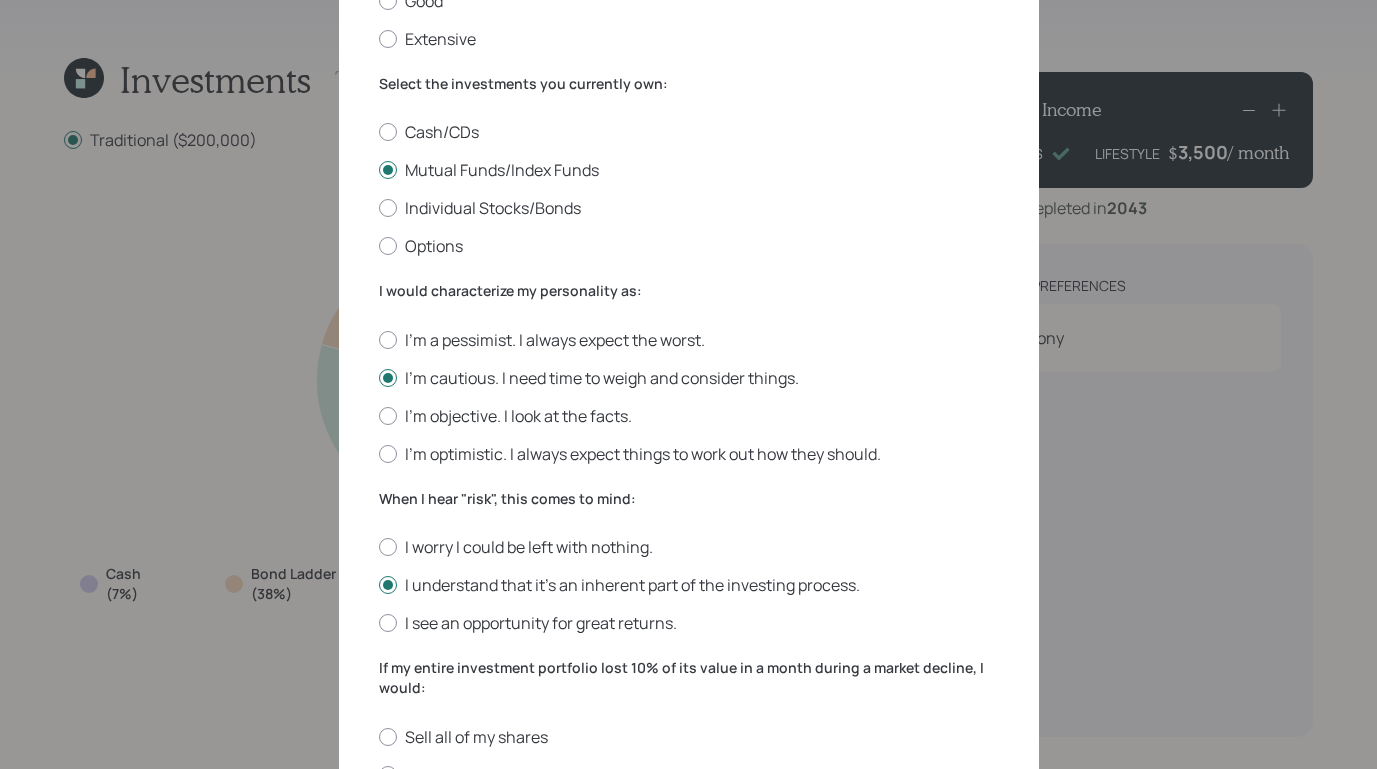 scroll, scrollTop: 279, scrollLeft: 0, axis: vertical 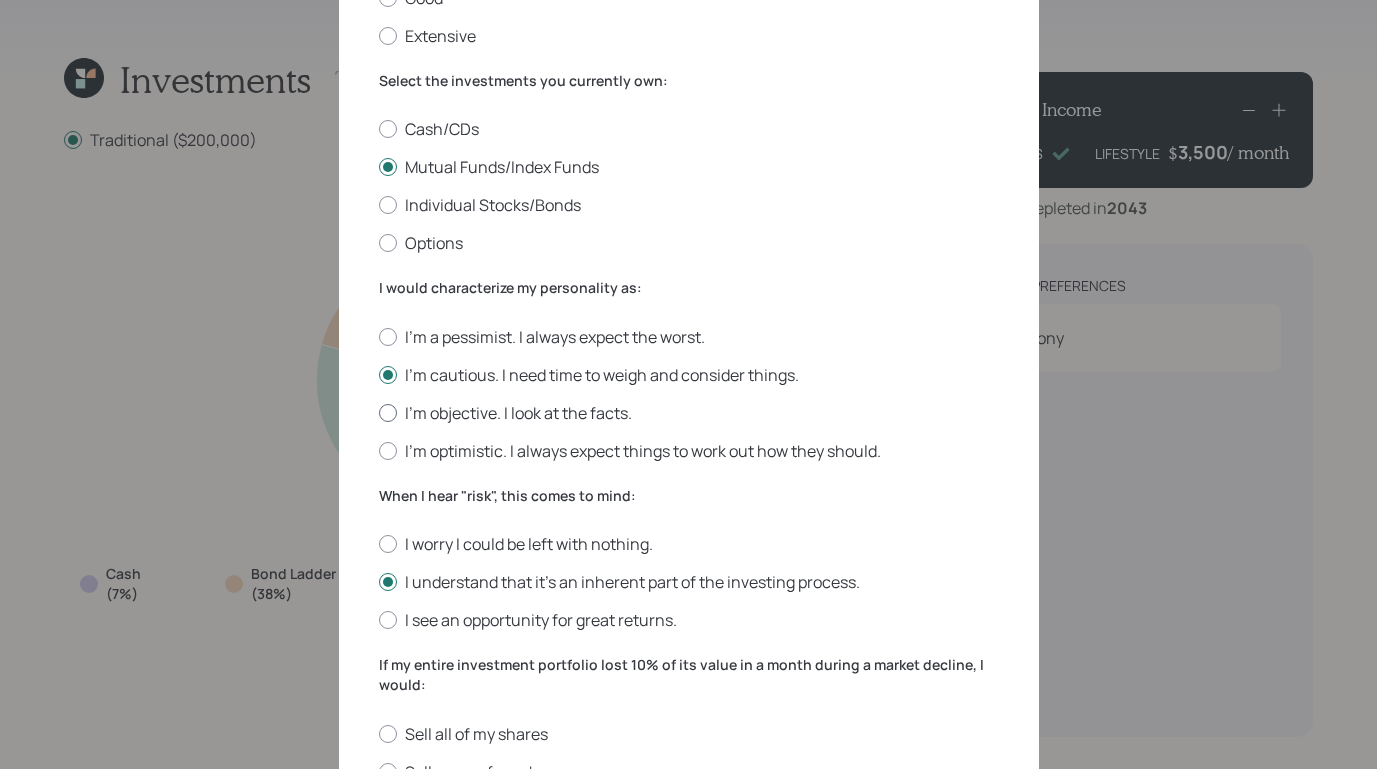 click on "I'm objective. I look at the facts." at bounding box center [689, 413] 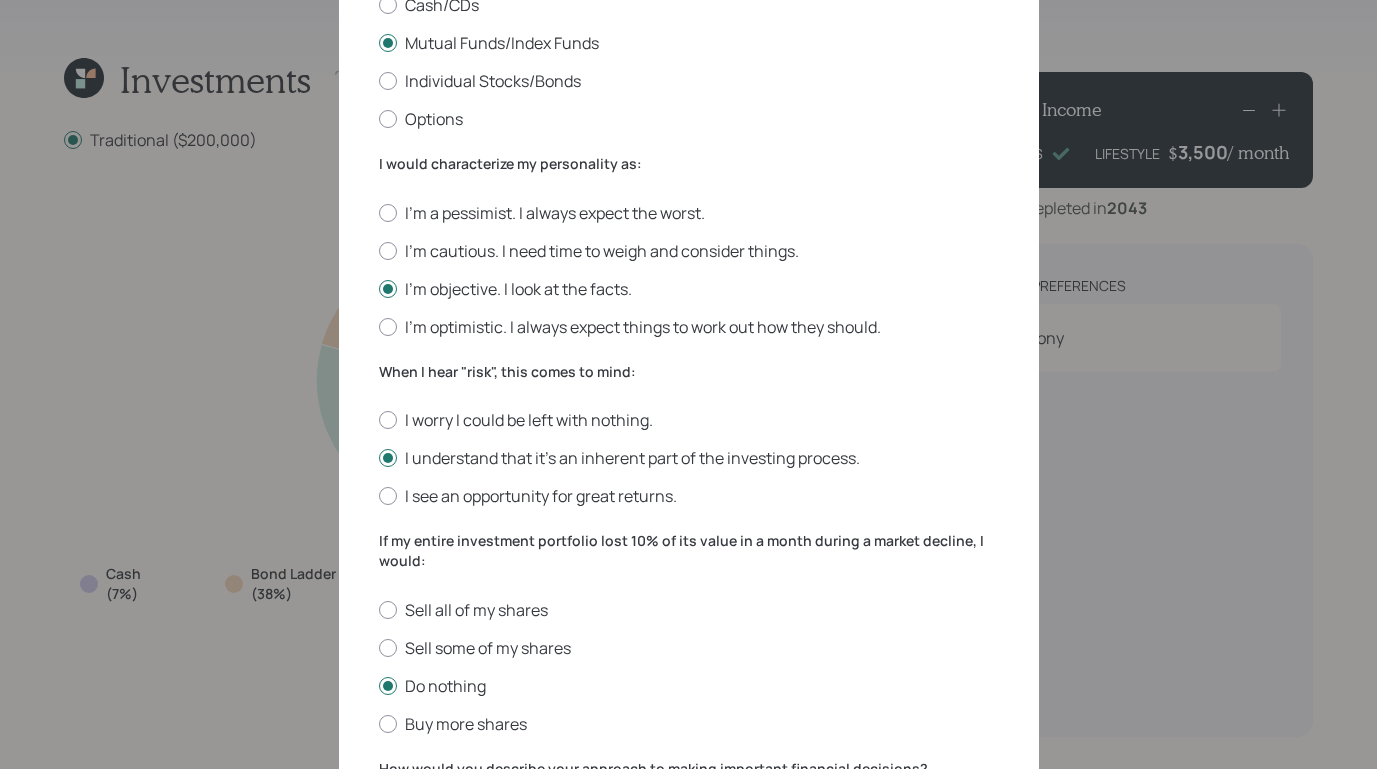 scroll, scrollTop: 696, scrollLeft: 0, axis: vertical 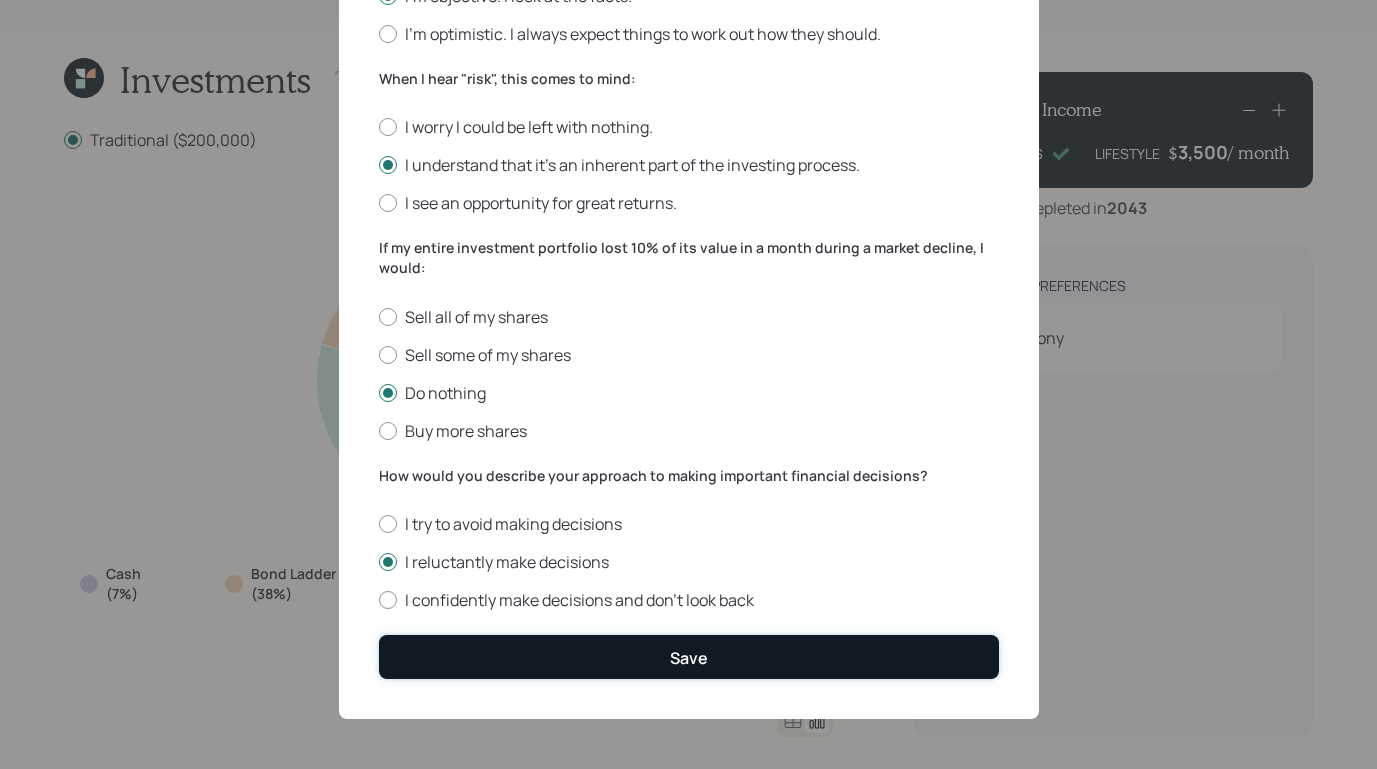 click on "Save" at bounding box center (689, 656) 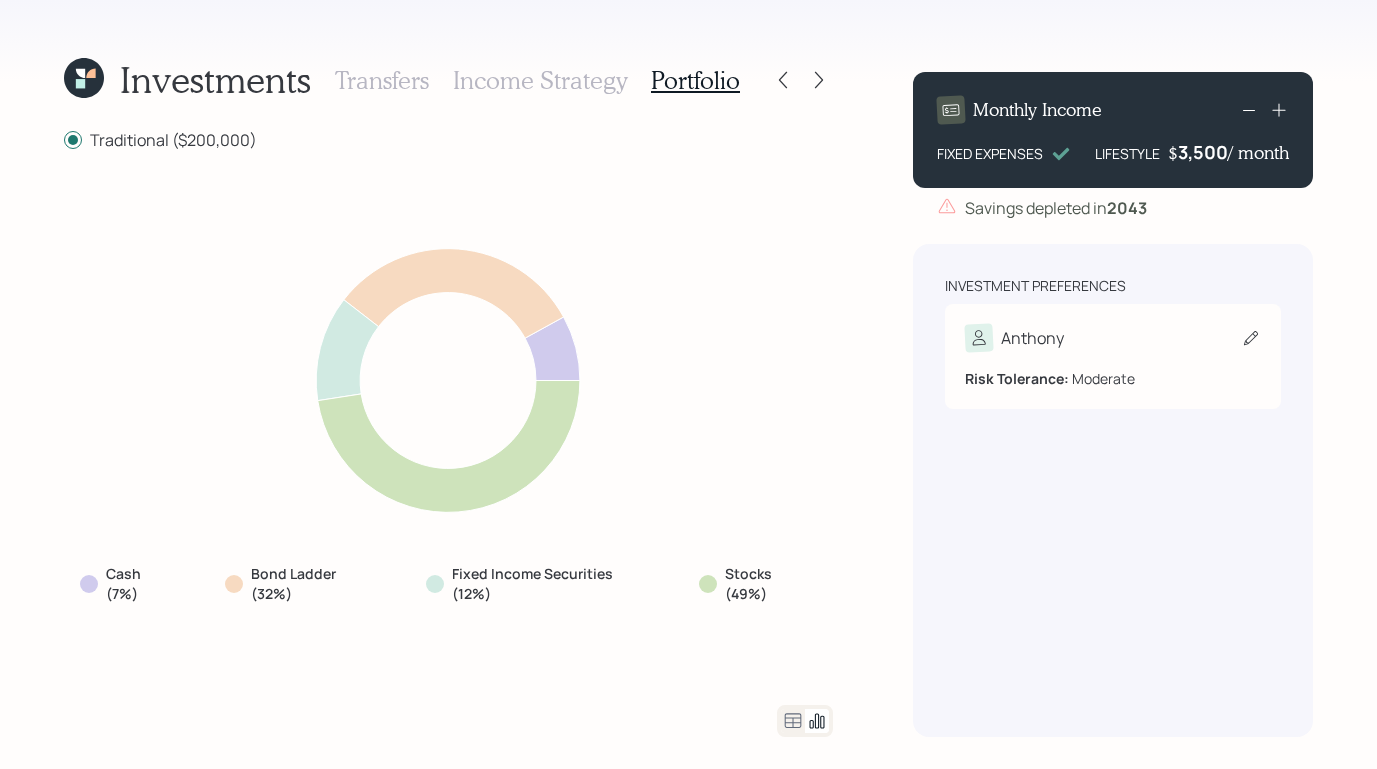 click on "Anthony" at bounding box center (1032, 338) 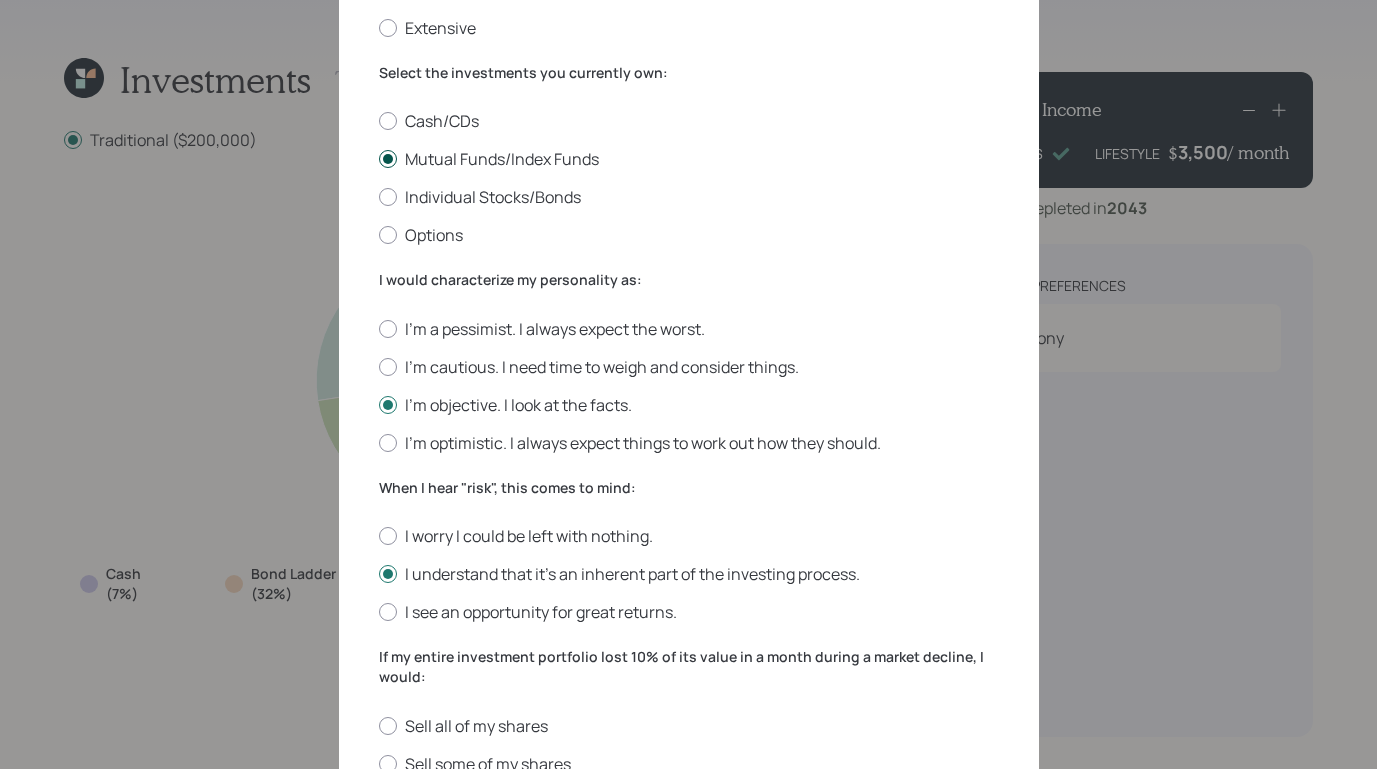 scroll, scrollTop: 291, scrollLeft: 0, axis: vertical 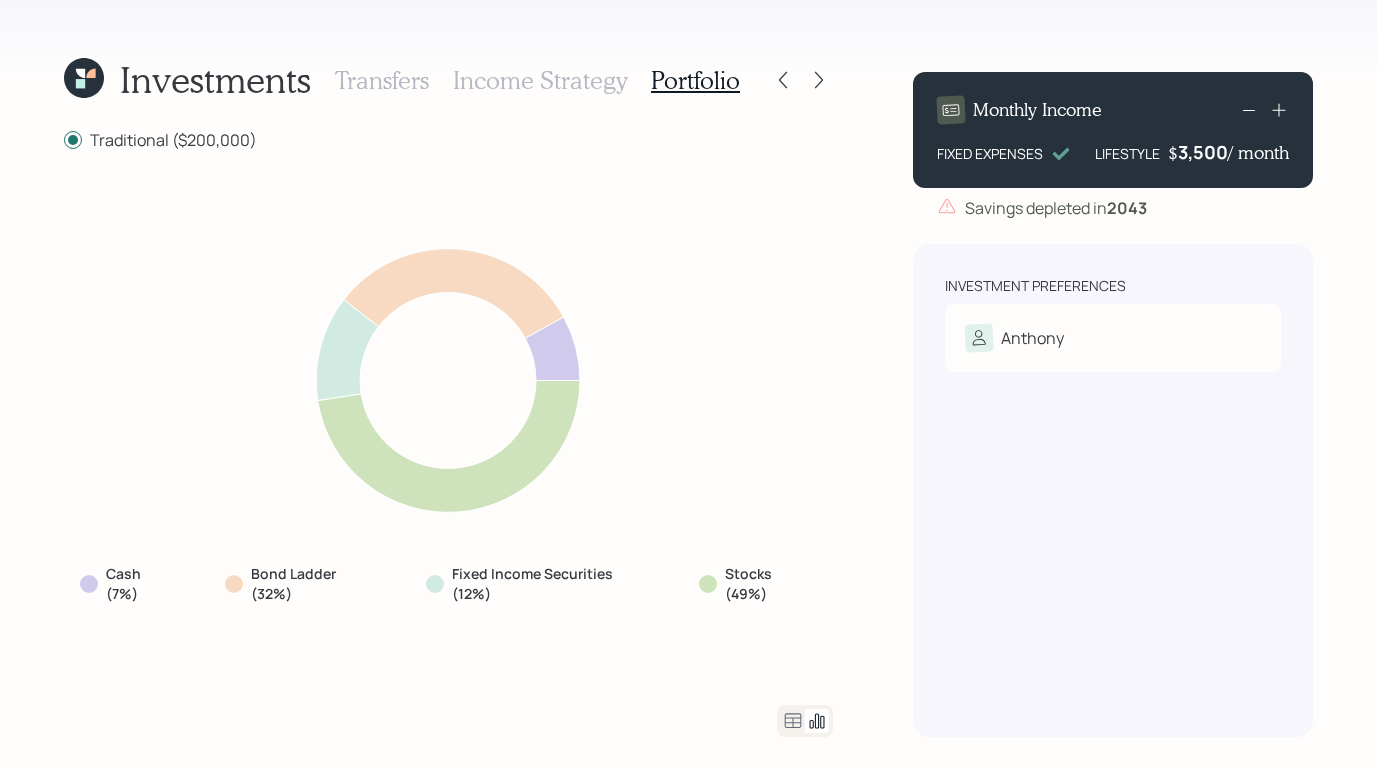 click 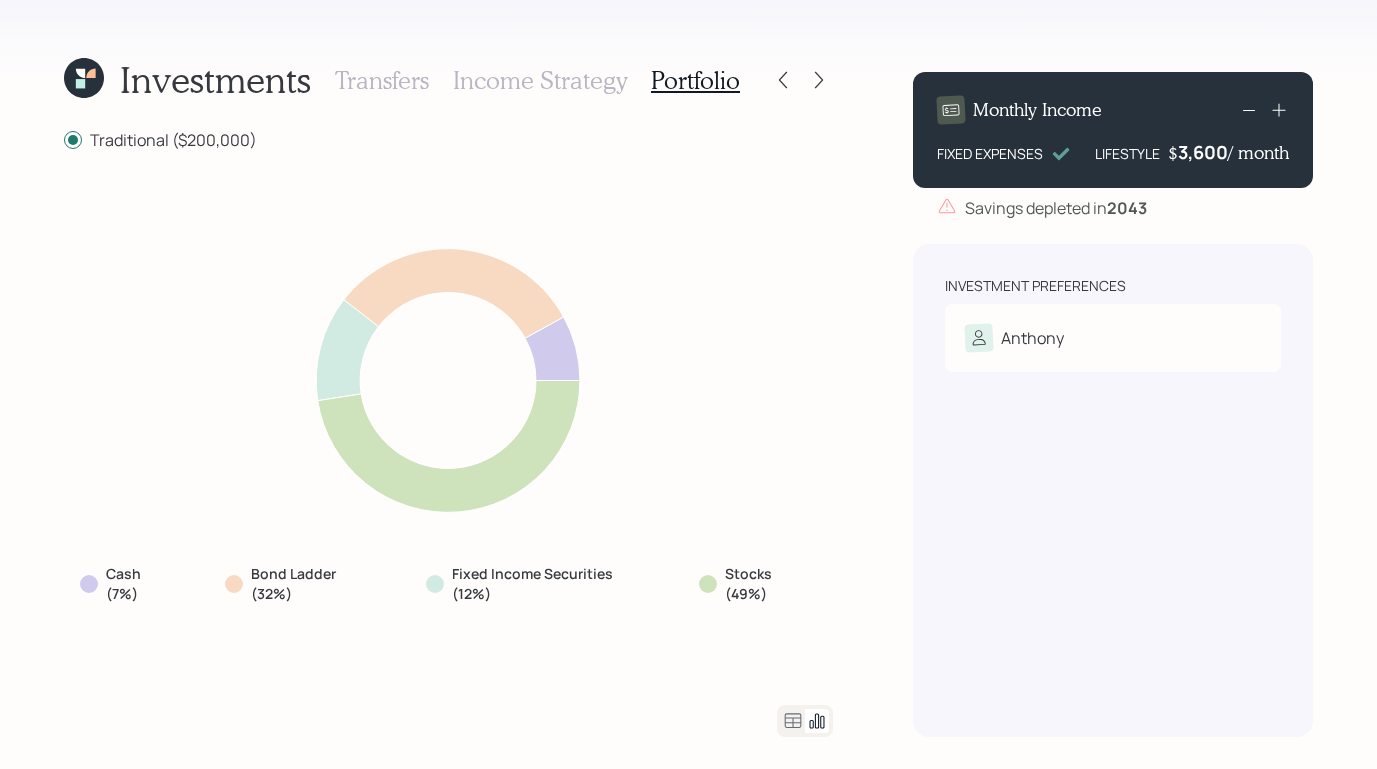 click 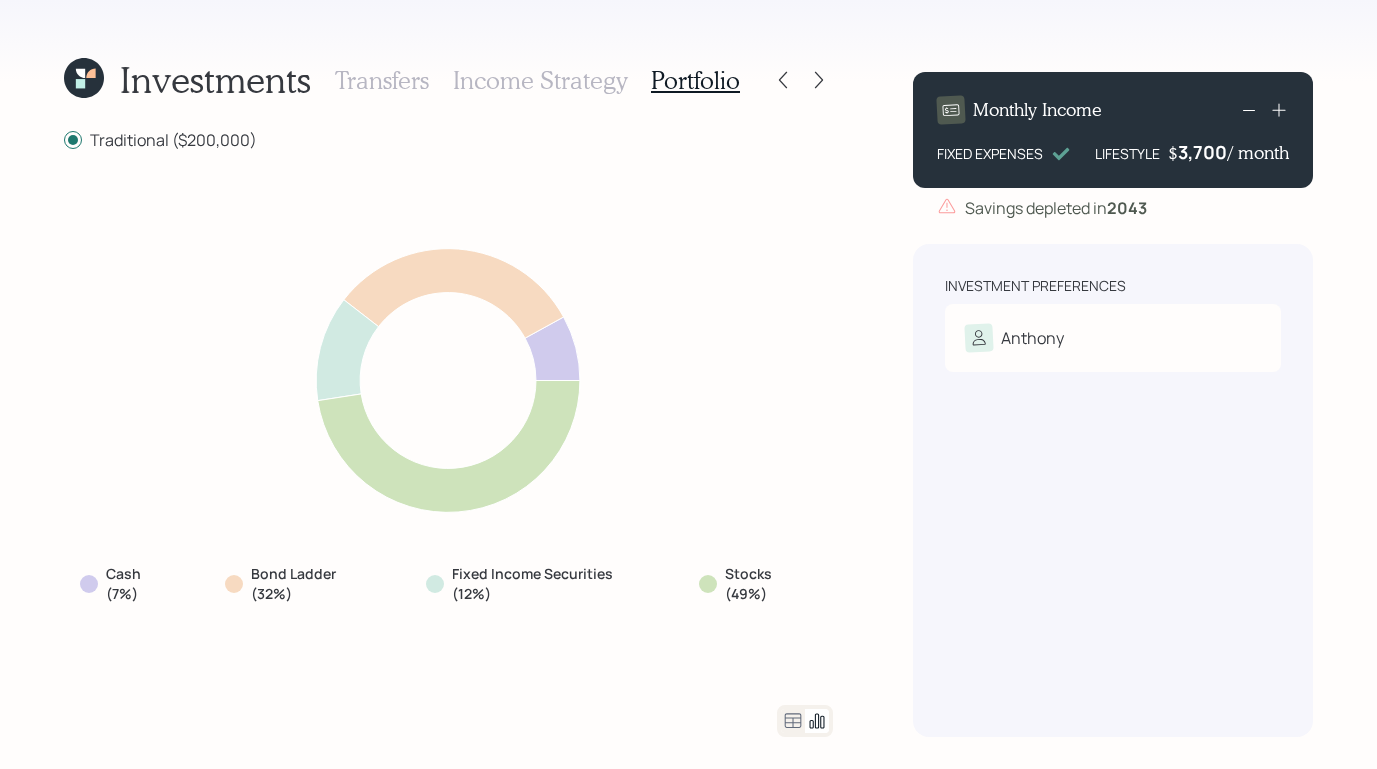 click 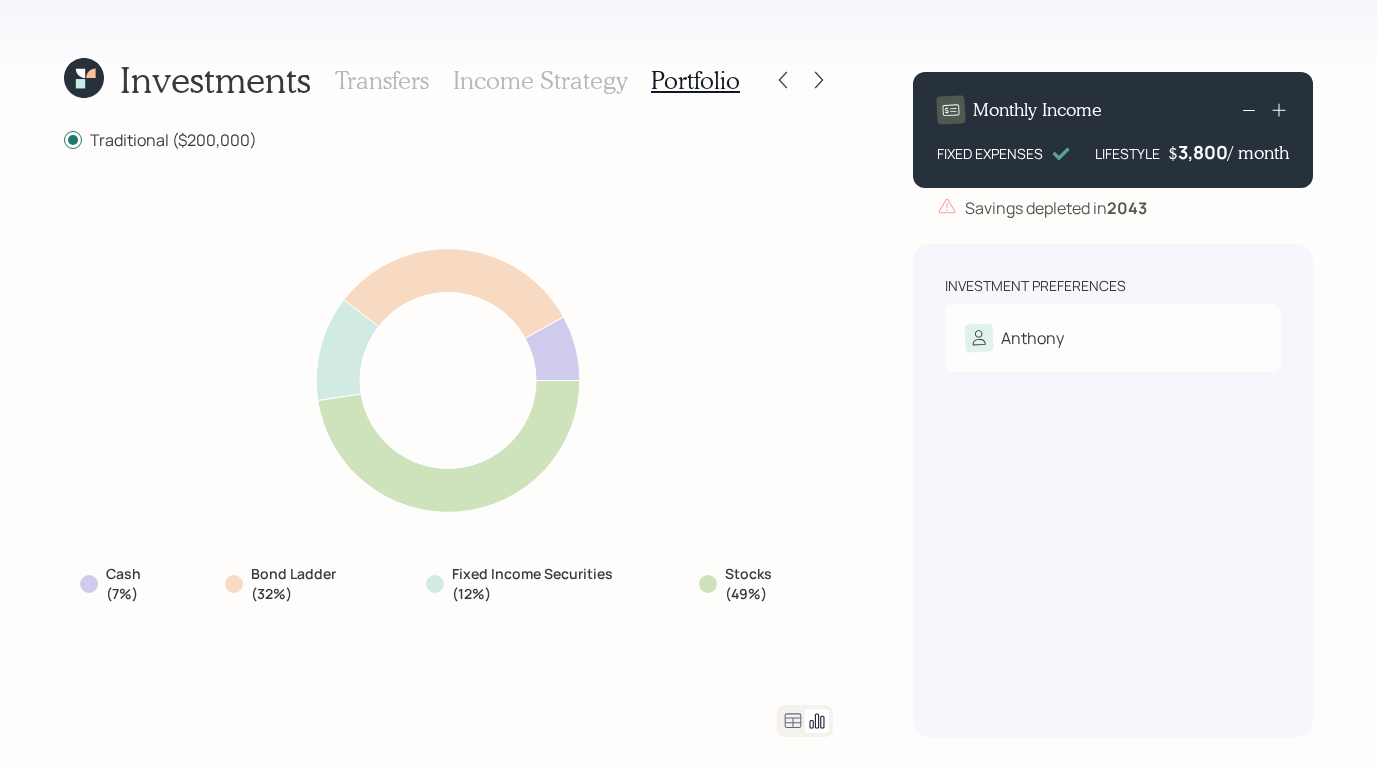 click 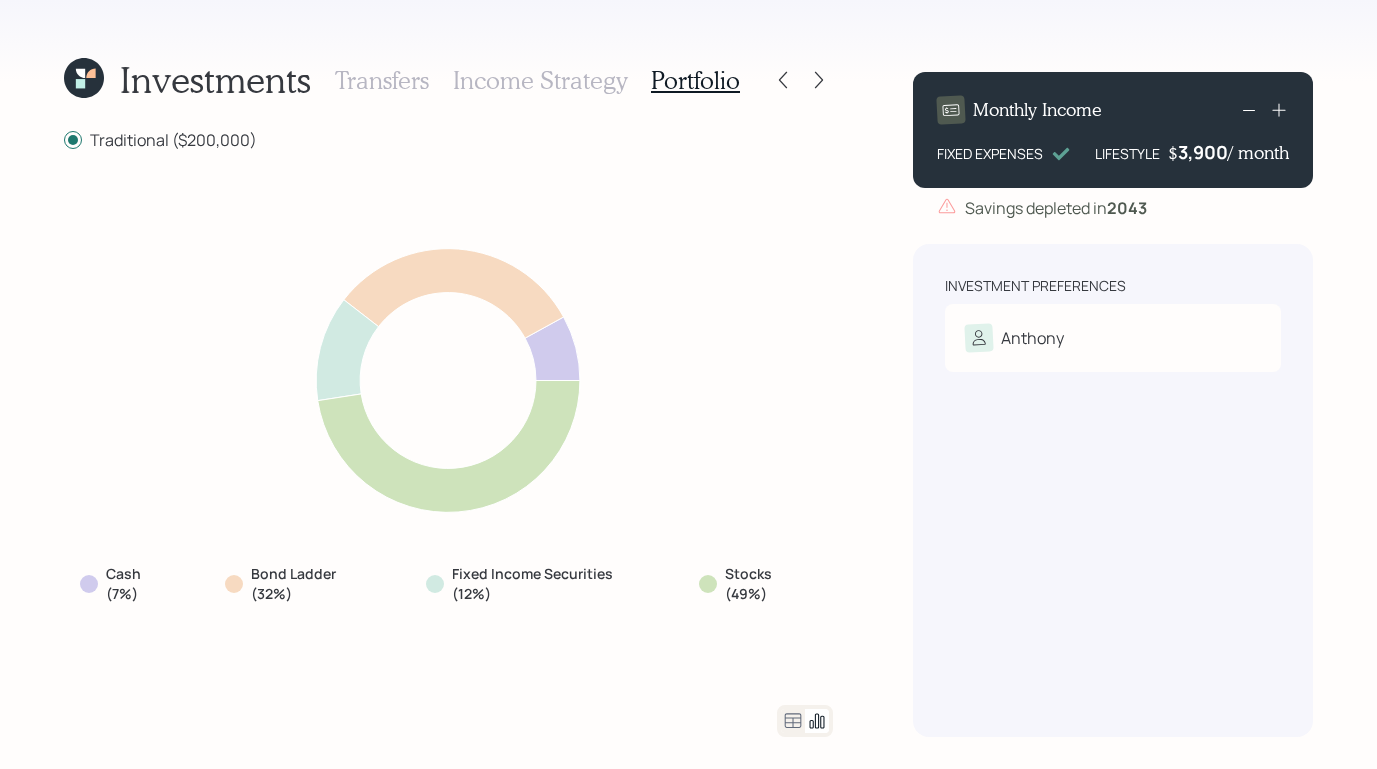 click 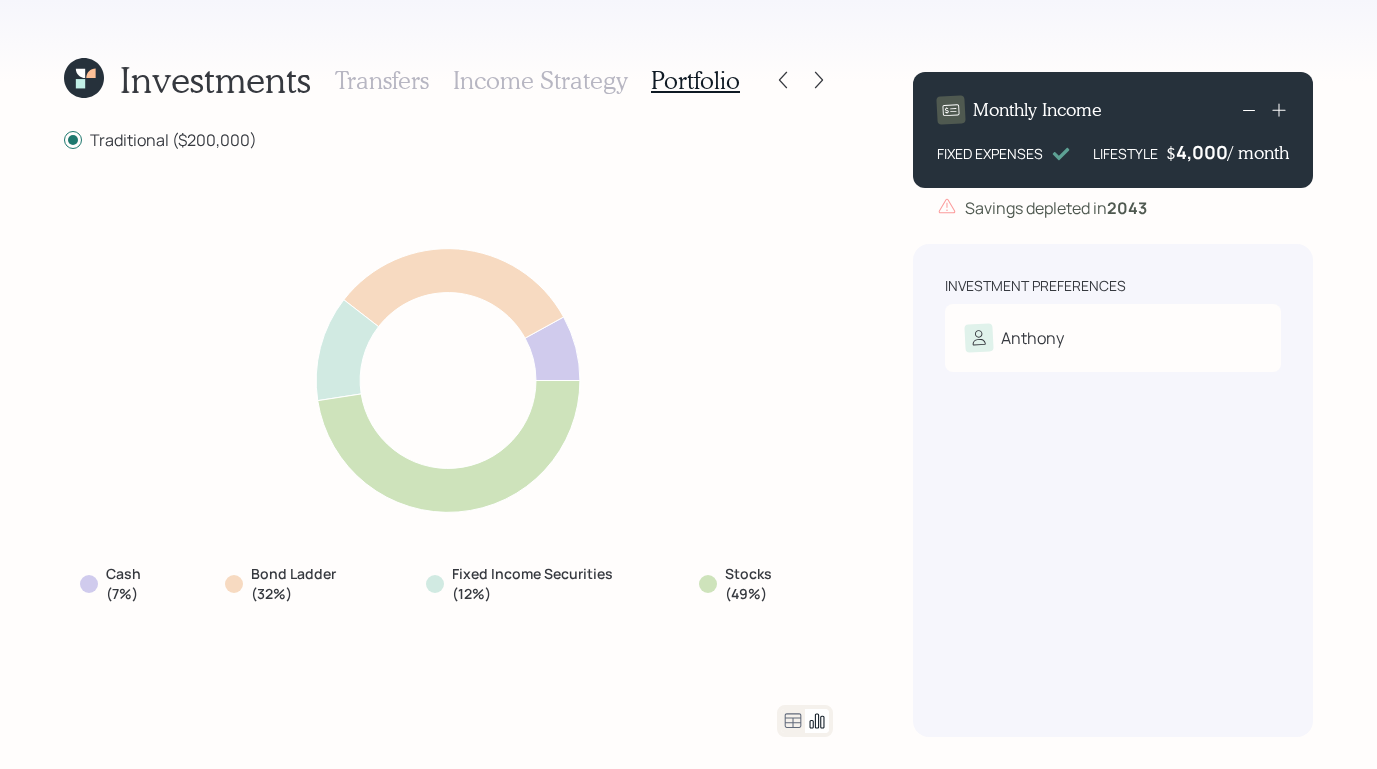 click on "Investment Preferences [FIRST] Risk Tolerance:   Moderate" at bounding box center [1113, 490] 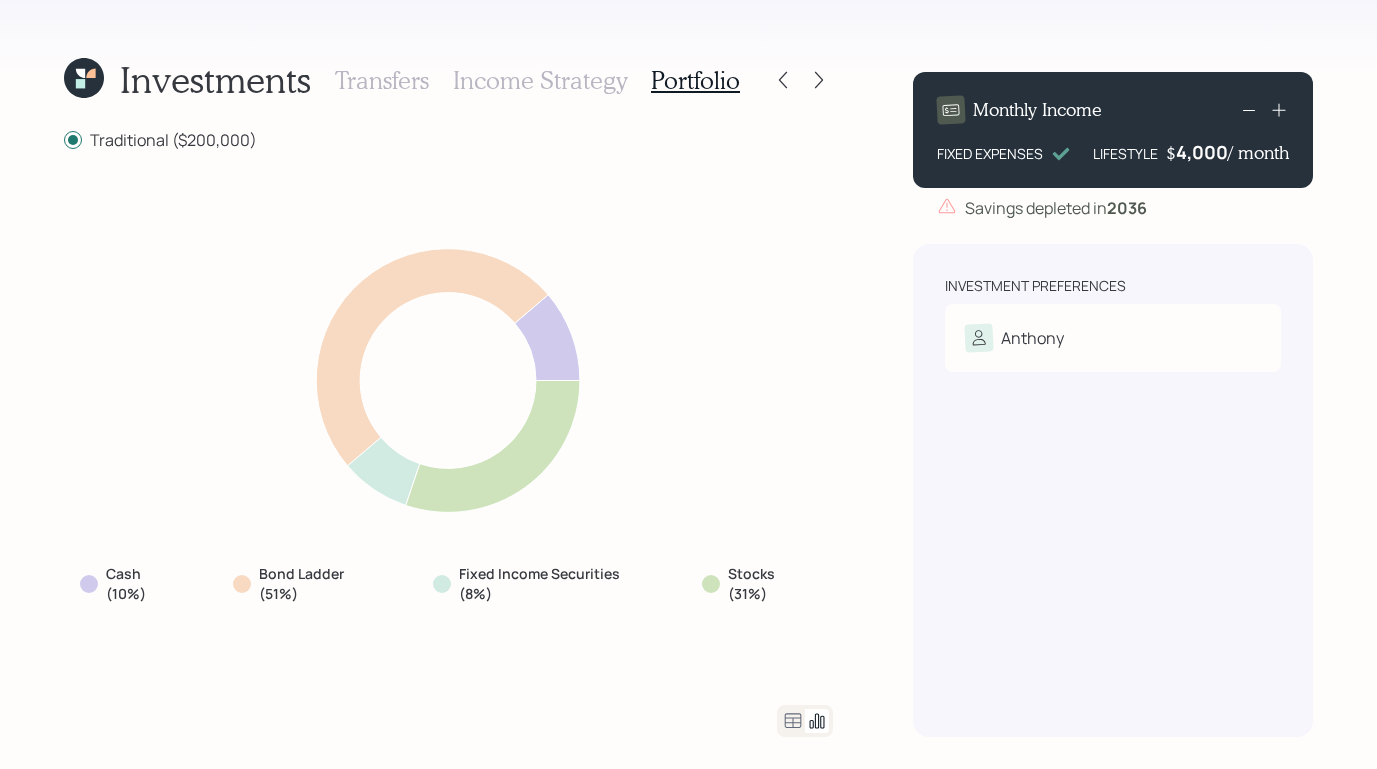 click 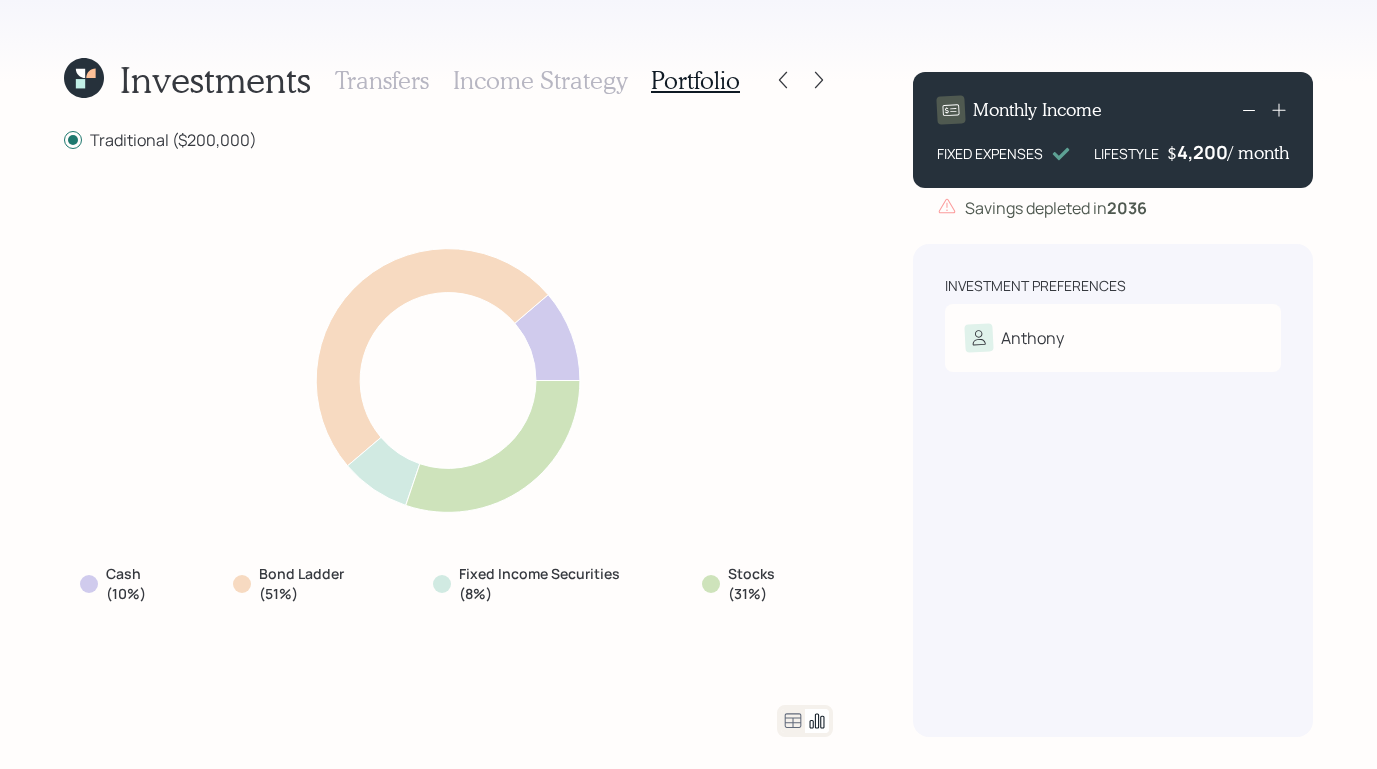 click 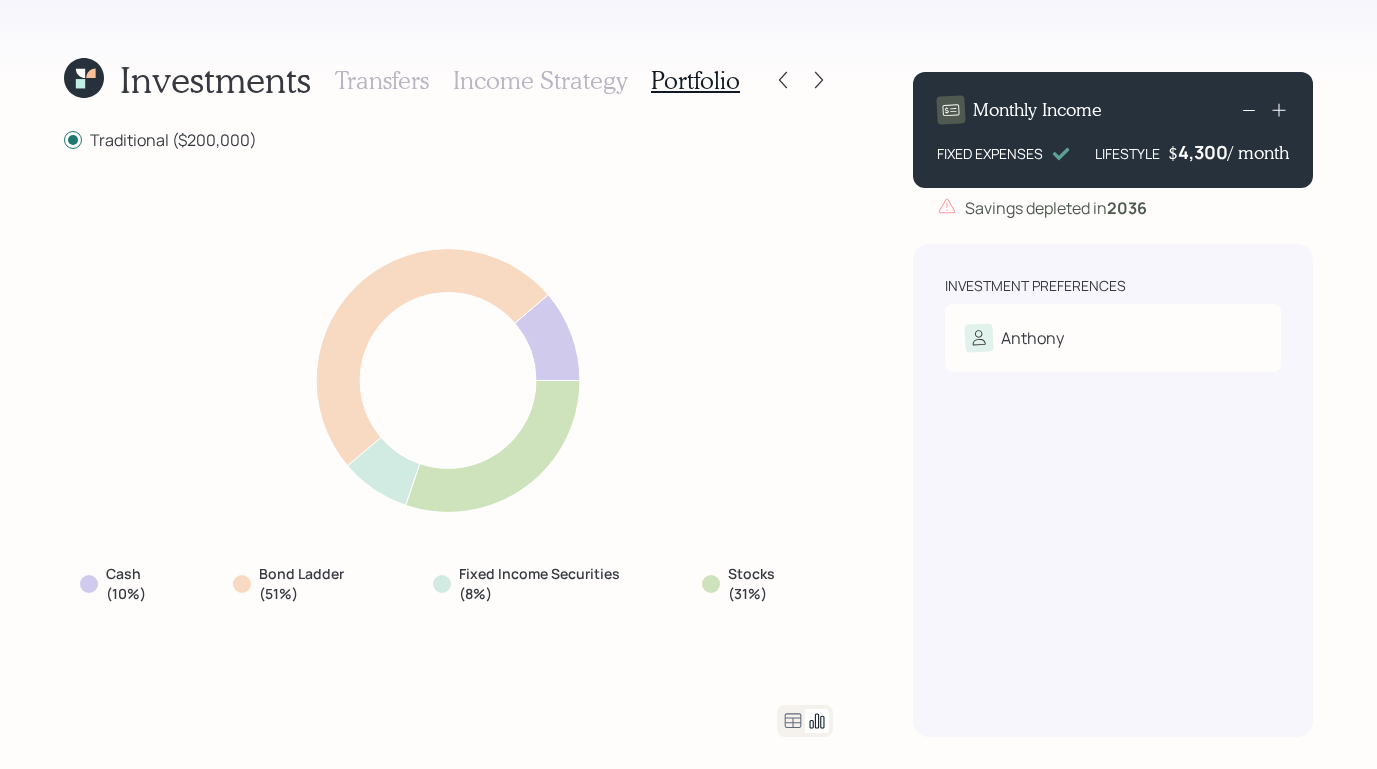 click 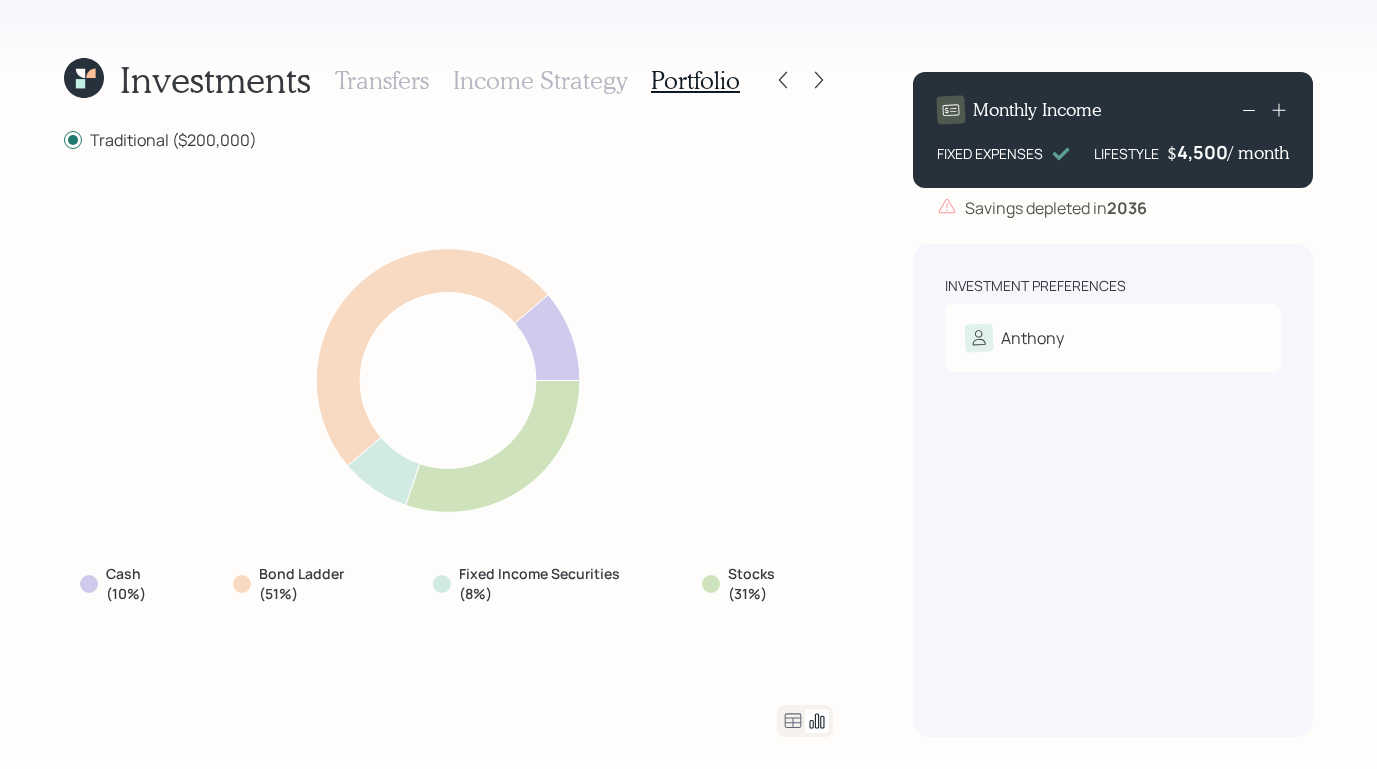 click 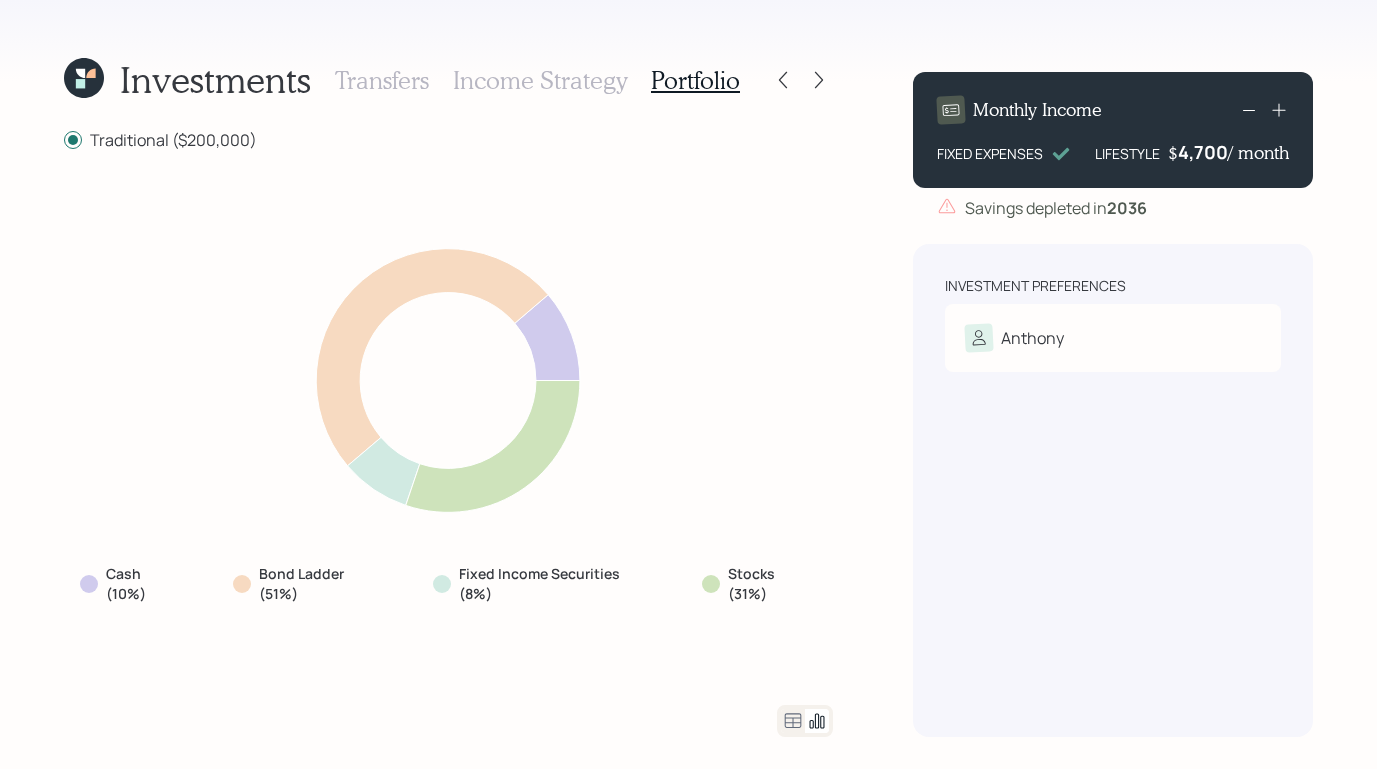 click 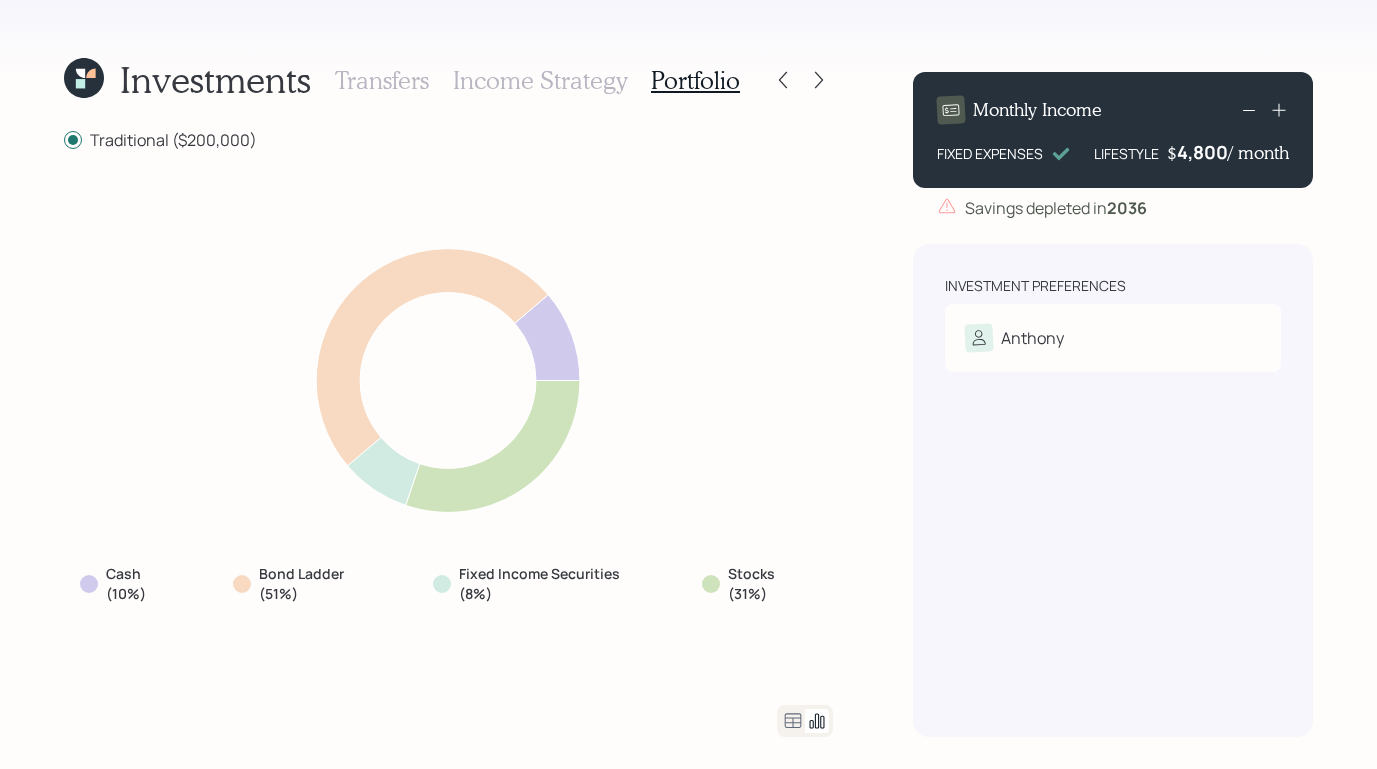 click 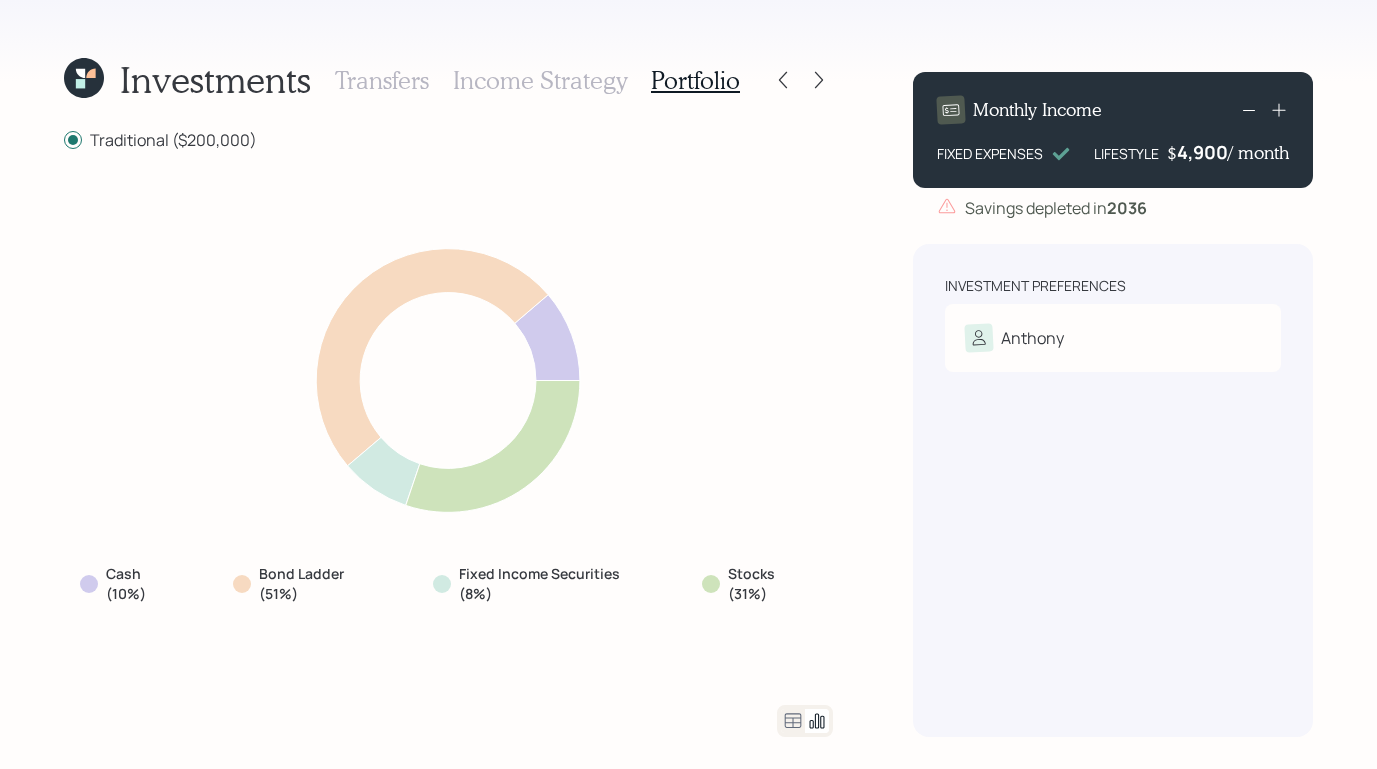 click 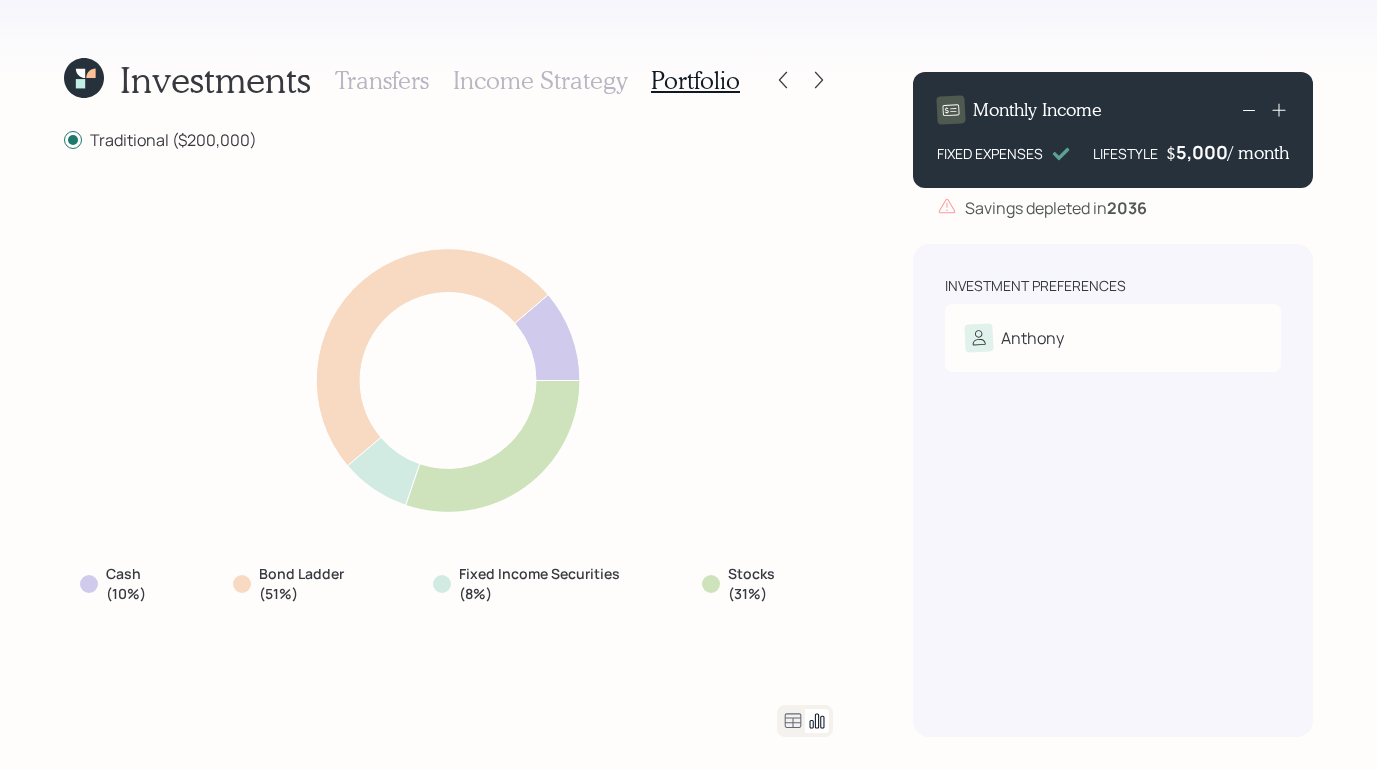 click on "Investment Preferences [FIRST] Risk Tolerance:   Moderate" at bounding box center (1113, 490) 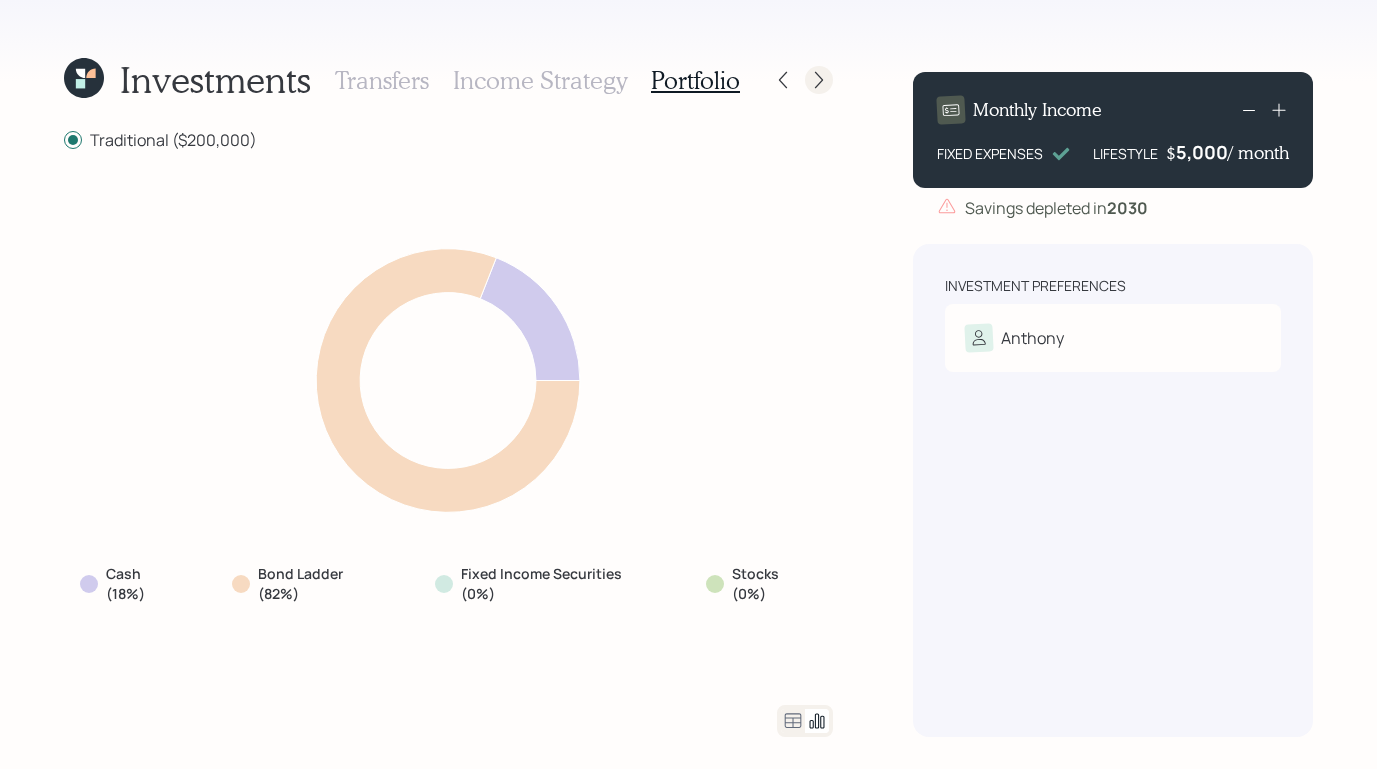 click 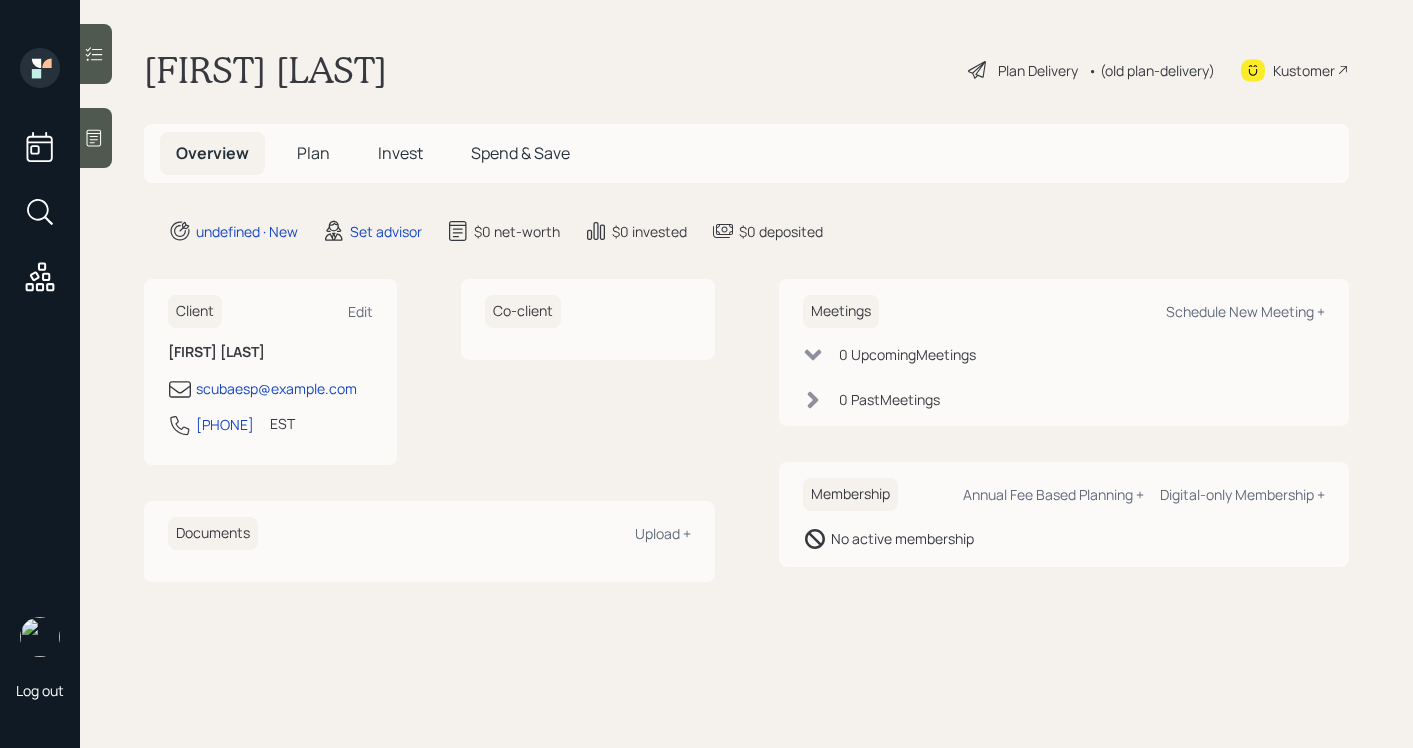 scroll, scrollTop: 0, scrollLeft: 0, axis: both 